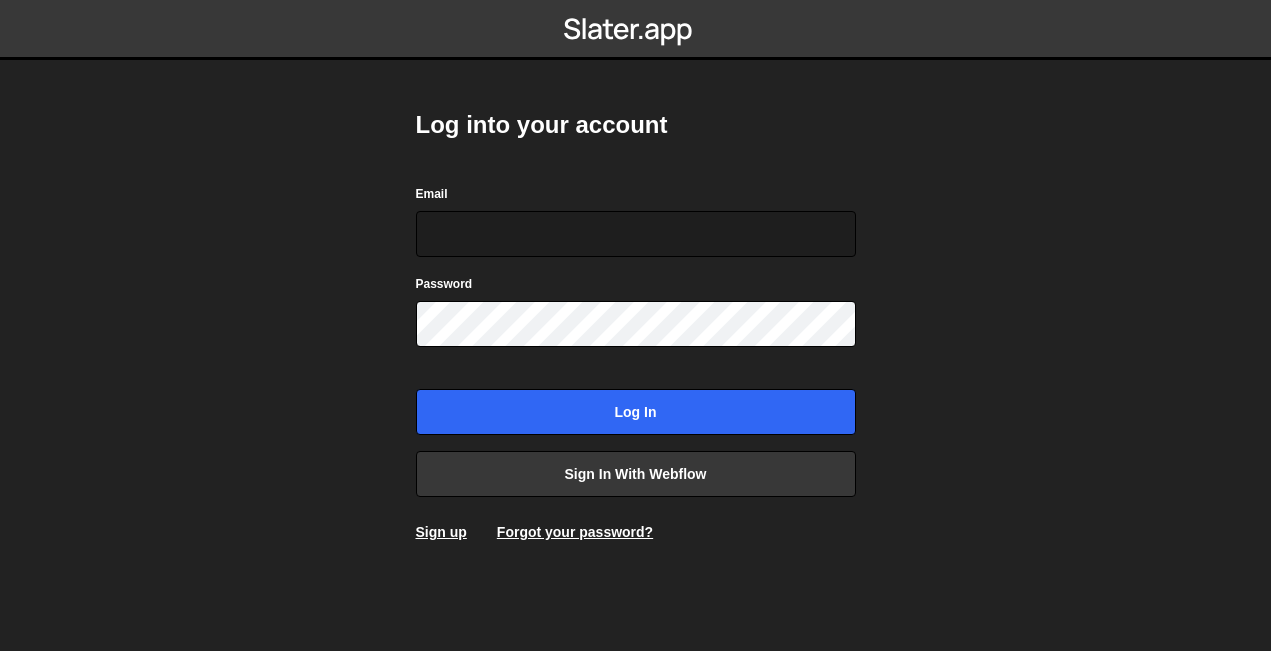 scroll, scrollTop: 0, scrollLeft: 0, axis: both 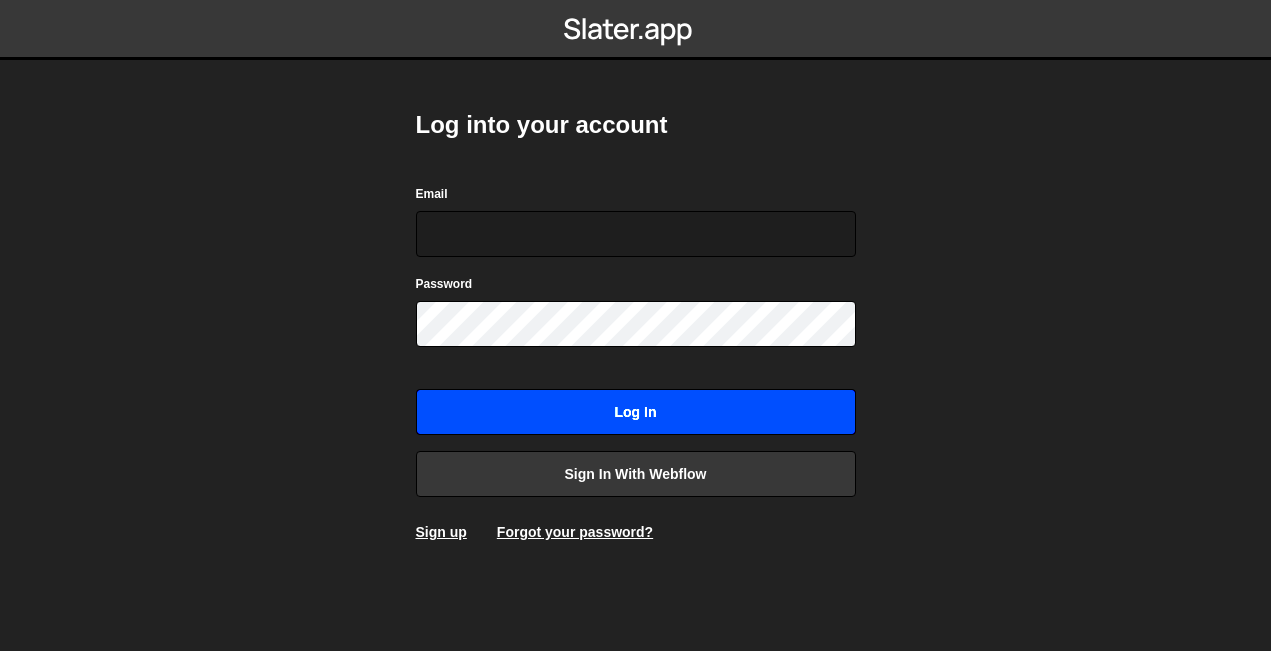 type on "[EMAIL]" 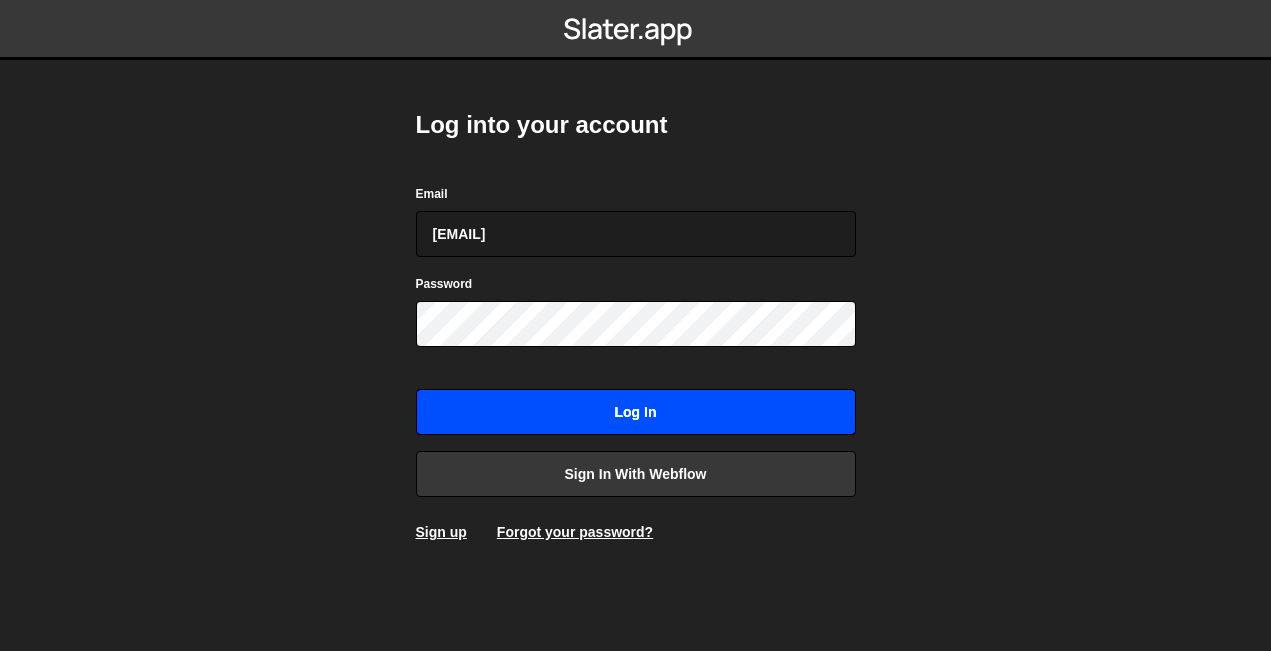 click on "Log in" at bounding box center (636, 412) 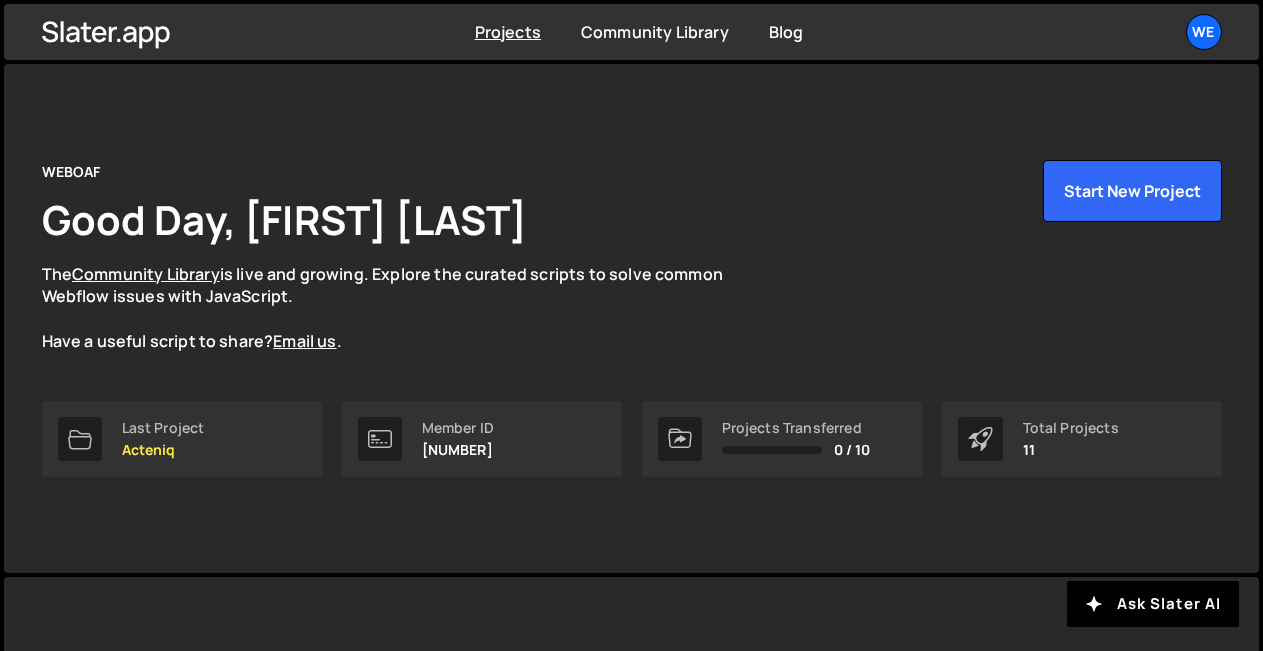 scroll, scrollTop: 0, scrollLeft: 0, axis: both 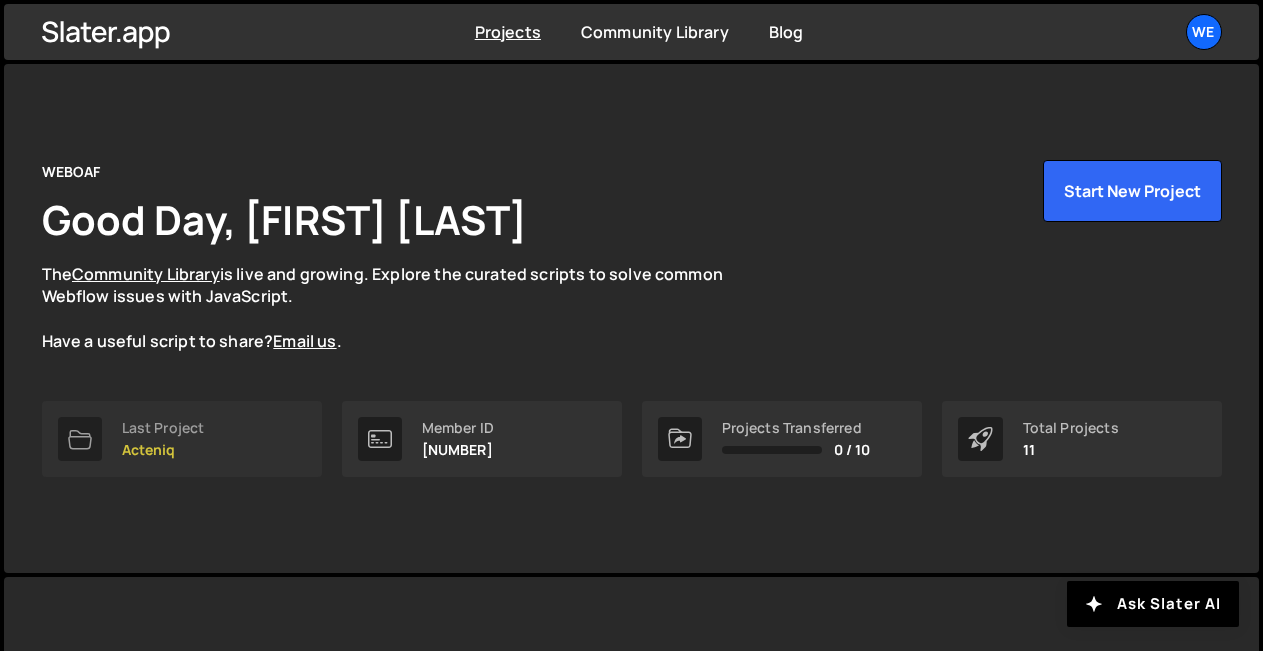 click on "Last Project" at bounding box center (163, 428) 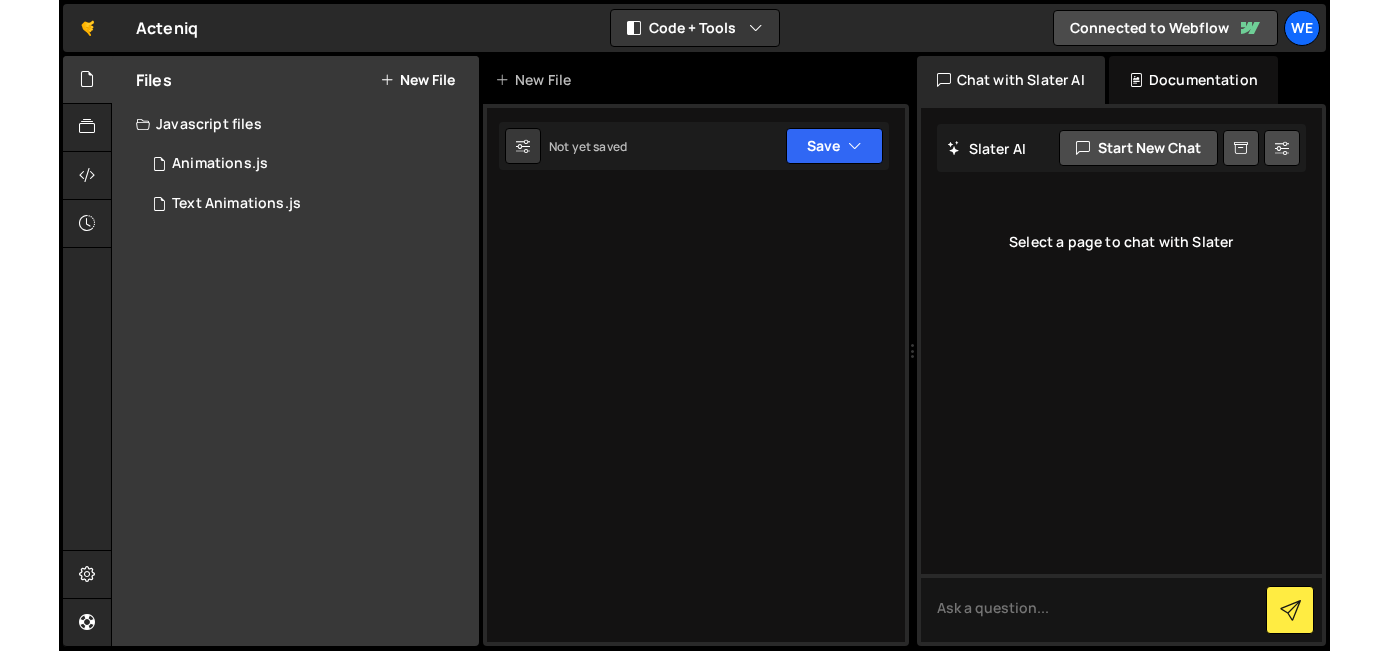 scroll, scrollTop: 0, scrollLeft: 0, axis: both 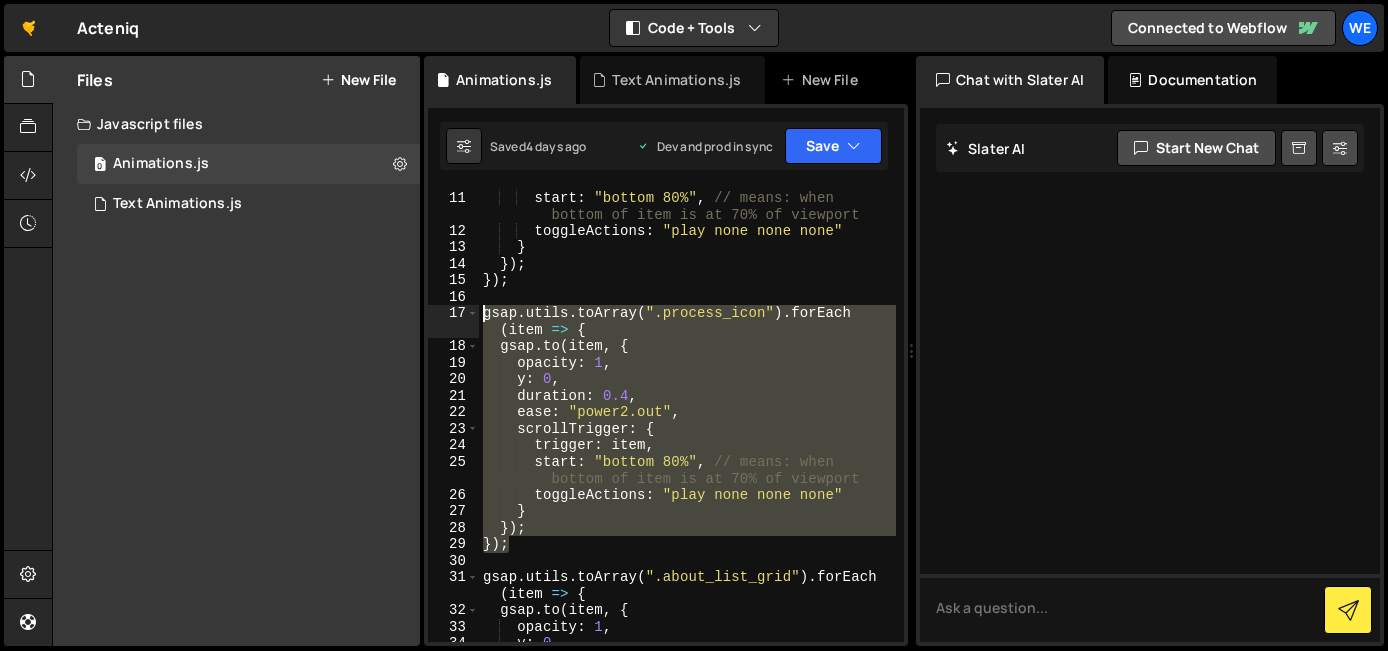 drag, startPoint x: 518, startPoint y: 552, endPoint x: 461, endPoint y: 311, distance: 247.64894 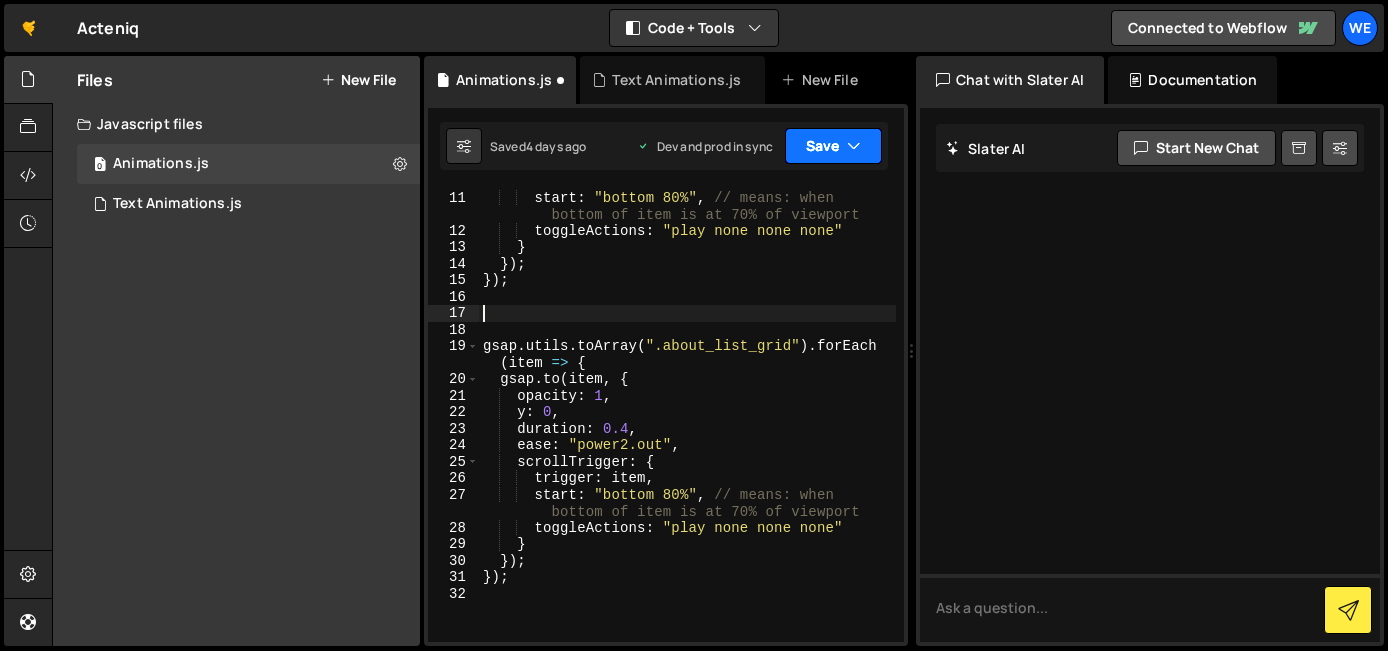 click on "Save" at bounding box center [833, 146] 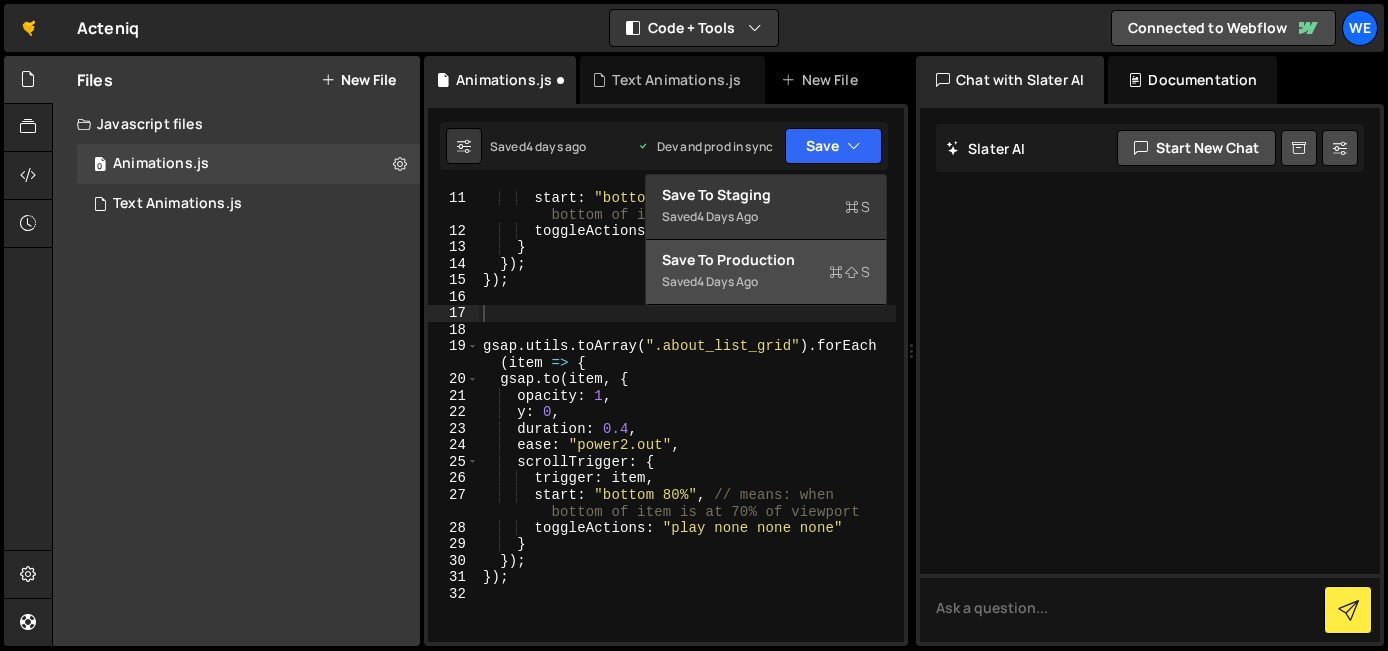 click on "4 days ago" at bounding box center (727, 281) 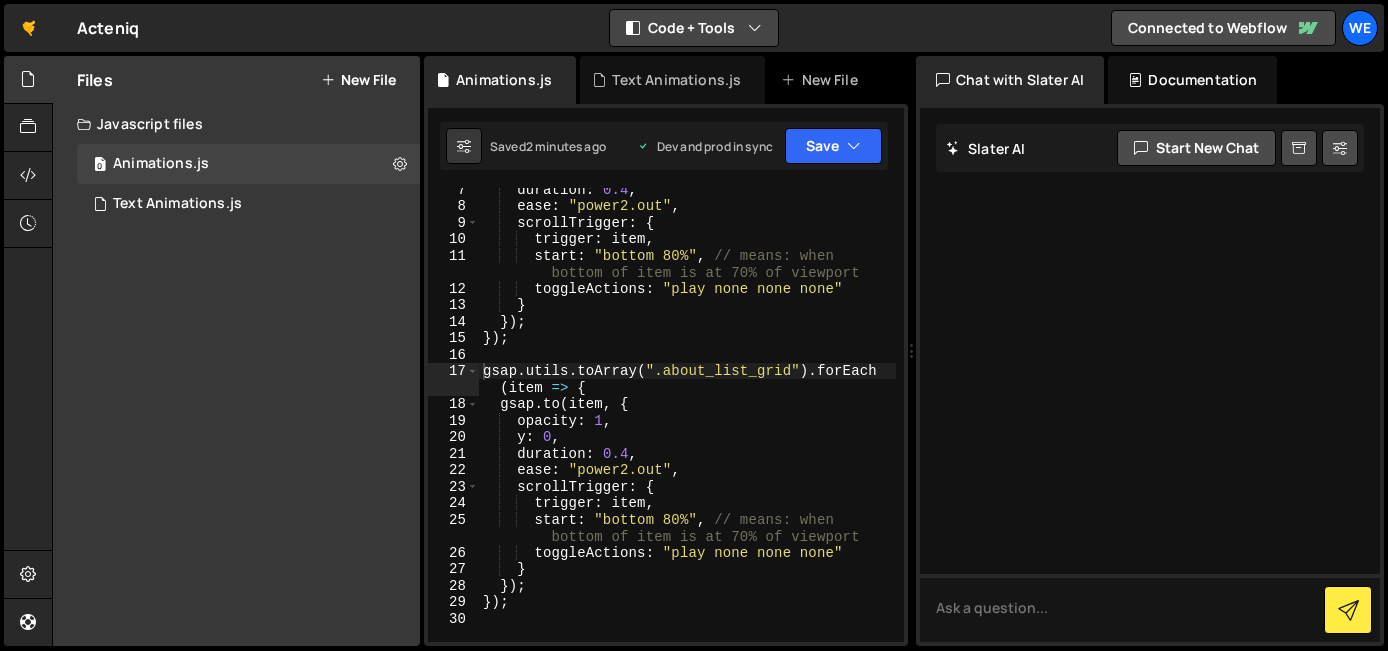 scroll, scrollTop: 155, scrollLeft: 0, axis: vertical 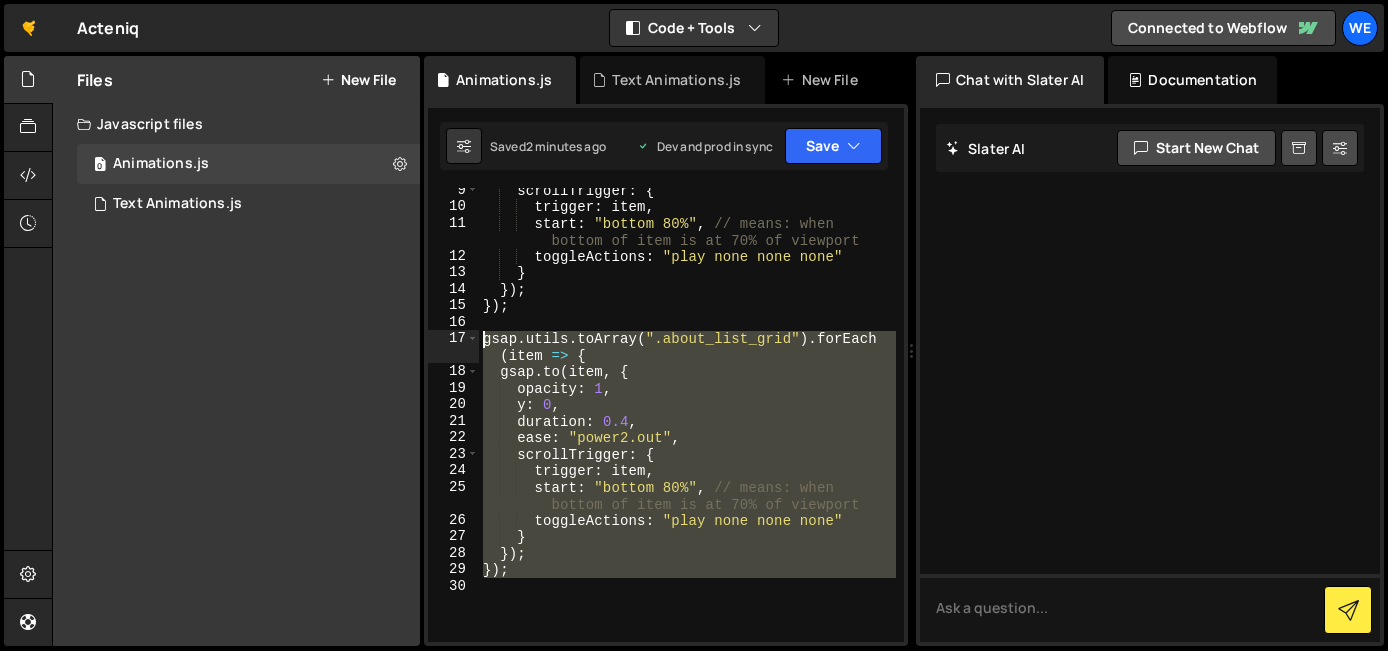 drag, startPoint x: 546, startPoint y: 579, endPoint x: 434, endPoint y: 346, distance: 258.52078 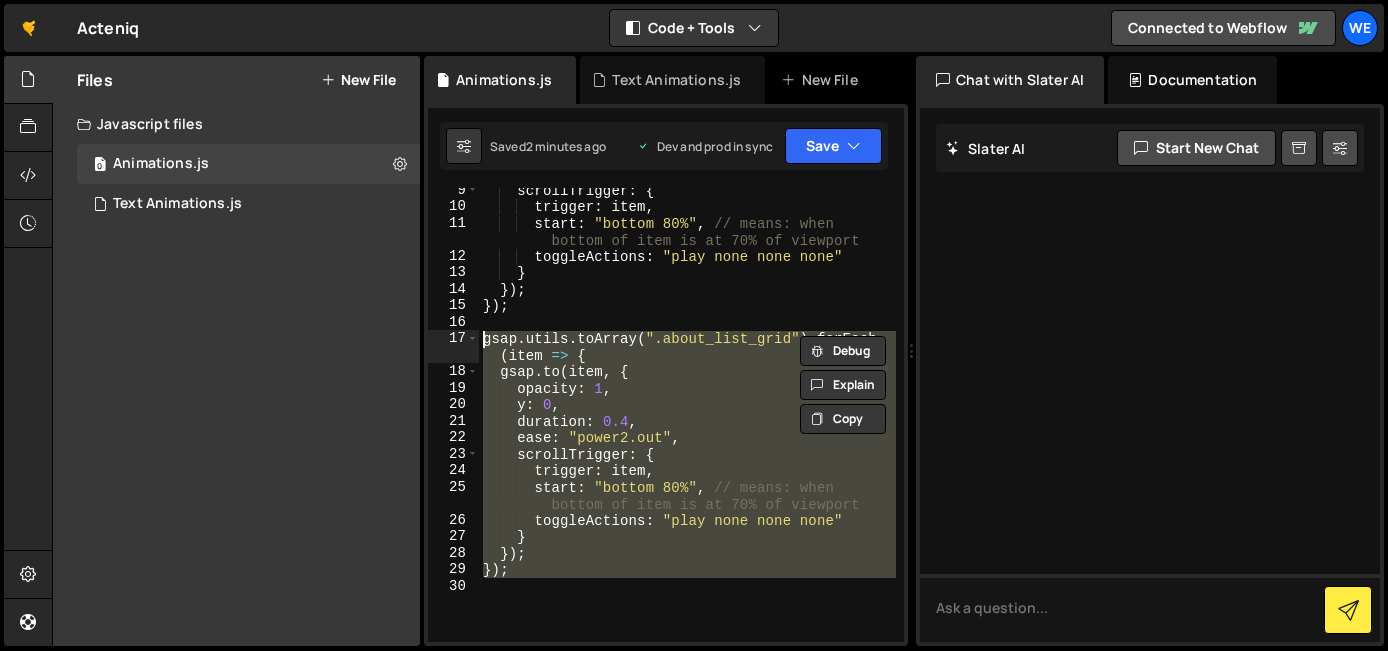 type 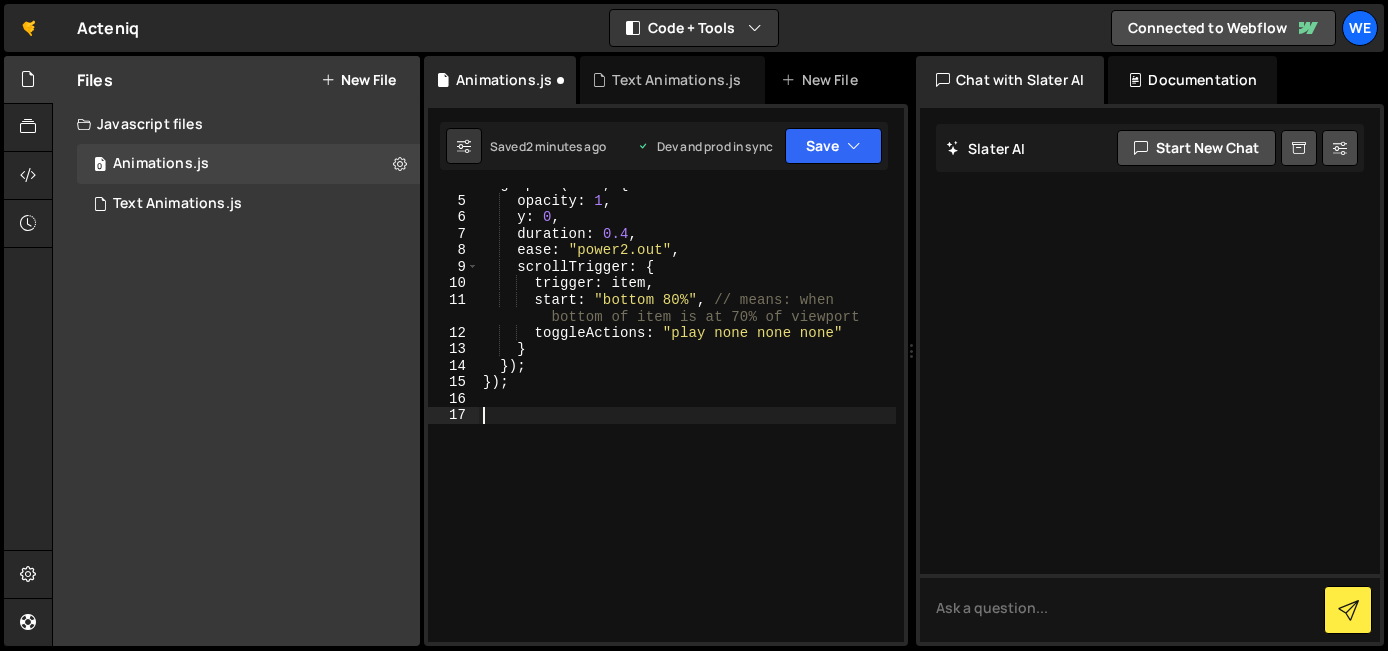 scroll, scrollTop: 78, scrollLeft: 0, axis: vertical 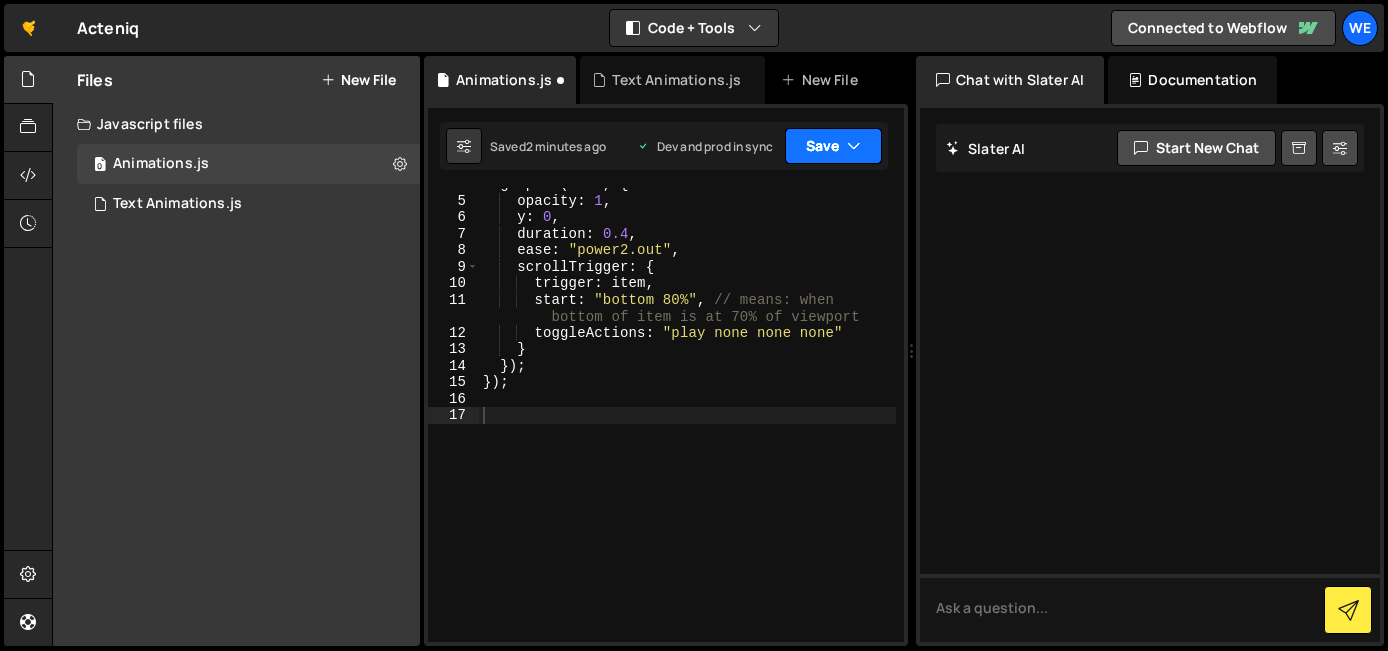 click on "Save" at bounding box center [833, 146] 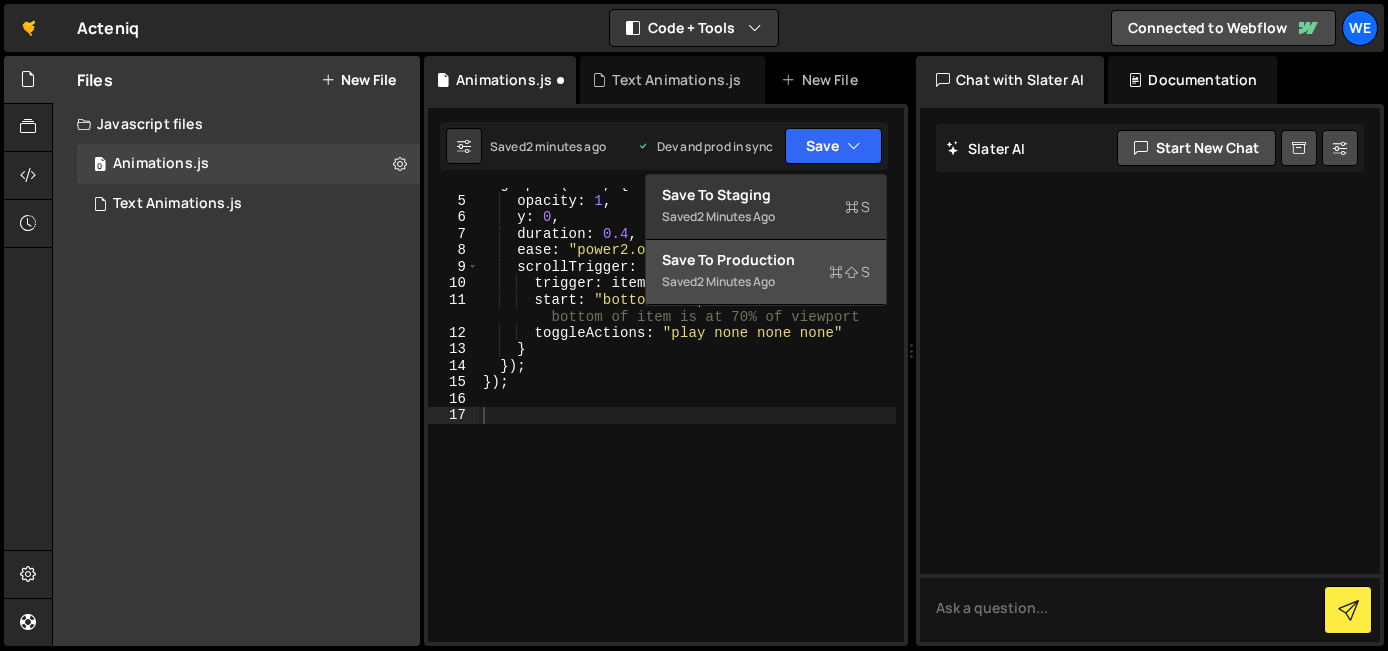 click on "Saved  2 minutes ago" at bounding box center [766, 282] 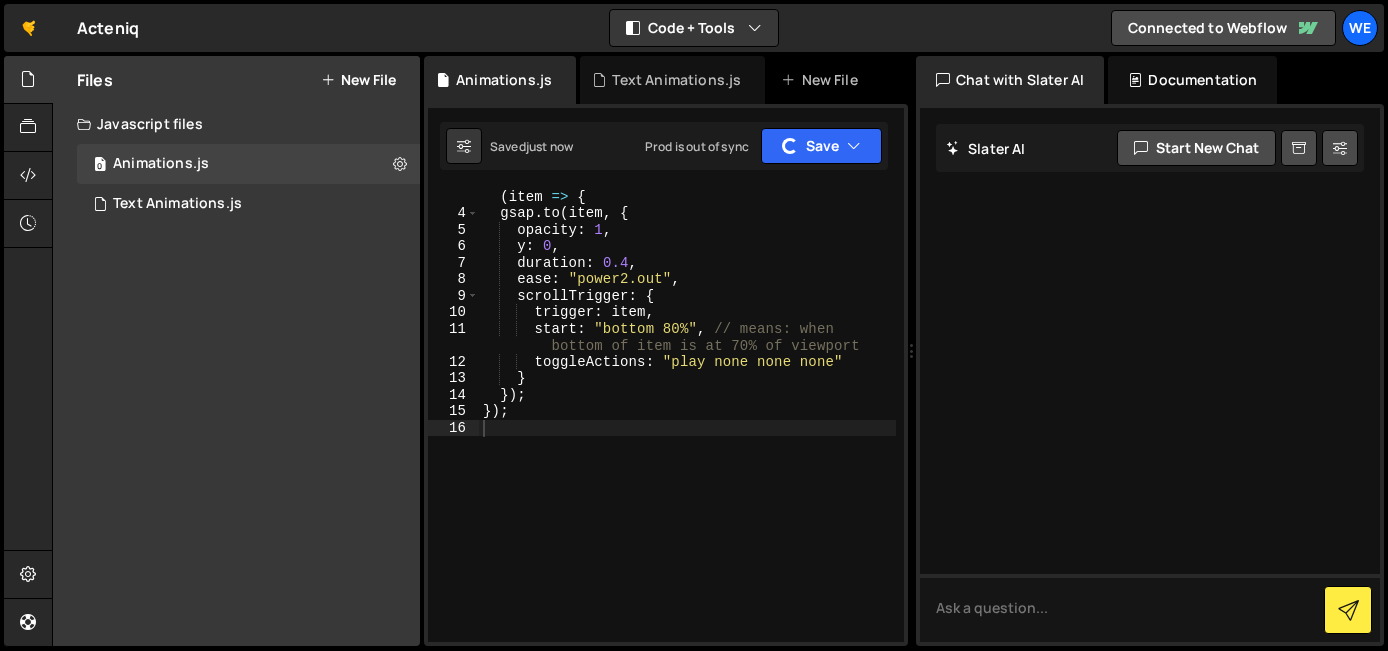 scroll, scrollTop: 0, scrollLeft: 0, axis: both 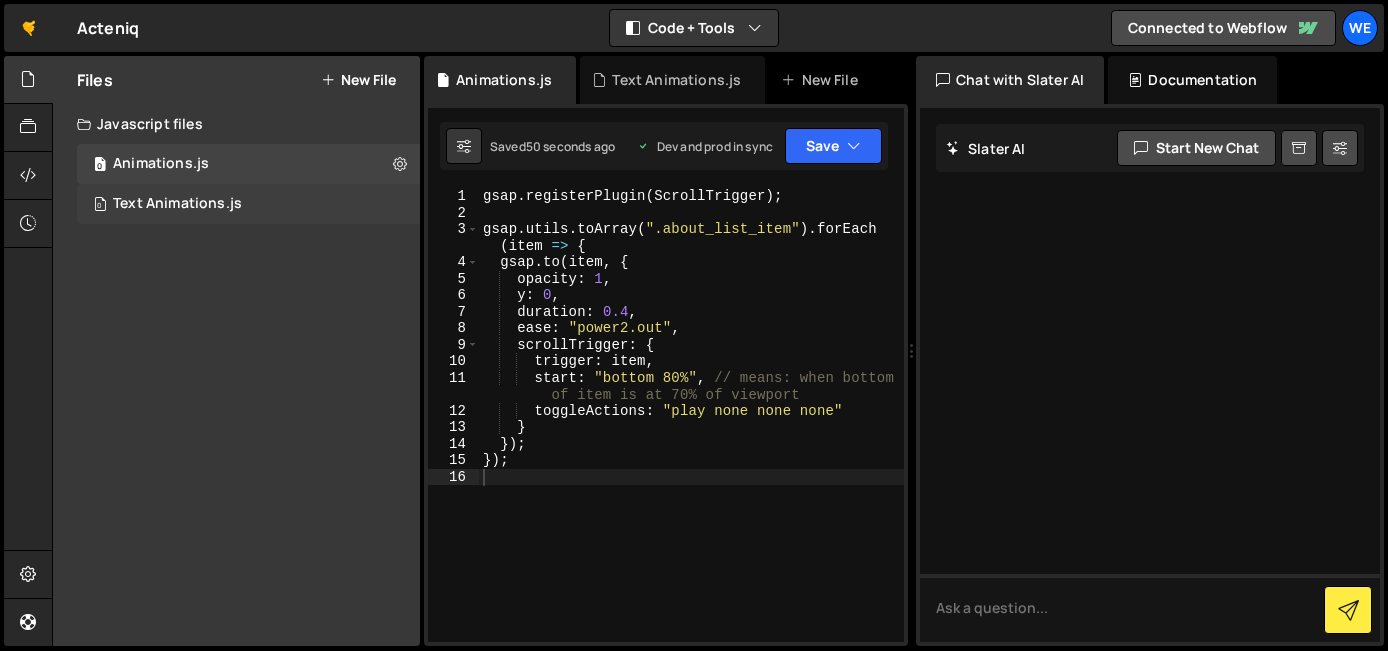click on "Text Animations.js" at bounding box center (177, 204) 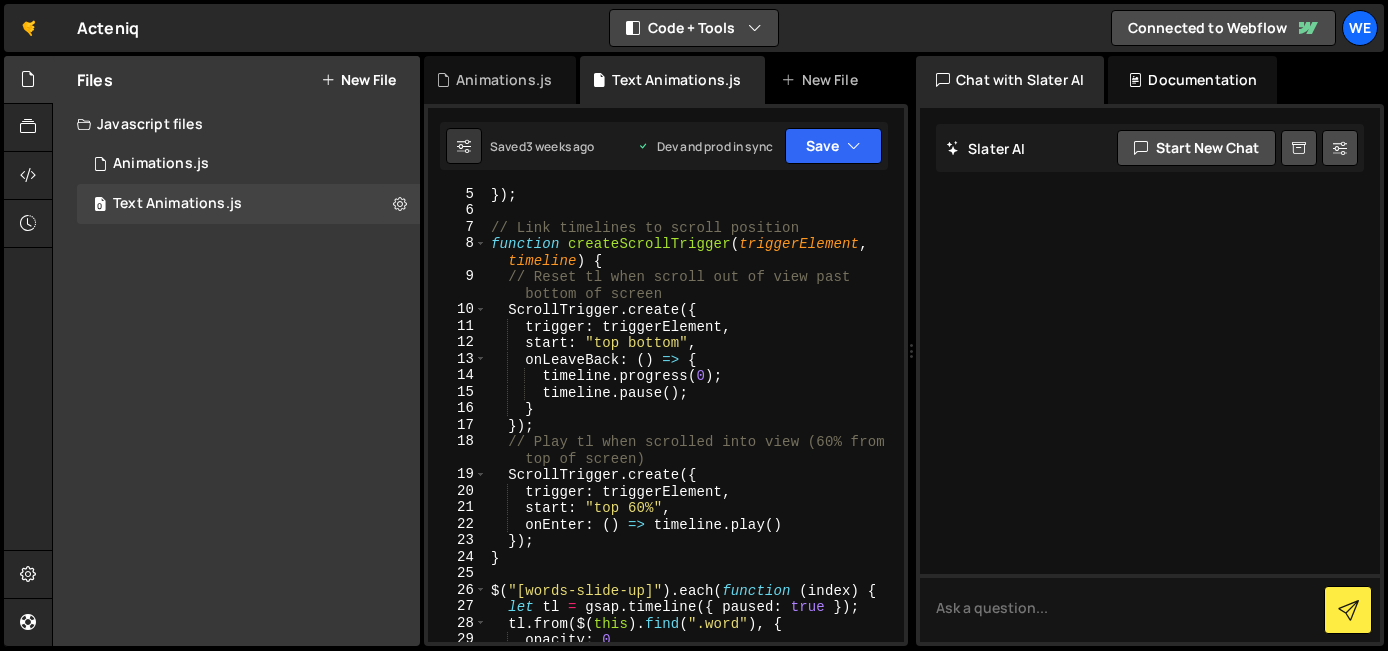 scroll, scrollTop: 84, scrollLeft: 0, axis: vertical 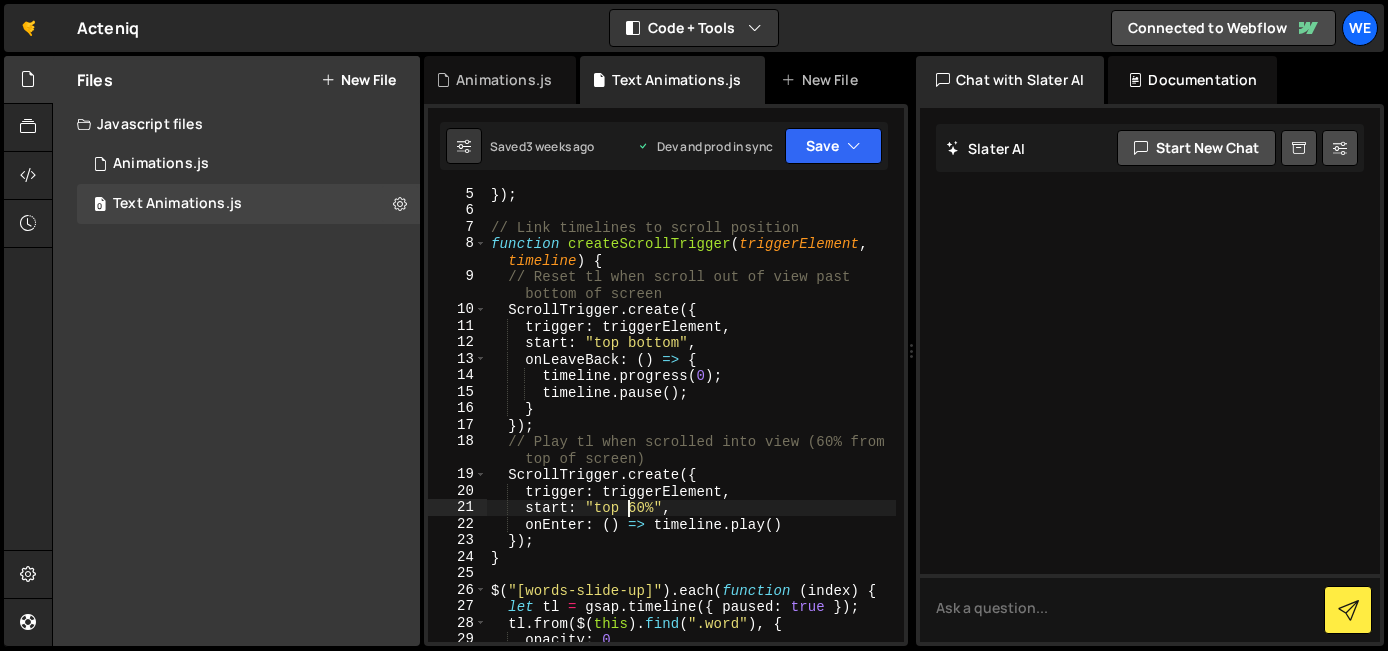 click on "}) ; // Link timelines to scroll position function   createScrollTrigger ( triggerElement ,     timeline )   {    // Reset tl when scroll out of view past       bottom of screen    ScrollTrigger . create ({       trigger :   triggerElement ,       start :   "top bottom" ,       onLeaveBack :   ( )   =>   {          timeline . progress ( 0 ) ;          timeline . pause ( ) ;       }    }) ;    // Play tl when scrolled into view (60% from       top of screen)    ScrollTrigger . create ({       trigger :   triggerElement ,       start :   "top 60%" ,       onEnter :   ( )   =>   timeline . play ( )    }) ; } $ ( "[words-slide-up]" ) . each ( function   ( index )   {    let   tl   =   gsap . timeline ({   paused :   true   }) ;    tl . from ( $ ( this ) . find ( ".word" ) ,   {       opacity :   0 ,       yPercent :   100 ," at bounding box center (691, 429) 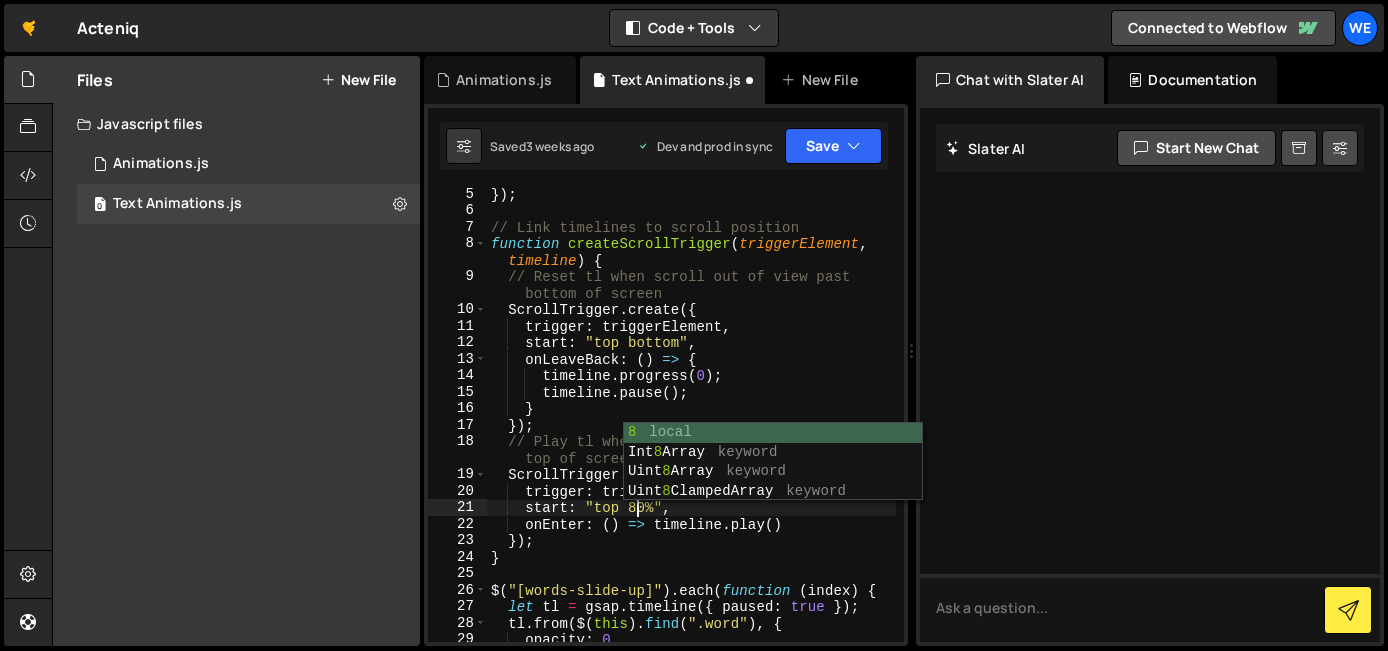 scroll, scrollTop: 0, scrollLeft: 9, axis: horizontal 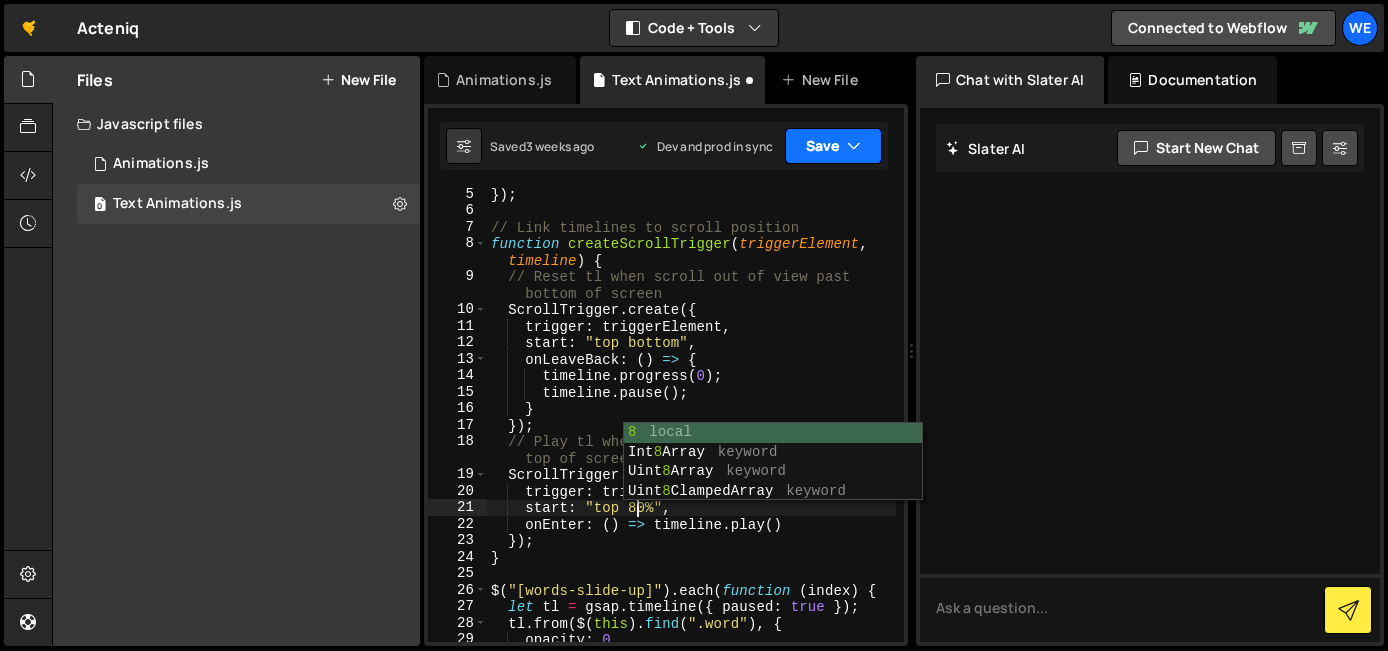 type on "start: "top 80%"," 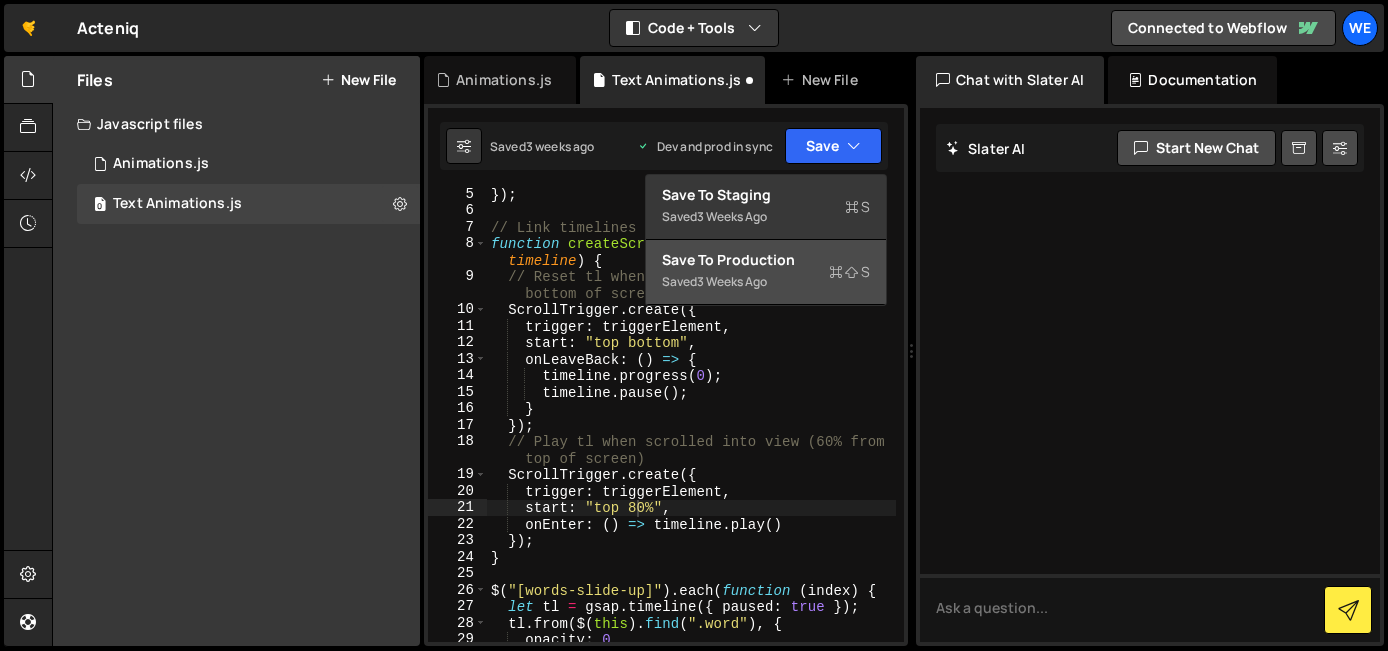 click on "Save to Production
S" at bounding box center [766, 260] 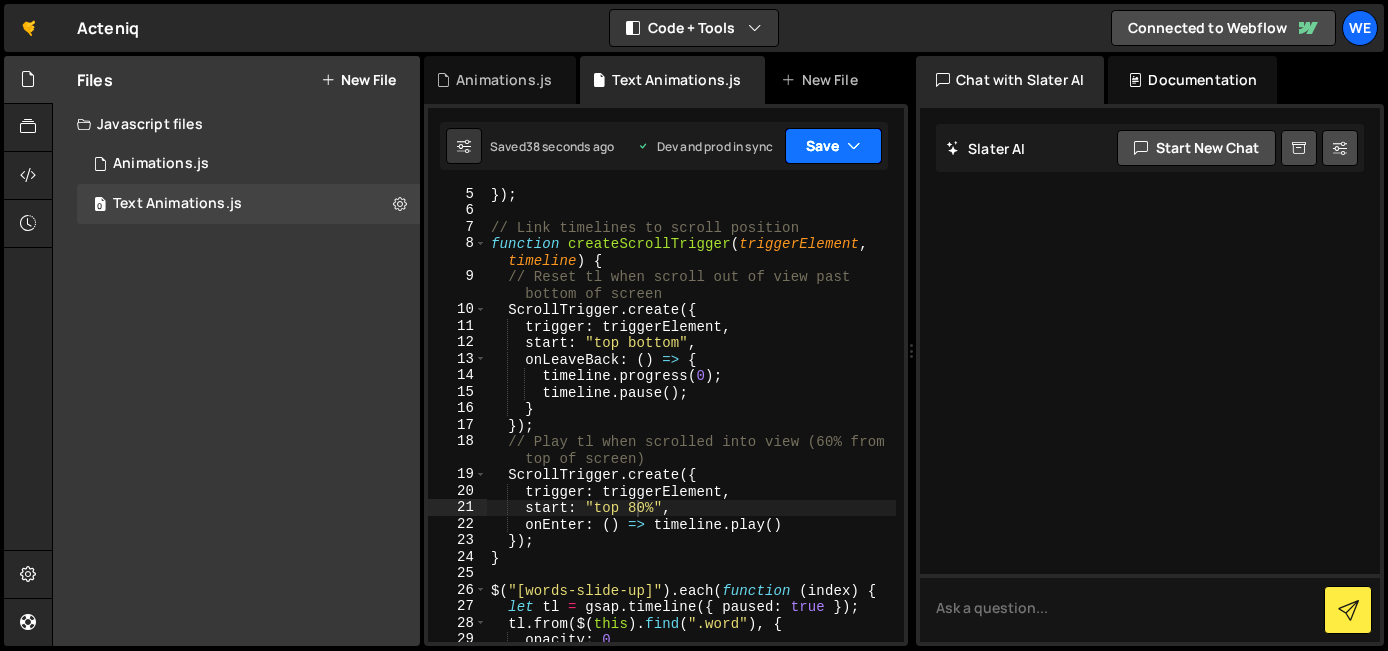 click on "Save" at bounding box center (833, 146) 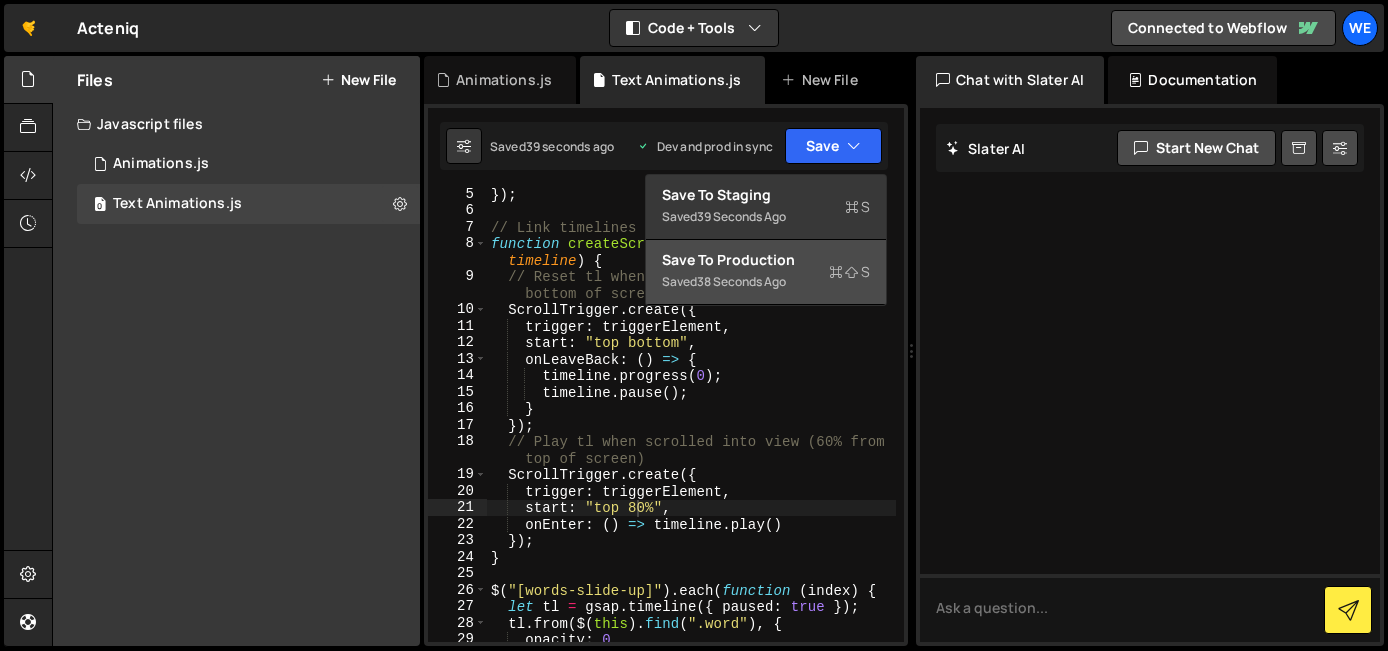 click on "Save to Production
S" at bounding box center [766, 260] 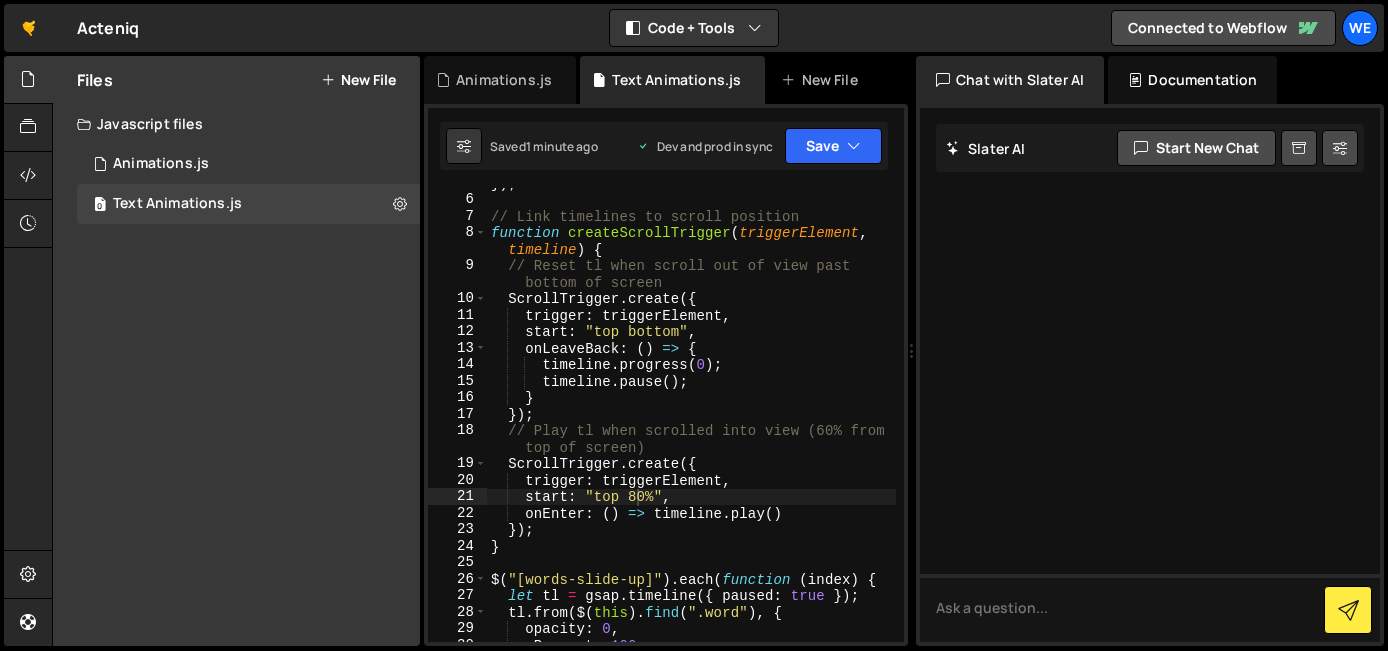 scroll, scrollTop: 111, scrollLeft: 0, axis: vertical 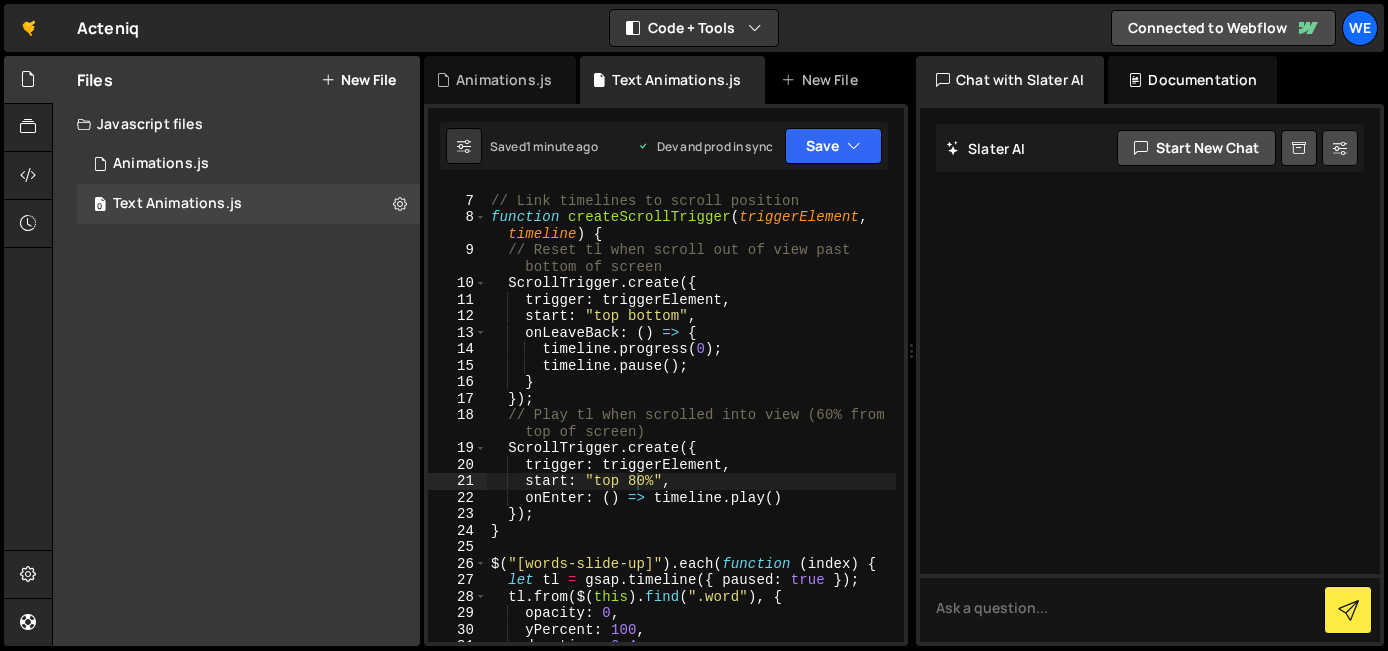 click on "// Link timelines to scroll position function   createScrollTrigger ( triggerElement ,     timeline )   {    // Reset tl when scroll out of view past       bottom of screen    ScrollTrigger . create ({       trigger :   triggerElement ,       start :   "top bottom" ,       onLeaveBack :   ( )   =>   {          timeline . progress ( 0 ) ;          timeline . pause ( ) ;       }    }) ;    // Play tl when scrolled into view (60% from       top of screen)    ScrollTrigger . create ({       trigger :   triggerElement ,       start :   "top 80%" ,       onEnter :   ( )   =>   timeline . play ( )    }) ; } $ ( "[words-slide-up]" ) . each ( function   ( index )   {    let   tl   =   gsap . timeline ({   paused :   true   }) ;    tl . from ( $ ( this ) . find ( ".word" ) ,   {       opacity :   0 ,       yPercent :   100 ,       duration :   0.4 ," at bounding box center [691, 419] 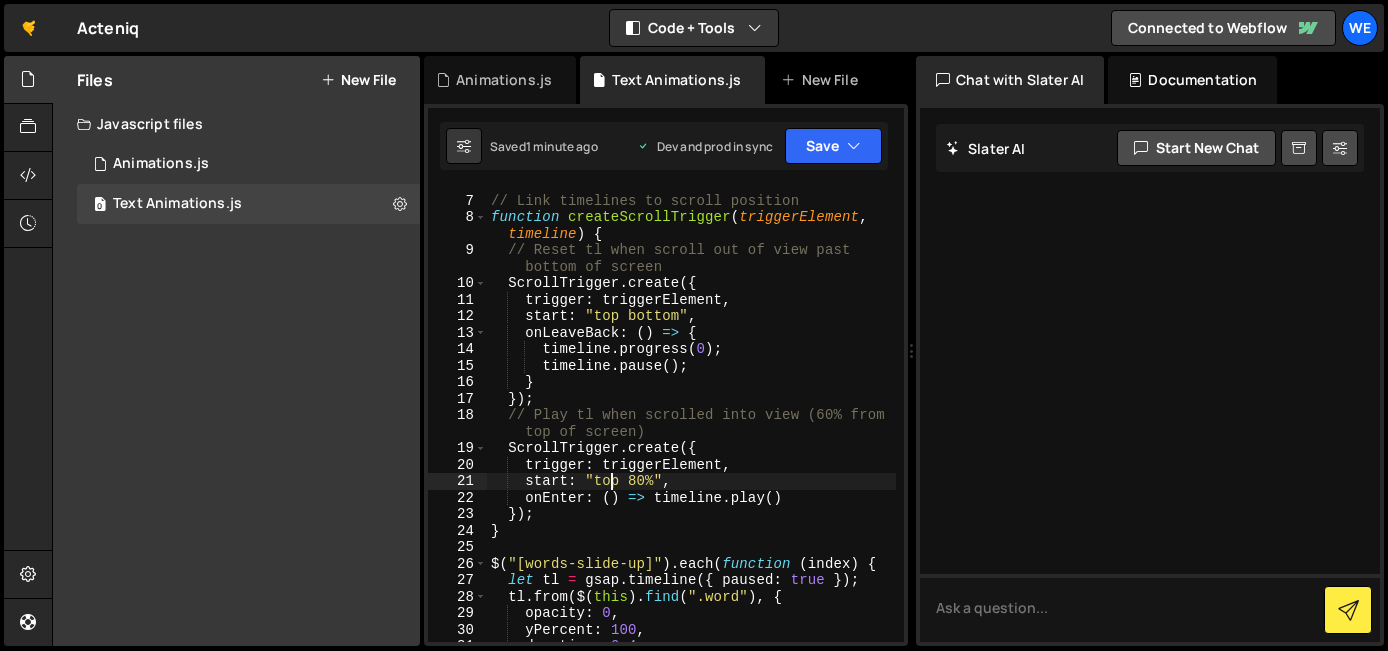 click on "// Link timelines to scroll position function   createScrollTrigger ( triggerElement ,     timeline )   {    // Reset tl when scroll out of view past       bottom of screen    ScrollTrigger . create ({       trigger :   triggerElement ,       start :   "top bottom" ,       onLeaveBack :   ( )   =>   {          timeline . progress ( 0 ) ;          timeline . pause ( ) ;       }    }) ;    // Play tl when scrolled into view (60% from       top of screen)    ScrollTrigger . create ({       trigger :   triggerElement ,       start :   "top 80%" ,       onEnter :   ( )   =>   timeline . play ( )    }) ; } $ ( "[words-slide-up]" ) . each ( function   ( index )   {    let   tl   =   gsap . timeline ({   paused :   true   }) ;    tl . from ( $ ( this ) . find ( ".word" ) ,   {       opacity :   0 ,       yPercent :   100 ,       duration :   0.4 ," at bounding box center [691, 419] 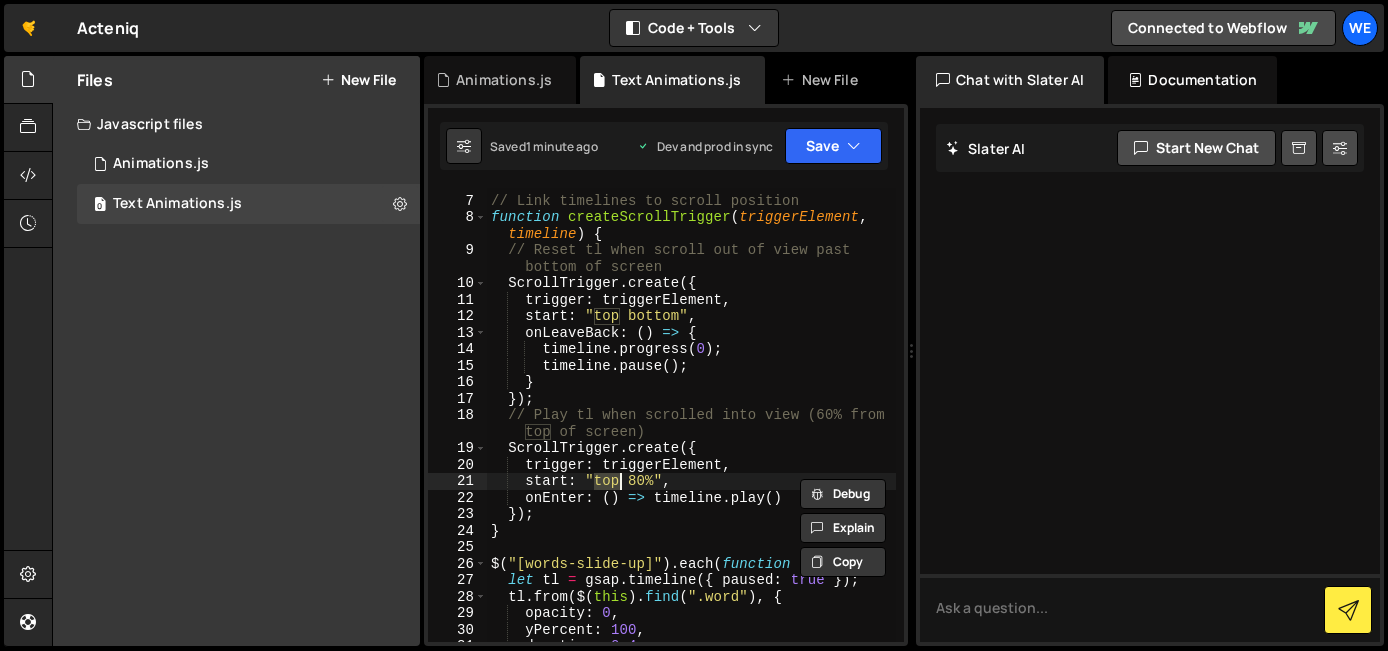 click on "// Link timelines to scroll position function   createScrollTrigger ( triggerElement ,     timeline )   {    // Reset tl when scroll out of view past       bottom of screen    ScrollTrigger . create ({       trigger :   triggerElement ,       start :   "top bottom" ,       onLeaveBack :   ( )   =>   {          timeline . progress ( 0 ) ;          timeline . pause ( ) ;       }    }) ;    // Play tl when scrolled into view (60% from       top of screen)    ScrollTrigger . create ({       trigger :   triggerElement ,       start :   "top 80%" ,       onEnter :   ( )   =>   timeline . play ( )    }) ; } $ ( "[words-slide-up]" ) . each ( function   ( index )   {    let   tl   =   gsap . timeline ({   paused :   true   }) ;    tl . from ( $ ( this ) . find ( ".word" ) ,   {       opacity :   0 ,       yPercent :   100 ,       duration :   0.4 ," at bounding box center [691, 415] 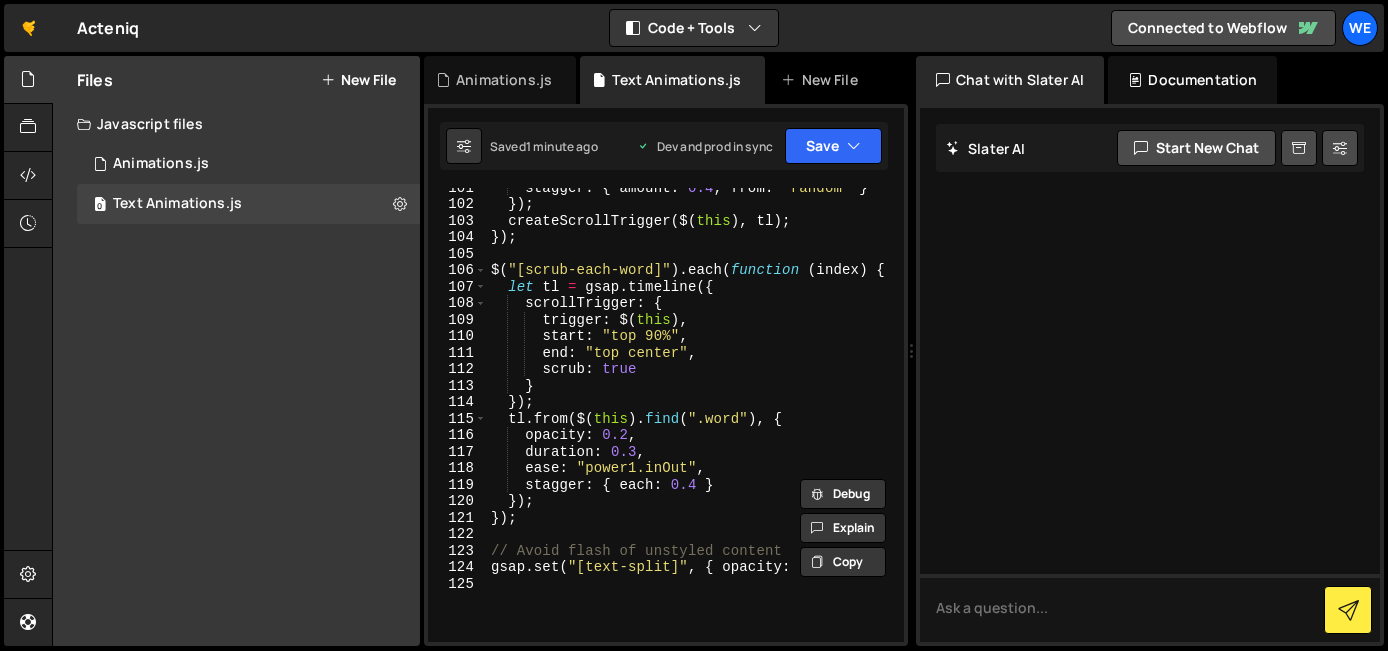 scroll, scrollTop: 1812, scrollLeft: 0, axis: vertical 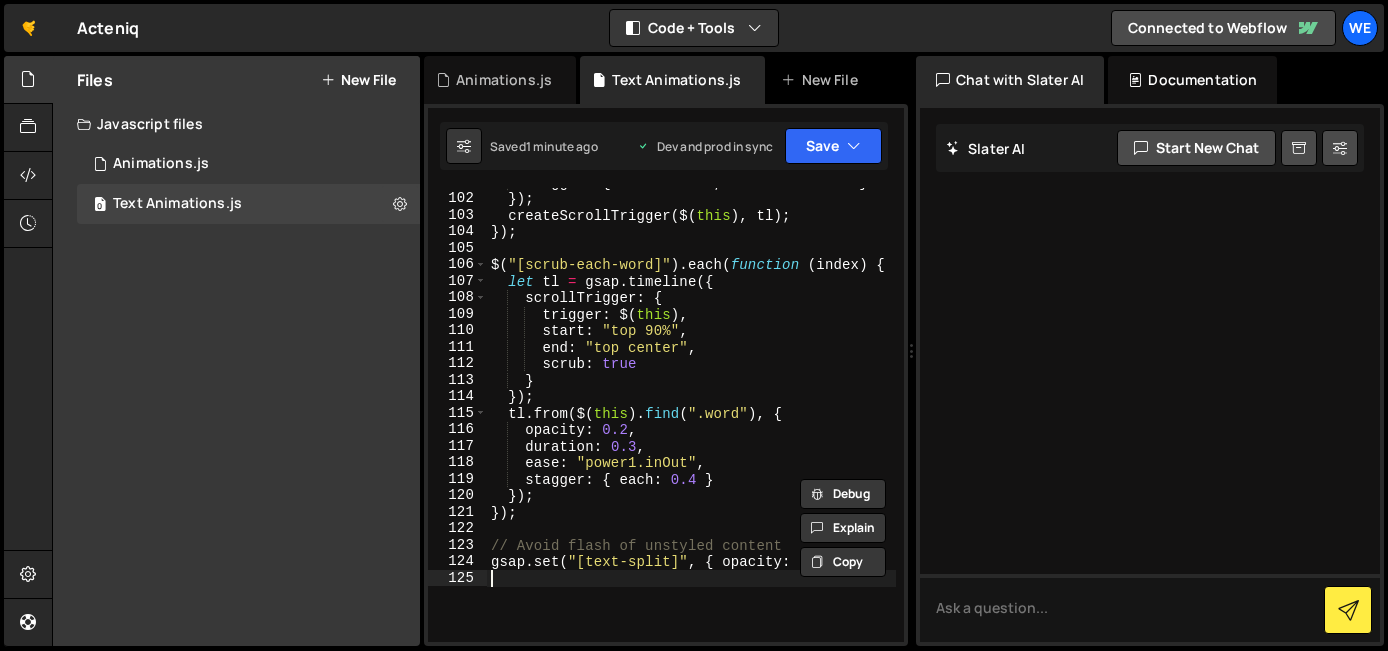 click on "stagger :   {   amount :   0.4 ,   from :   "random"   }    }) ;    createScrollTrigger ( $ ( this ) ,   tl ) ; }) ; $ ( "[scrub-each-word]" ) . each ( function   ( index )   {    let   tl   =   gsap . timeline ({       scrollTrigger :   {          trigger :   $ ( this ) ,          start :   "top 90%" ,          end :   "top center" ,          scrub :   true       }    }) ;    tl . from ( $ ( this ) . find ( ".word" ) ,   {       opacity :   0.2 ,       duration :   0.3 ,       ease :   "power1.inOut" ,       stagger :   {   each :   0.4   }    }) ; }) ; // Avoid flash of unstyled content gsap . set ( "[text-split]" ,   {   opacity :   1   }) ;" at bounding box center (691, 417) 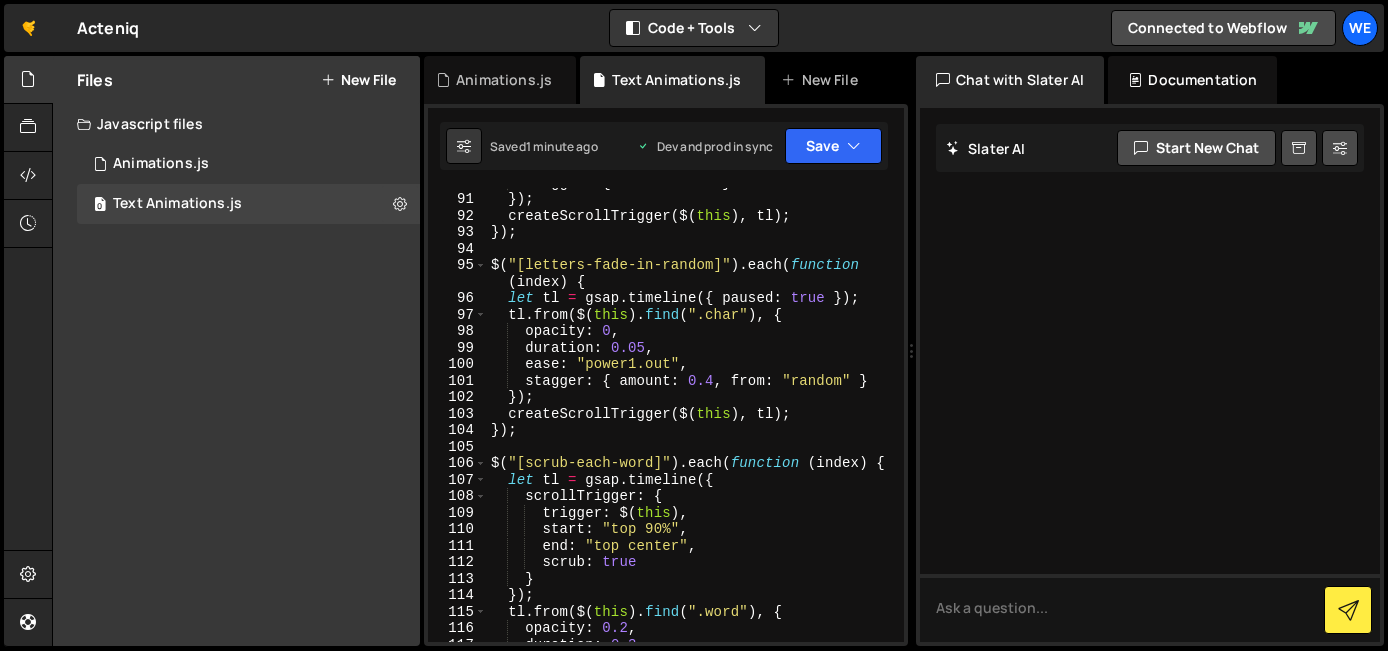 scroll, scrollTop: 1618, scrollLeft: 0, axis: vertical 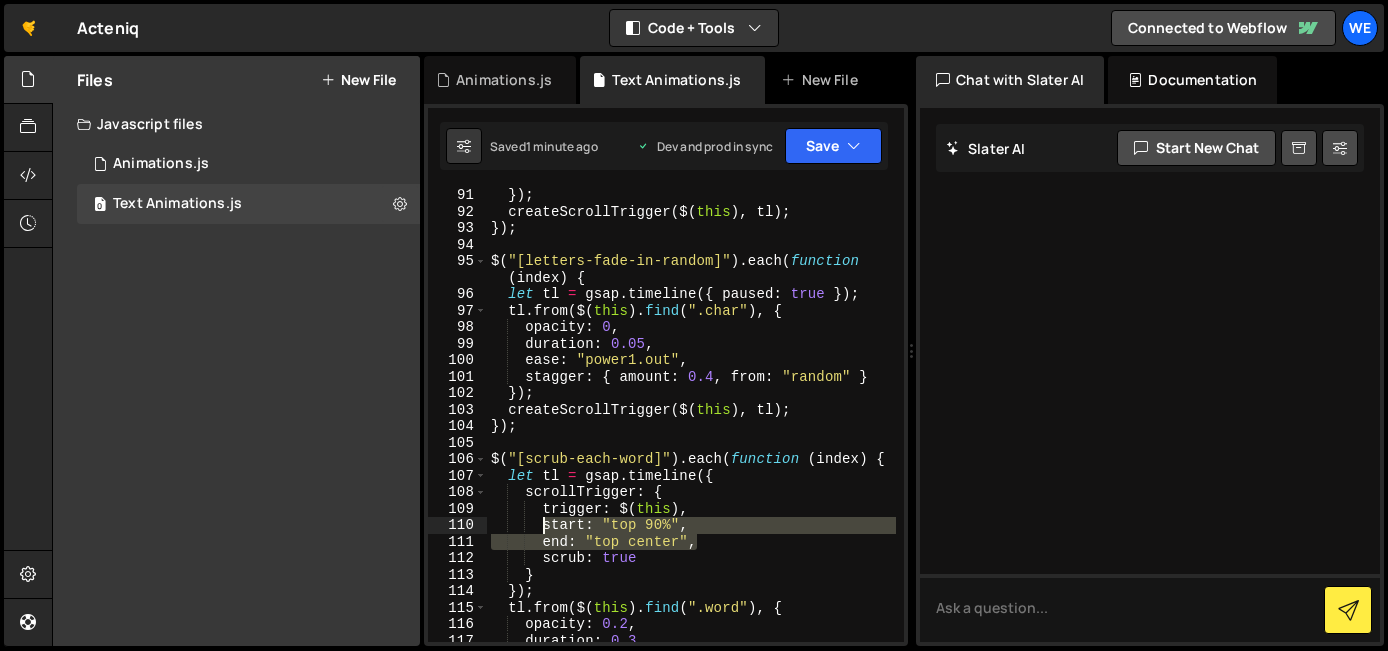 drag, startPoint x: 703, startPoint y: 538, endPoint x: 544, endPoint y: 525, distance: 159.53056 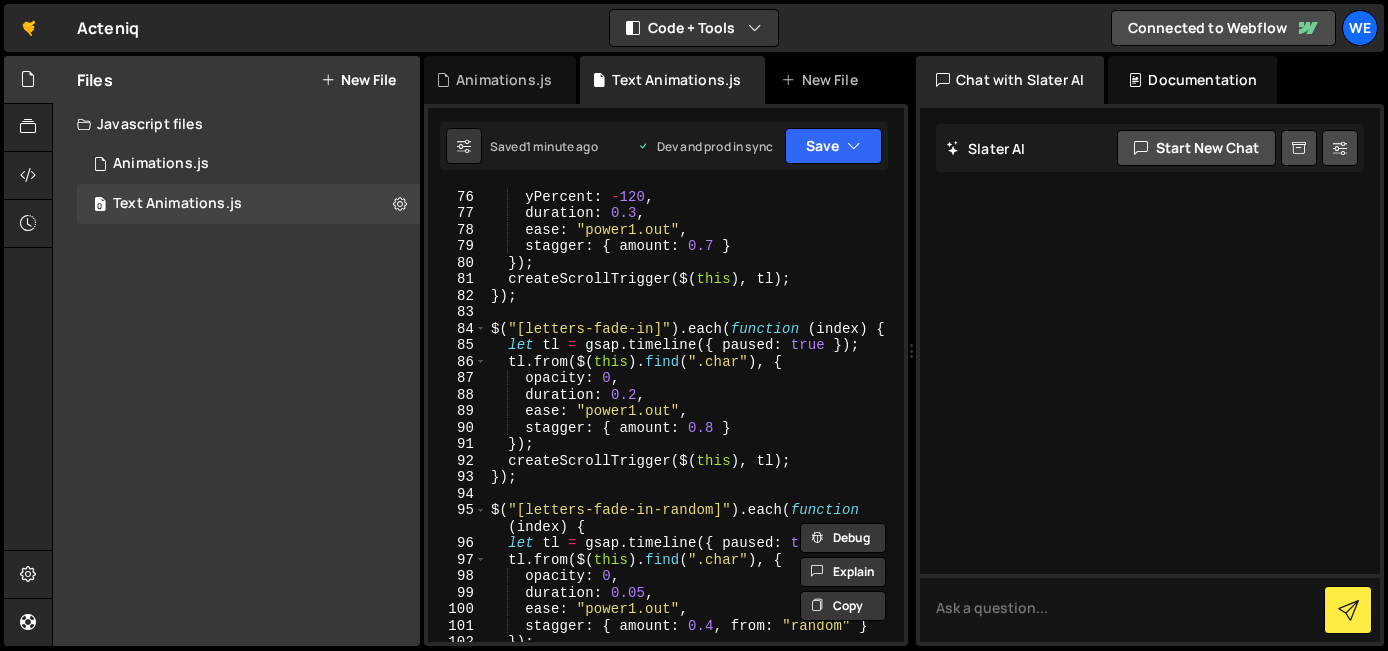 scroll, scrollTop: 1365, scrollLeft: 0, axis: vertical 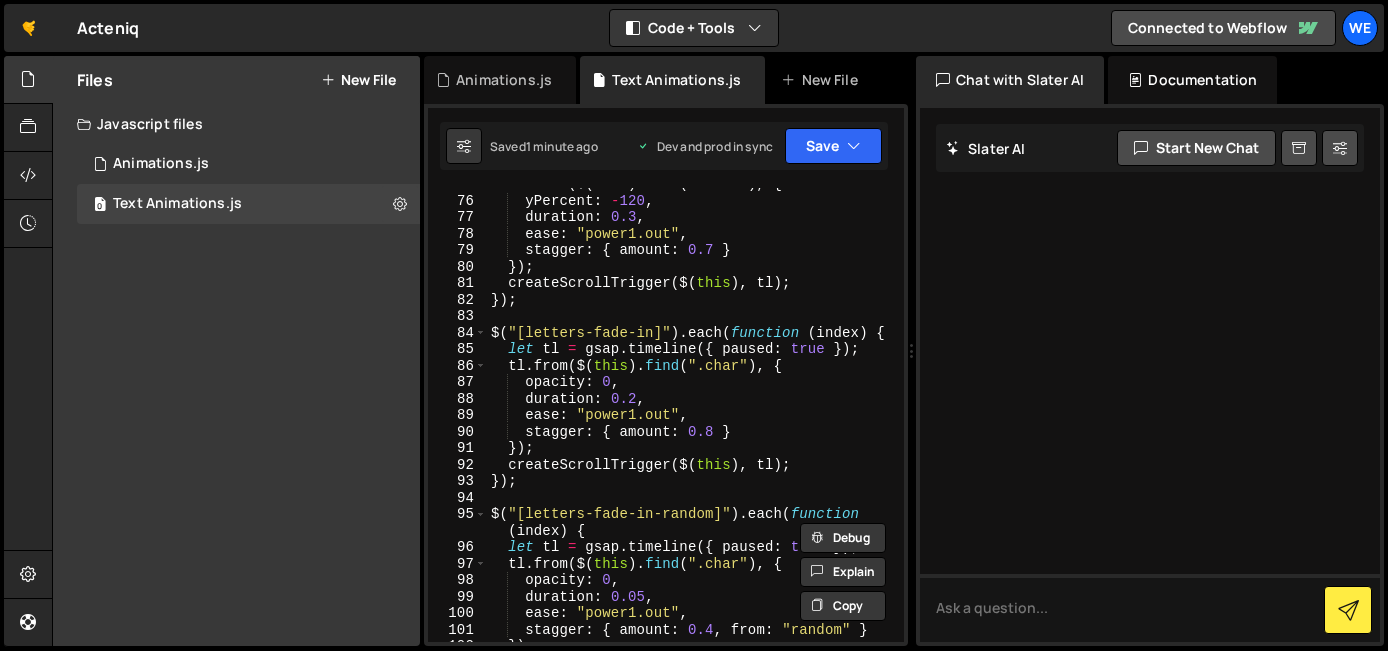 click on "tl . from ( $ ( this ) . find ( ".char" ) ,   {       yPercent :   - 120 ,       duration :   0.3 ,       ease :   "power1.out" ,       stagger :   {   amount :   0.7   }    }) ;    createScrollTrigger ( $ ( this ) ,   tl ) ; }) ; $ ( "[letters-fade-in]" ) . each ( function   ( index )   {    let   tl   =   gsap . timeline ({   paused :   true   }) ;    tl . from ( $ ( this ) . find ( ".char" ) ,   {       opacity :   0 ,       duration :   0.2 ,       ease :   "power1.out" ,       stagger :   {   amount :   0.8   }    }) ;    createScrollTrigger ( $ ( this ) ,   tl ) ; }) ; $ ( "[letters-fade-in-random]" ) . each ( function      ( index )   {    let   tl   =   gsap . timeline ({   paused :   true   }) ;    tl . from ( $ ( this ) . find ( ".char" ) ,   {       opacity :   0 ,       duration :   0.05 ,       ease :   "power1.out" ,       stagger :   {   amount :   0.4 ,   from :   "random"   }    }) ;" at bounding box center [691, 419] 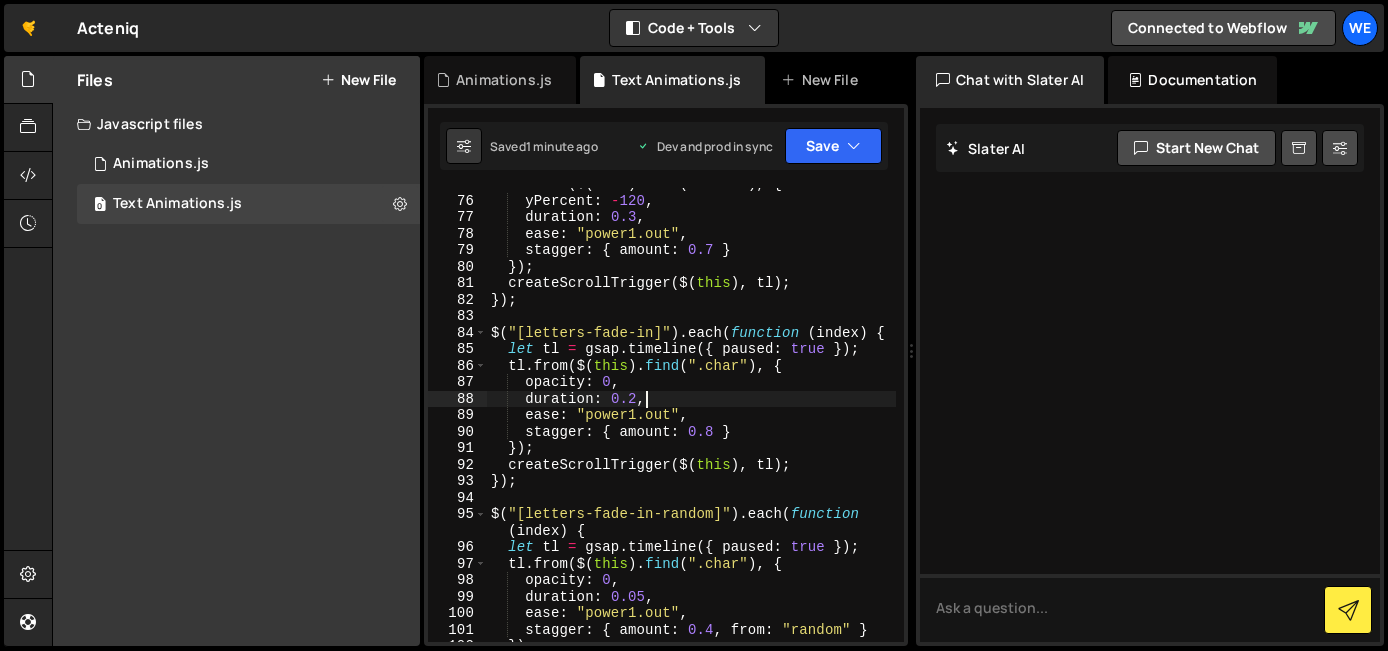 scroll, scrollTop: 0, scrollLeft: 1, axis: horizontal 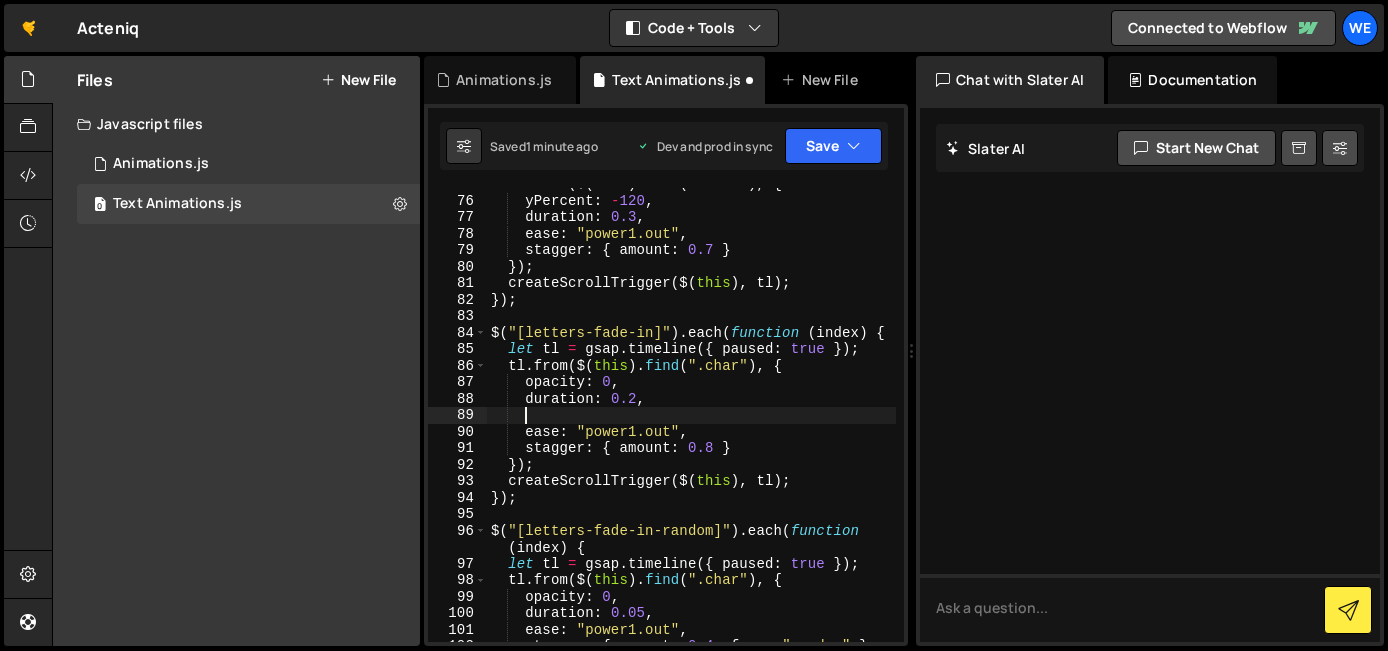 paste on "end: "top center"," 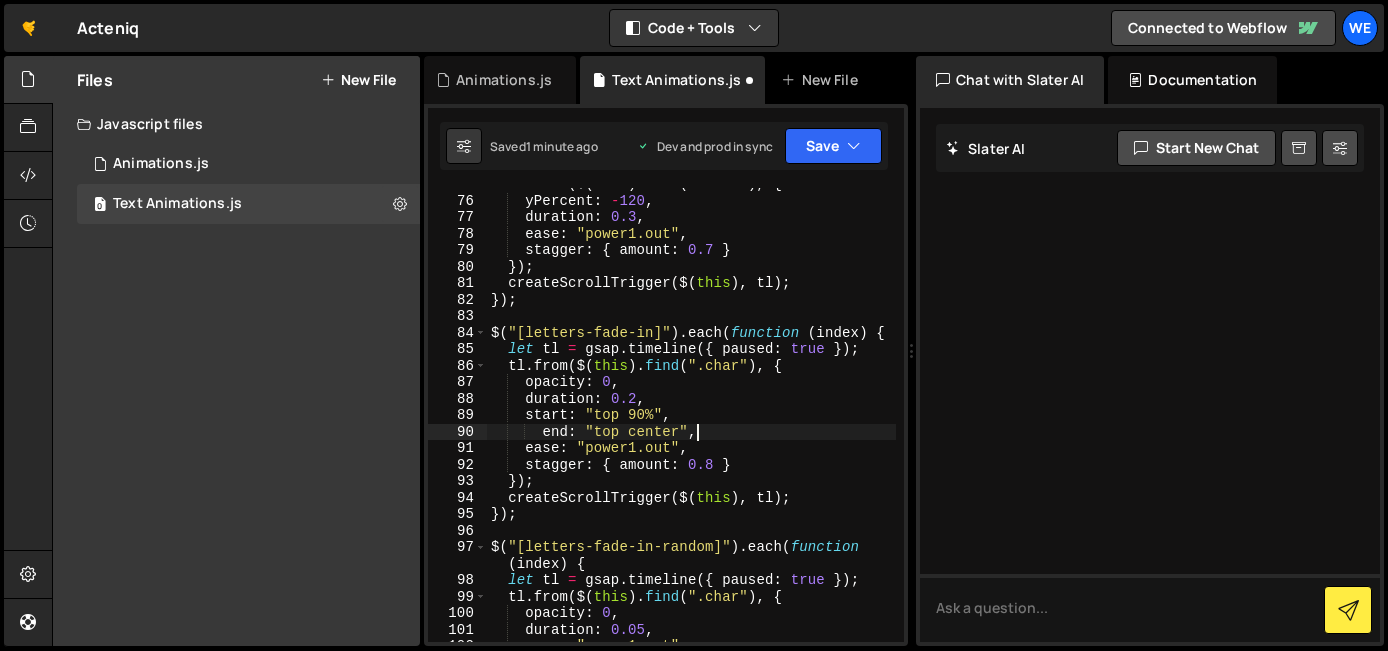 click on "tl . from ( $ ( this ) . find ( ".char" ) ,   {       yPercent :   - 120 ,       duration :   0.3 ,       ease :   "power1.out" ,       stagger :   {   amount :   0.7   }    }) ;    createScrollTrigger ( $ ( this ) ,   tl ) ; }) ; $ ( "[letters-fade-in]" ) . each ( function   ( index )   {    let   tl   =   gsap . timeline ({   paused :   true   }) ;    tl . from ( $ ( this ) . find ( ".char" ) ,   {       opacity :   0 ,       duration :   0.2 ,       start :   "top 90%" ,          end :   "top center" ,       ease :   "power1.out" ,       stagger :   {   amount :   0.8   }    }) ;    createScrollTrigger ( $ ( this ) ,   tl ) ; }) ; $ ( "[letters-fade-in-random]" ) . each ( function      ( index )   {    let   tl   =   gsap . timeline ({   paused :   true   }) ;    tl . from ( $ ( this ) . find ( ".char" ) ,   {       opacity :   0 ,       duration :   0.05 ,       ease :   "power1.out" ," at bounding box center (691, 419) 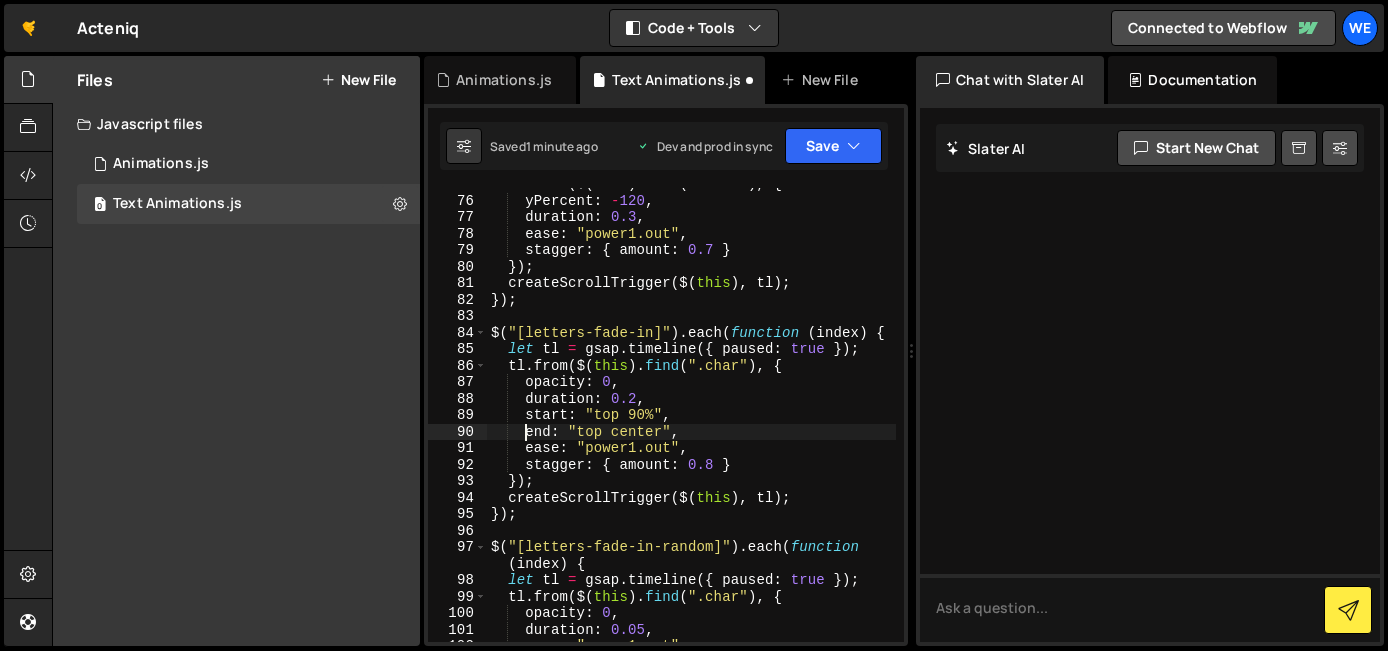 click on "tl . from ( $ ( this ) . find ( ".char" ) ,   {       yPercent :   - 120 ,       duration :   0.3 ,       ease :   "power1.out" ,       stagger :   {   amount :   0.7   }    }) ;    createScrollTrigger ( $ ( this ) ,   tl ) ; }) ; $ ( "[letters-fade-in]" ) . each ( function   ( index )   {    let   tl   =   gsap . timeline ({   paused :   true   }) ;    tl . from ( $ ( this ) . find ( ".char" ) ,   {       opacity :   0 ,       duration :   0.2 ,       start :   "top 90%" ,       end :   "top center" ,       ease :   "power1.out" ,       stagger :   {   amount :   0.8   }    }) ;    createScrollTrigger ( $ ( this ) ,   tl ) ; }) ; $ ( "[letters-fade-in-random]" ) . each ( function      ( index )   {    let   tl   =   gsap . timeline ({   paused :   true   }) ;    tl . from ( $ ( this ) . find ( ".char" ) ,   {       opacity :   0 ,       duration :   0.05 ,       ease :   "power1.out" ," at bounding box center (691, 419) 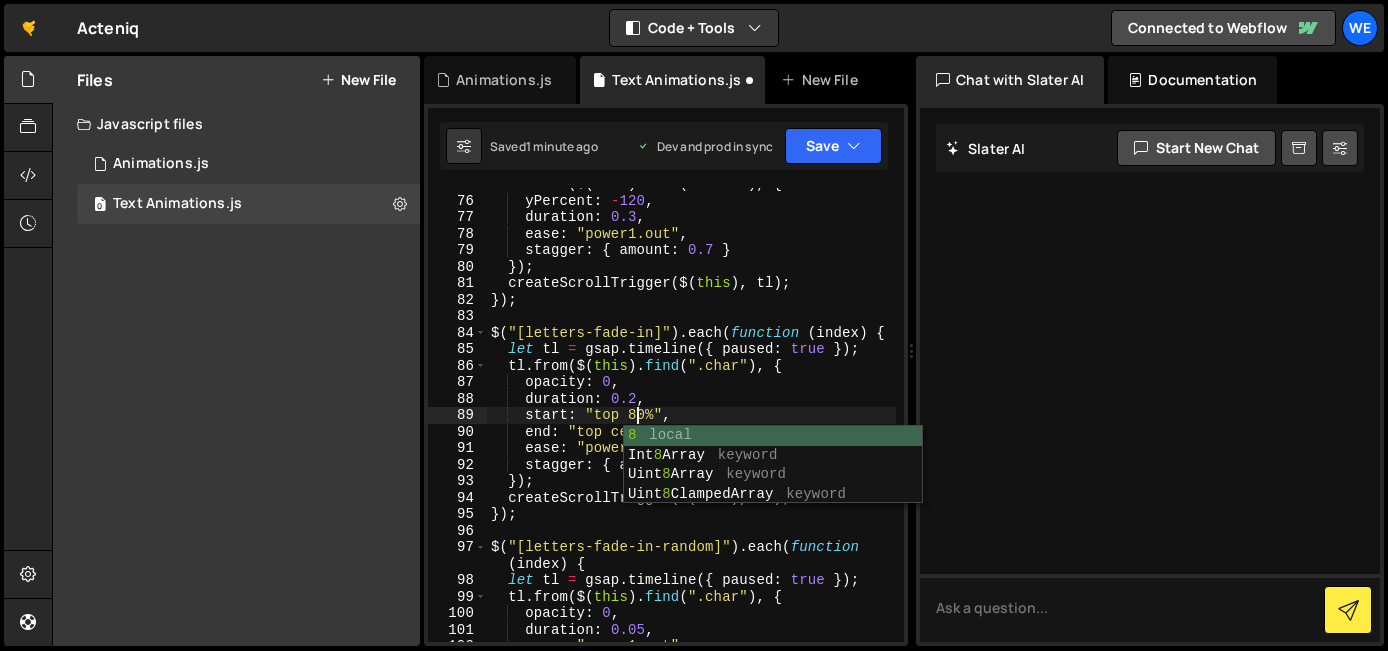 scroll, scrollTop: 0, scrollLeft: 9, axis: horizontal 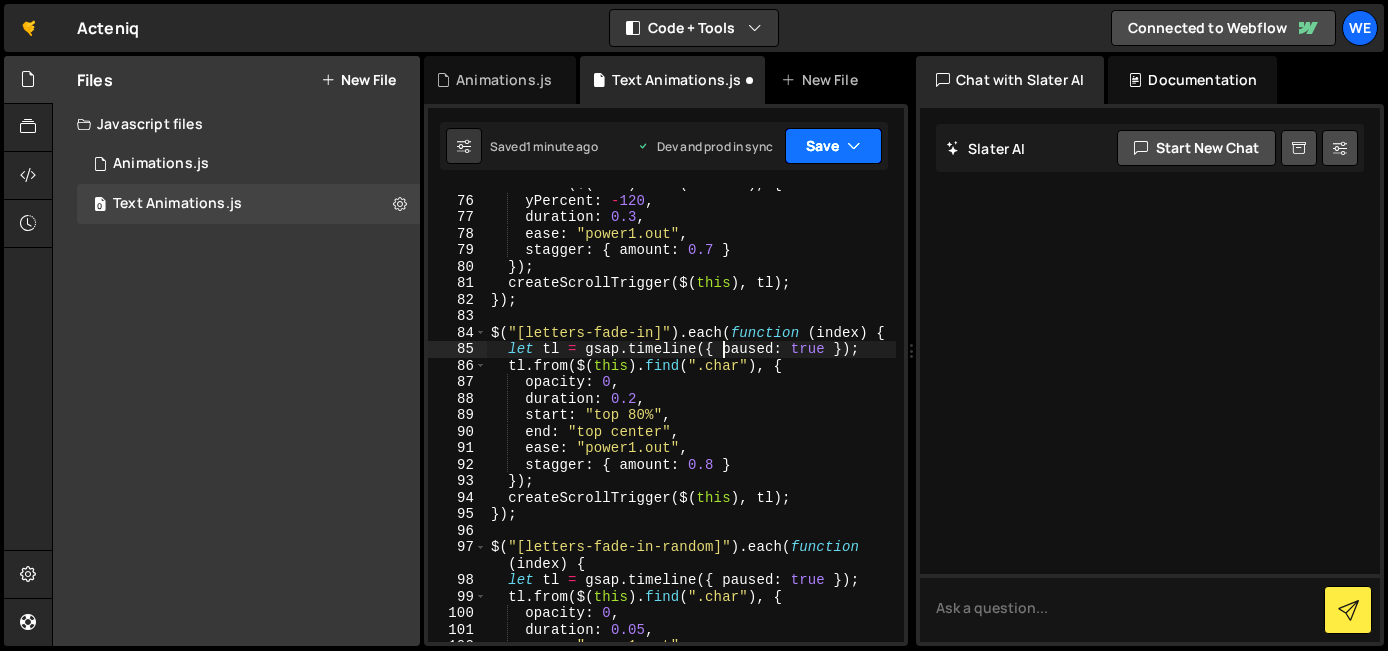 type on "let tl = gsap.timeline({ paused: true });" 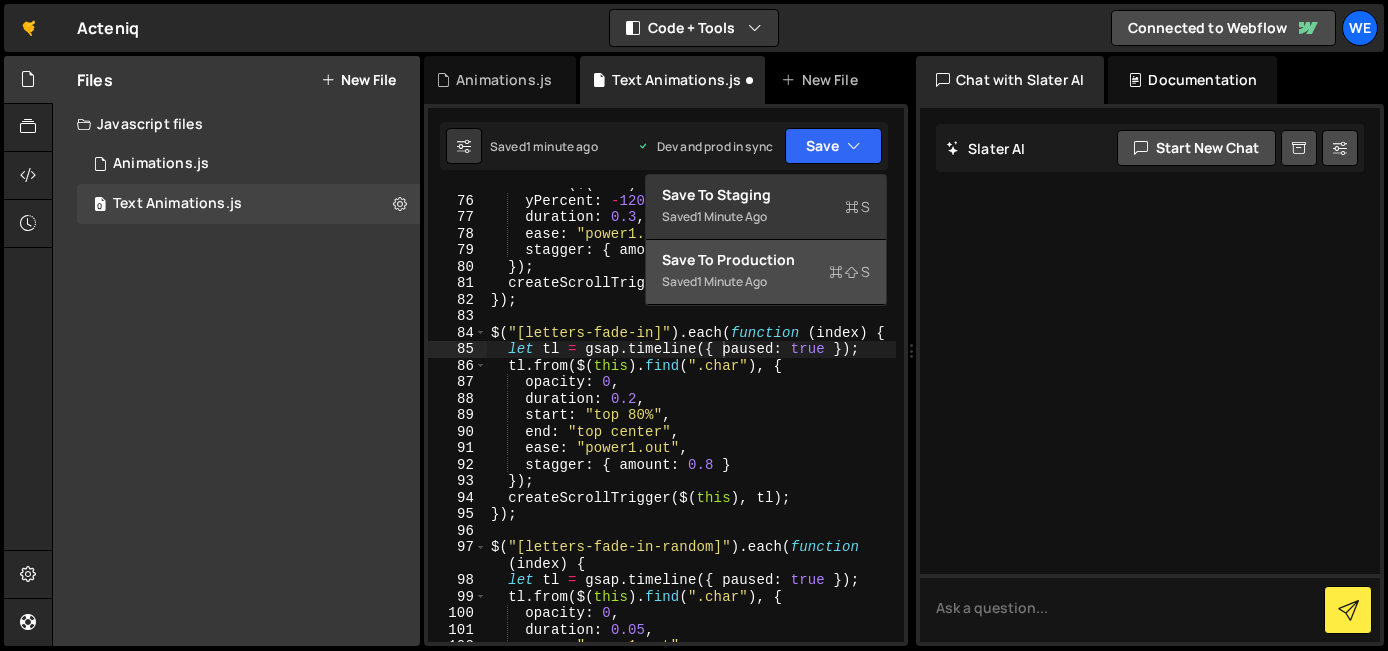 click on "Saved  1 minute ago" at bounding box center [766, 282] 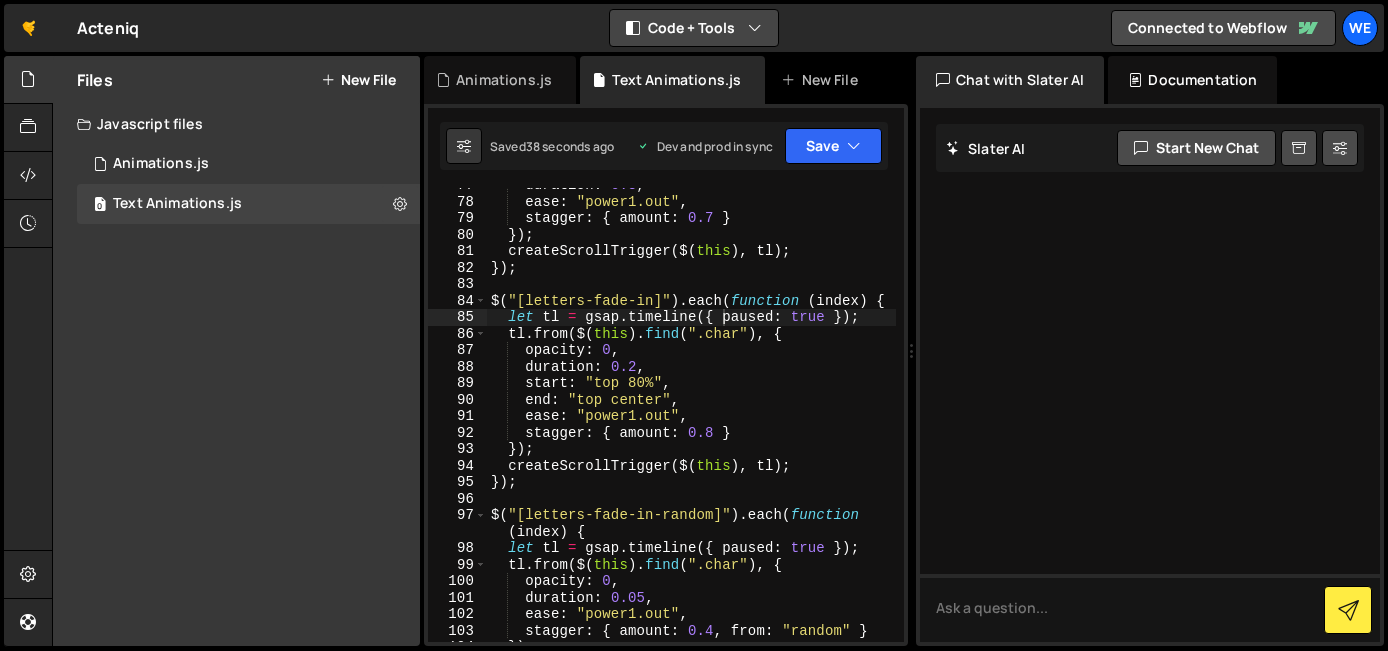 scroll, scrollTop: 2009, scrollLeft: 0, axis: vertical 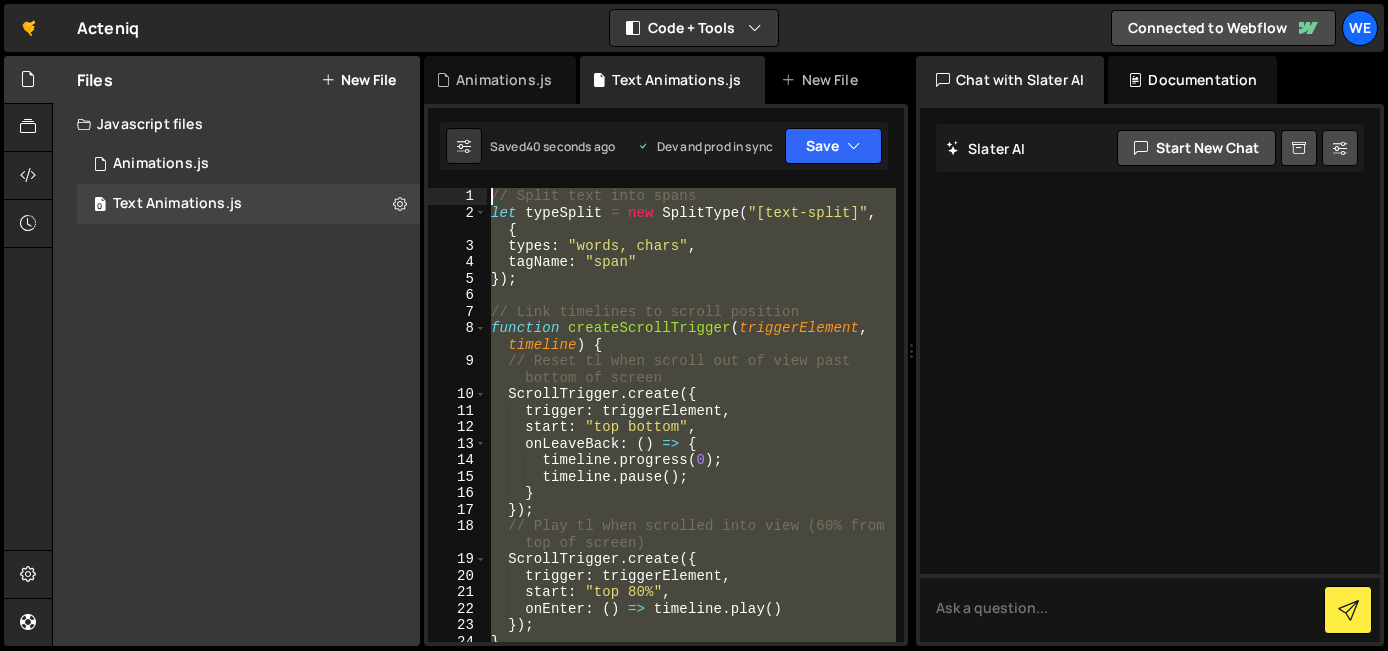 drag, startPoint x: 863, startPoint y: 412, endPoint x: 102, endPoint y: -212, distance: 984.12244 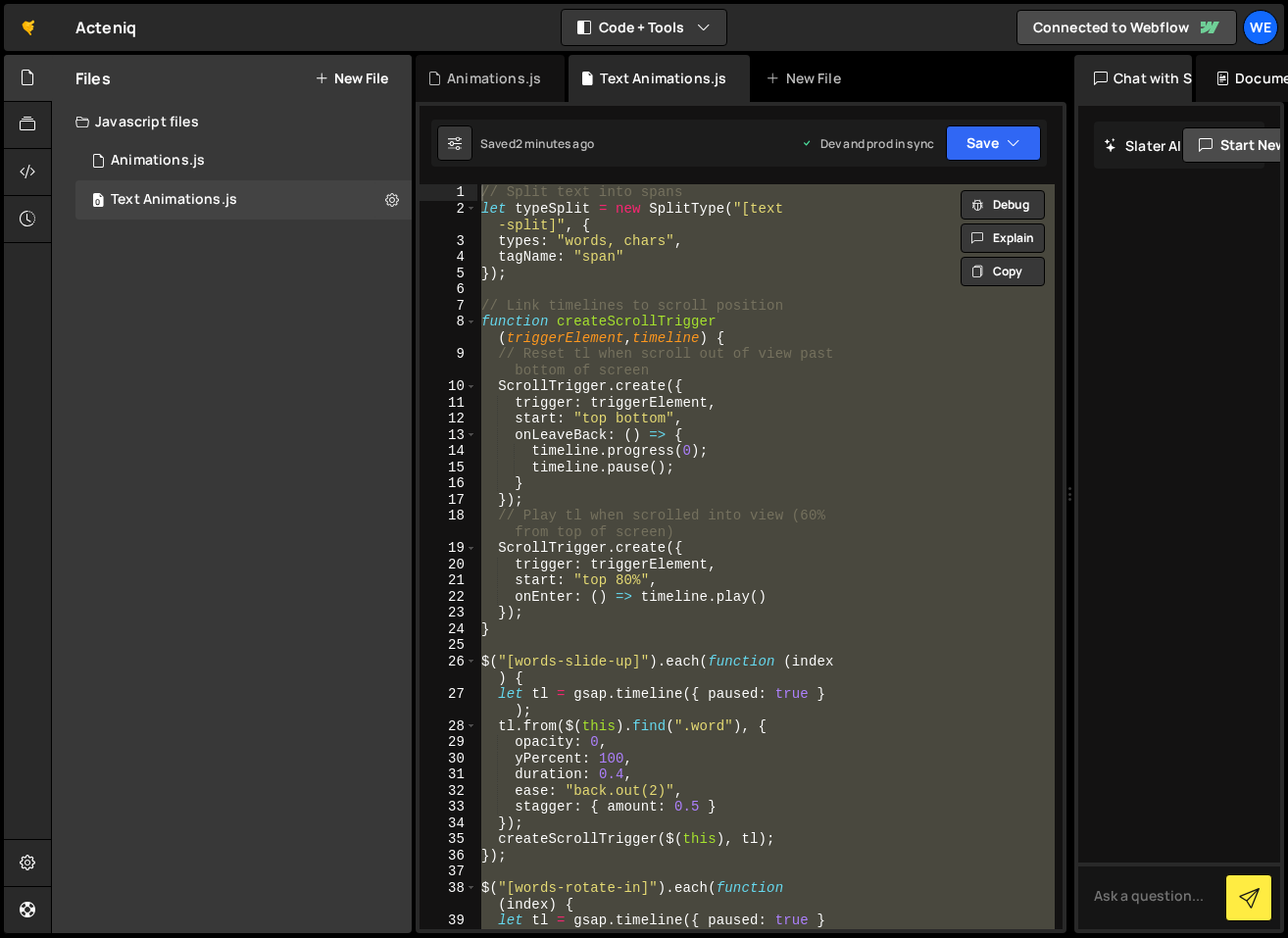 drag, startPoint x: 859, startPoint y: 179, endPoint x: 1086, endPoint y: 179, distance: 227 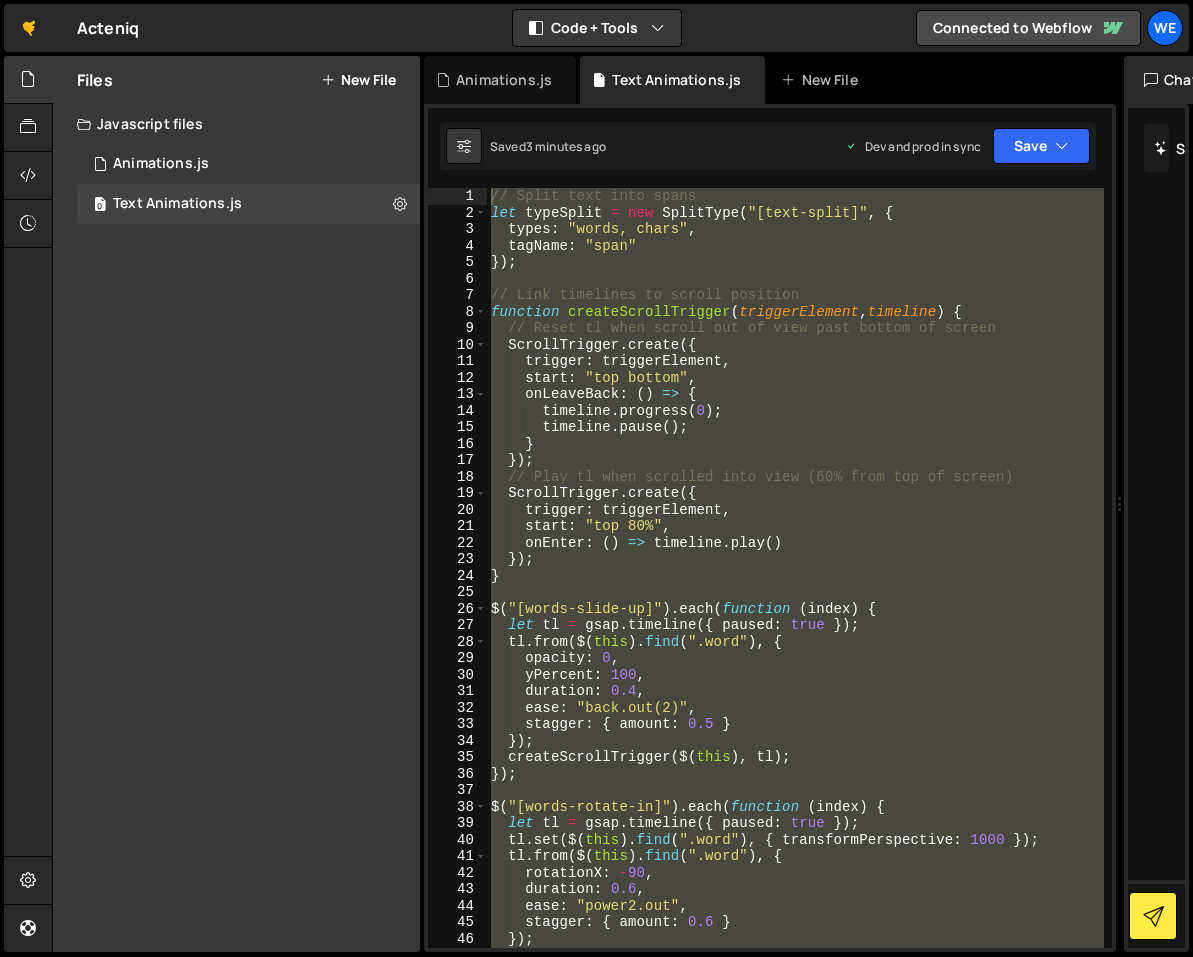 click on "// Split text into spans let   typeSplit   =   new   SplitType ( "[text-split]" ,   {    types :   "words, chars" ,    tagName :   "span" }) ; // Link timelines to scroll position function   createScrollTrigger ( triggerElement ,  timeline )   {    // Reset tl when scroll out of view past bottom of screen    ScrollTrigger . create ({       trigger :   triggerElement ,       start :   "top bottom" ,       onLeaveBack :   ( )   =>   {          timeline . progress ( 0 ) ;          timeline . pause ( ) ;       }    }) ;    // Play tl when scrolled into view (60% from top of screen)    ScrollTrigger . create ({       trigger :   triggerElement ,       start :   "top 80%" ,       onEnter :   ( )   =>   timeline . play ( )    }) ; } $ ( "[words-slide-up]" ) . each ( function   ( index )   {    let   tl   =   gsap . timeline ({   paused :   true   }) ;    tl . from ( $ ( this ) . find ( ".word" ) ,   {       opacity :   0 ,       yPercent :   100 ,       duration :   0.4 ,       ease :   "back.out(2)" ,       stagger" at bounding box center [795, 584] 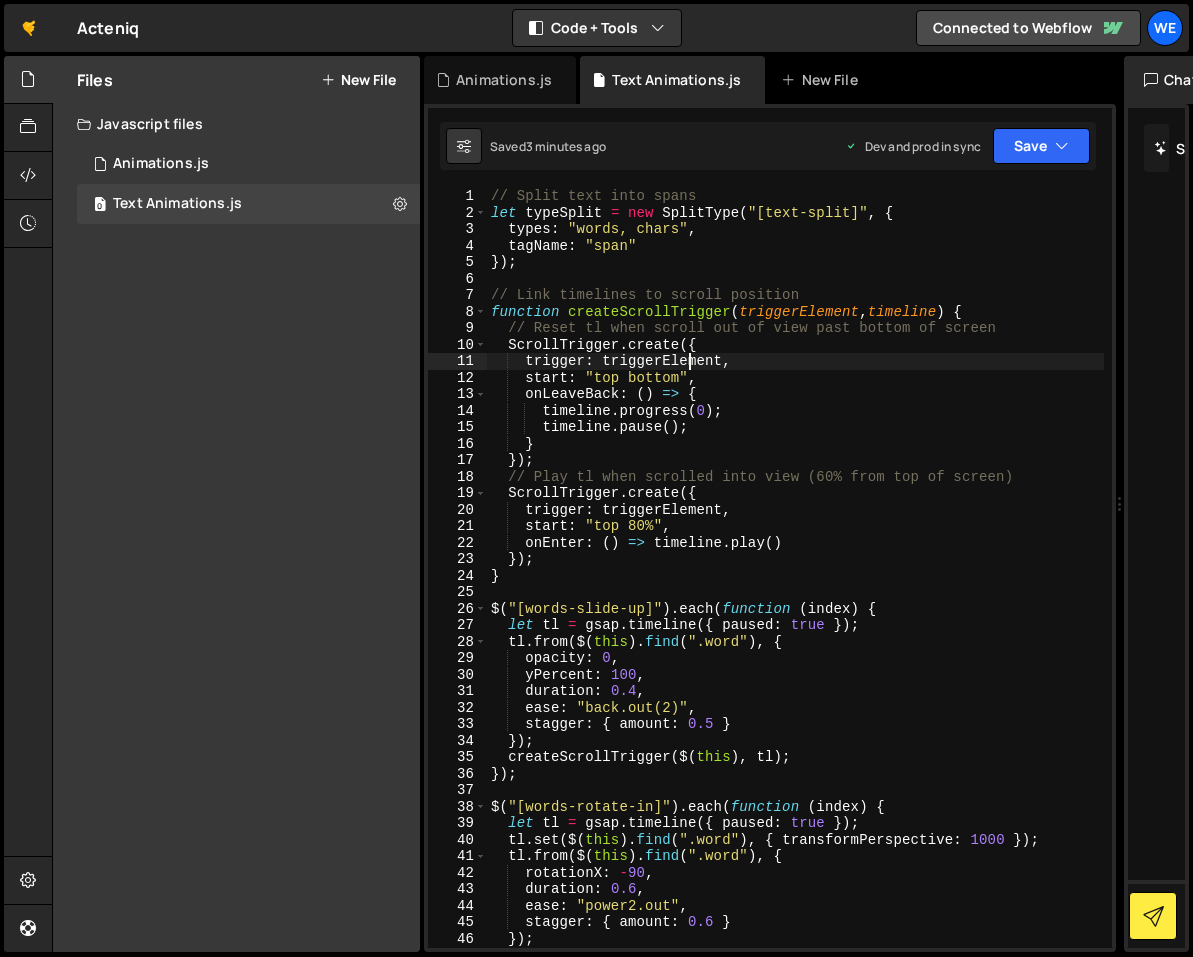 click on "// Split text into spans let   typeSplit   =   new   SplitType ( "[text-split]" ,   {    types :   "words, chars" ,    tagName :   "span" }) ; // Link timelines to scroll position function   createScrollTrigger ( triggerElement ,  timeline )   {    // Reset tl when scroll out of view past bottom of screen    ScrollTrigger . create ({       trigger :   triggerElement ,       start :   "top bottom" ,       onLeaveBack :   ( )   =>   {          timeline . progress ( 0 ) ;          timeline . pause ( ) ;       }    }) ;    // Play tl when scrolled into view (60% from top of screen)    ScrollTrigger . create ({       trigger :   triggerElement ,       start :   "top 80%" ,       onEnter :   ( )   =>   timeline . play ( )    }) ; } $ ( "[words-slide-up]" ) . each ( function   ( index )   {    let   tl   =   gsap . timeline ({   paused :   true   }) ;    tl . from ( $ ( this ) . find ( ".word" ) ,   {       opacity :   0 ,       yPercent :   100 ,       duration :   0.4 ,       ease :   "back.out(2)" ,       stagger" at bounding box center (795, 584) 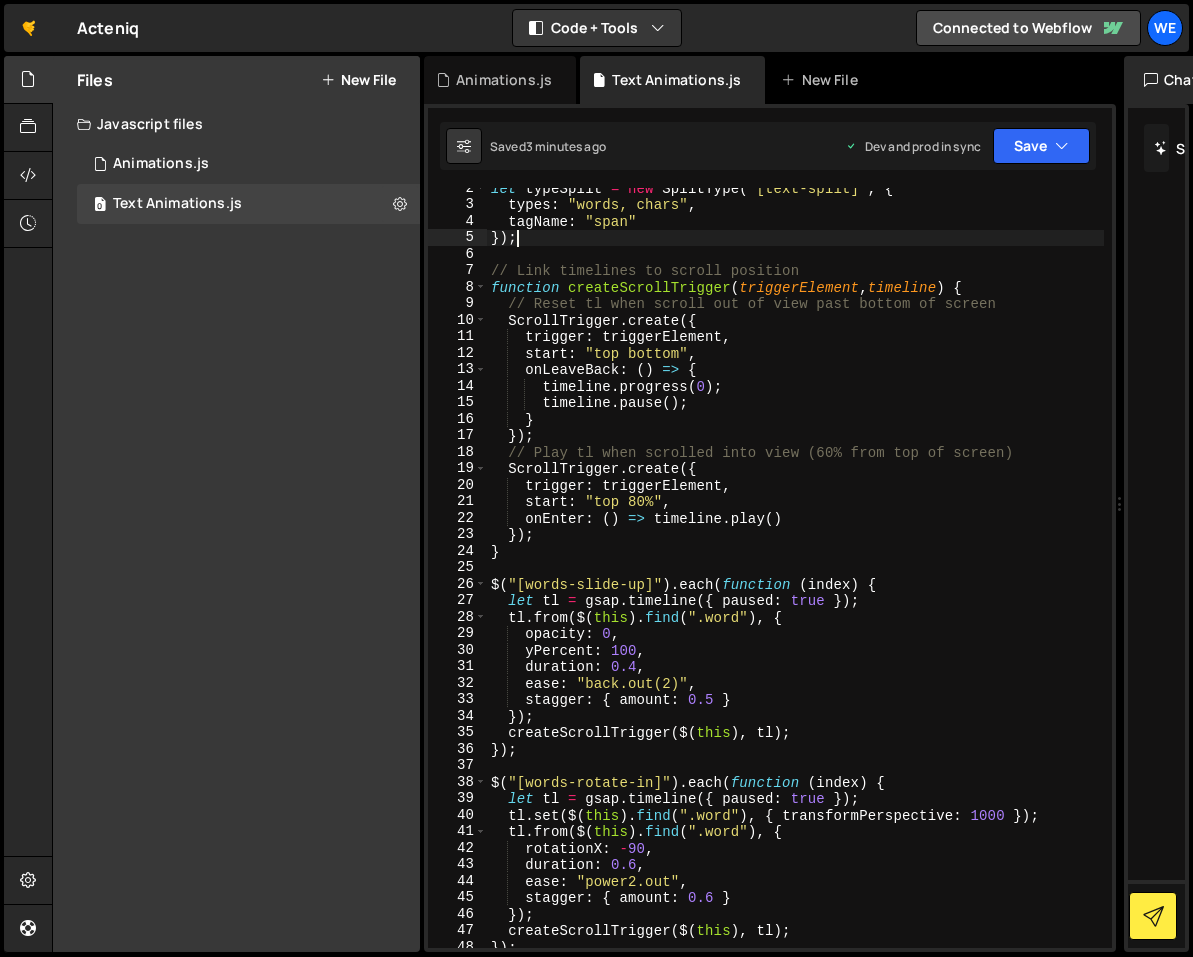 scroll, scrollTop: 0, scrollLeft: 0, axis: both 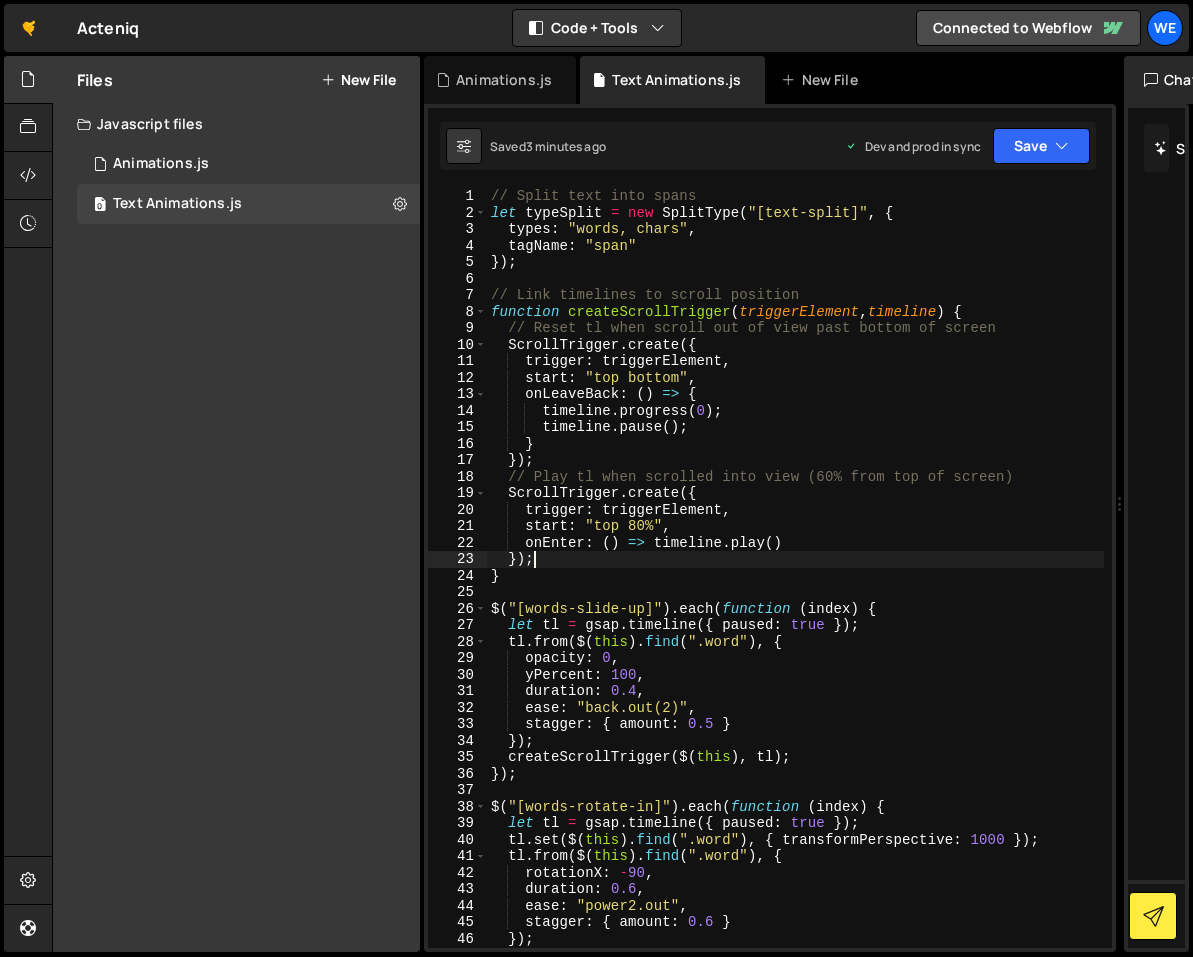 click on "// Split text into spans let   typeSplit   =   new   SplitType ( "[text-split]" ,   {    types :   "words, chars" ,    tagName :   "span" }) ; // Link timelines to scroll position function   createScrollTrigger ( triggerElement ,  timeline )   {    // Reset tl when scroll out of view past bottom of screen    ScrollTrigger . create ({       trigger :   triggerElement ,       start :   "top bottom" ,       onLeaveBack :   ( )   =>   {          timeline . progress ( 0 ) ;          timeline . pause ( ) ;       }    }) ;    // Play tl when scrolled into view (60% from top of screen)    ScrollTrigger . create ({       trigger :   triggerElement ,       start :   "top 80%" ,       onEnter :   ( )   =>   timeline . play ( )    }) ; } $ ( "[words-slide-up]" ) . each ( function   ( index )   {    let   tl   =   gsap . timeline ({   paused :   true   }) ;    tl . from ( $ ( this ) . find ( ".word" ) ,   {       opacity :   0 ,       yPercent :   100 ,       duration :   0.4 ,       ease :   "back.out(2)" ,       stagger" at bounding box center [795, 584] 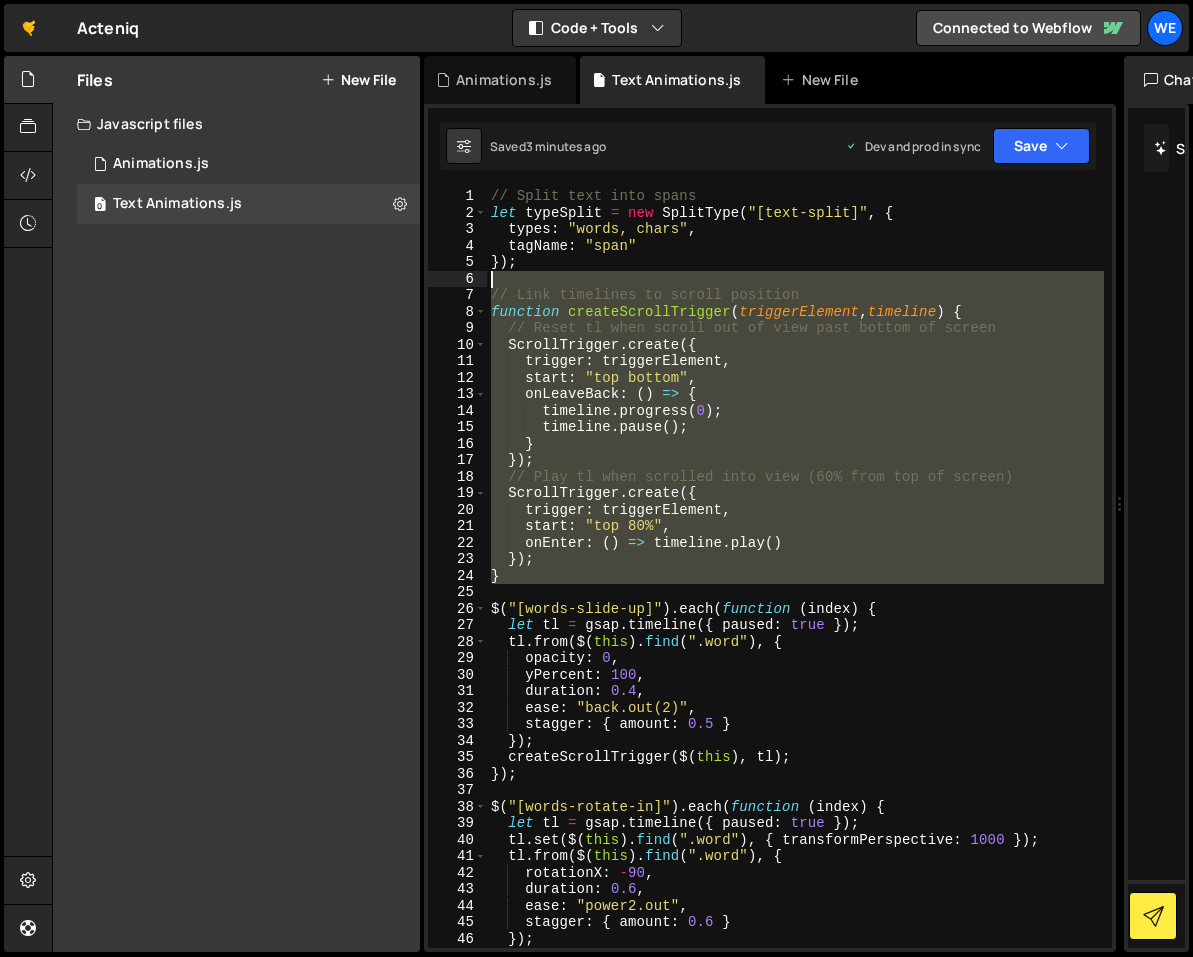 drag, startPoint x: 575, startPoint y: 594, endPoint x: 469, endPoint y: 289, distance: 322.8947 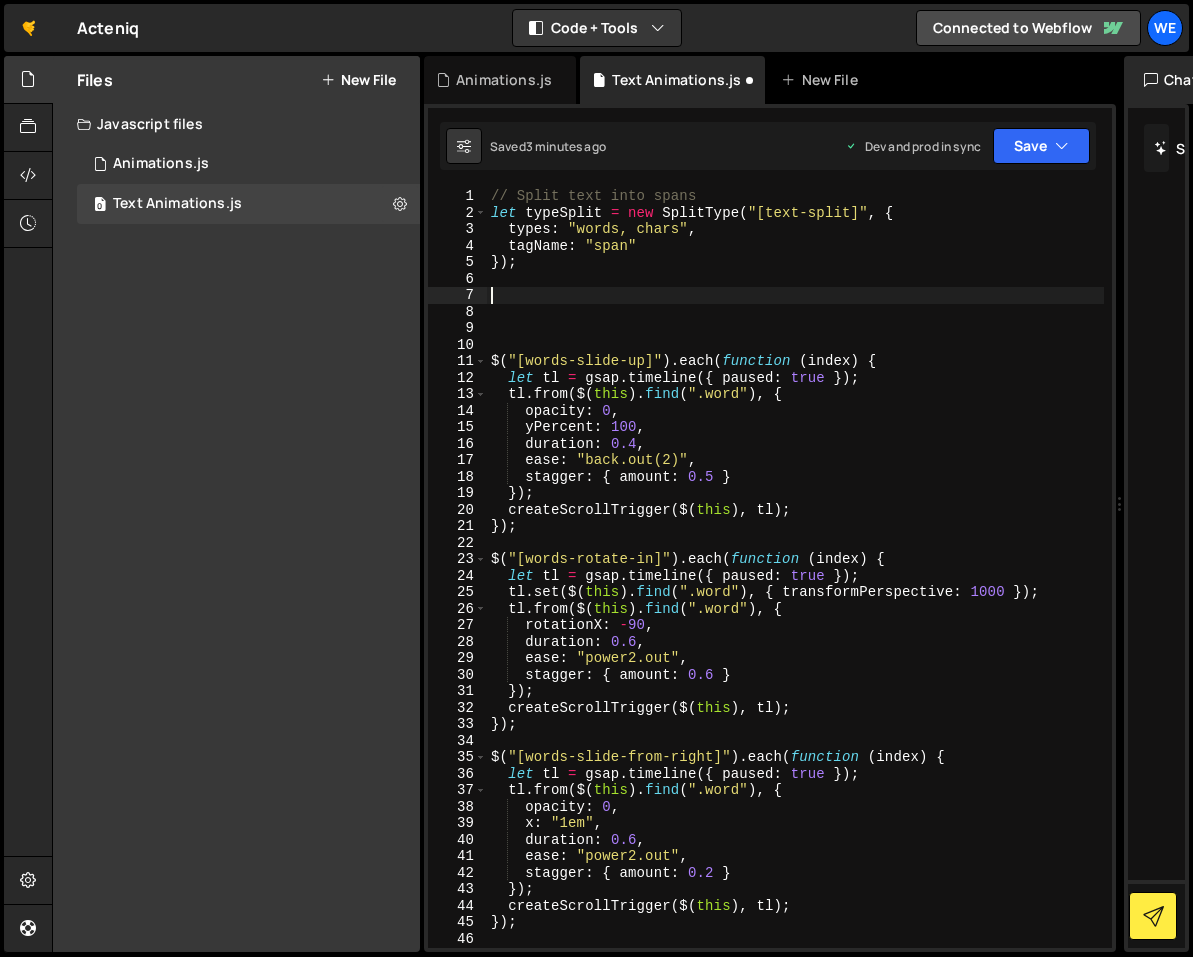 click on "// Split text into spans let   typeSplit   =   new   SplitType ( "[text-split]" ,   {    types :   "words, chars" ,    tagName :   "span" }) ; $ ( "[words-slide-up]" ) . each ( function   ( index )   {    let   tl   =   gsap . timeline ({   paused :   true   }) ;    tl . from ( $ ( this ) . find ( ".word" ) ,   {       opacity :   0 ,       yPercent :   100 ,       duration :   0.4 ,       ease :   "back.out(2)" ,       stagger :   {   amount :   0.5   }    }) ;    createScrollTrigger ( $ ( this ) ,   tl ) ; }) ; $ ( "[words-rotate-in]" ) . each ( function   ( index )   {    let   tl   =   gsap . timeline ({   paused :   true   }) ;    tl . set ( $ ( this ) . find ( ".word" ) ,   {   transformPerspective :   1000   }) ;    tl . from ( $ ( this ) . find ( ".word" ) ,   {       rotationX :   - 90 ,       duration :   0.6 ,       ease :   "power2.out" ,       stagger :   {   amount :   0.6   }    }) ;    createScrollTrigger ( $ ( this ) ,   tl ) ; }) ; $ ( "[words-slide-from-right]" ) . each ( function   ( index" at bounding box center (795, 584) 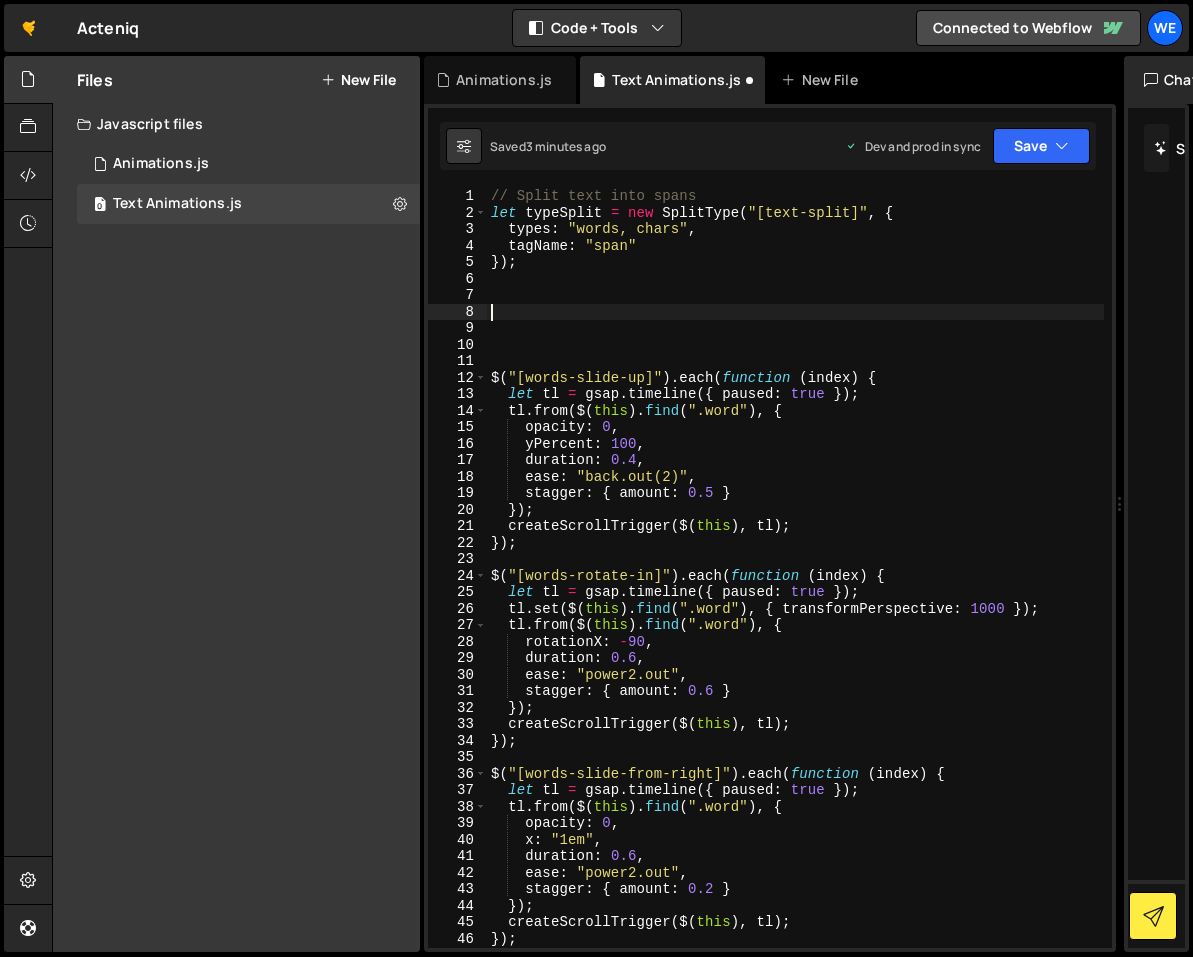 paste on "}" 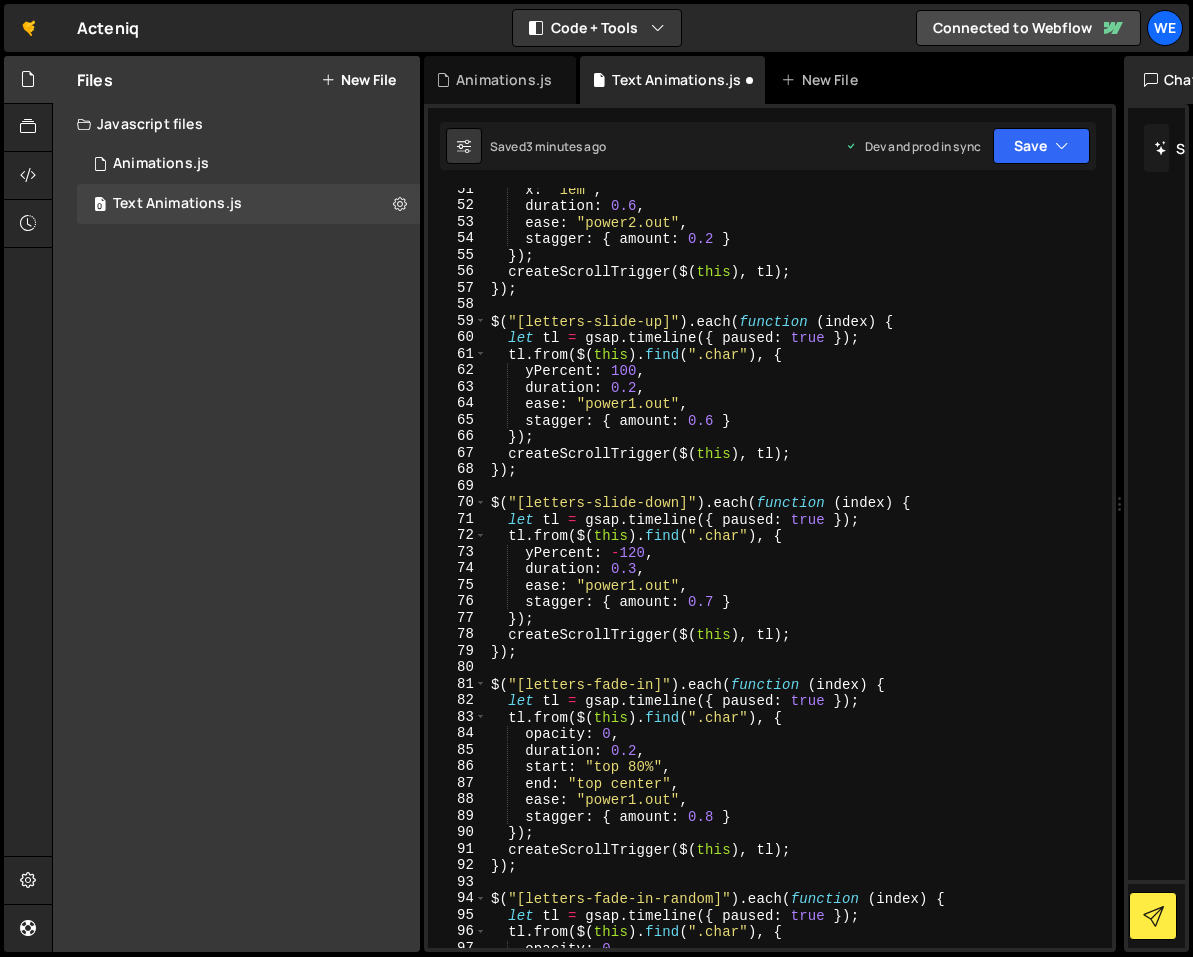 scroll, scrollTop: 937, scrollLeft: 0, axis: vertical 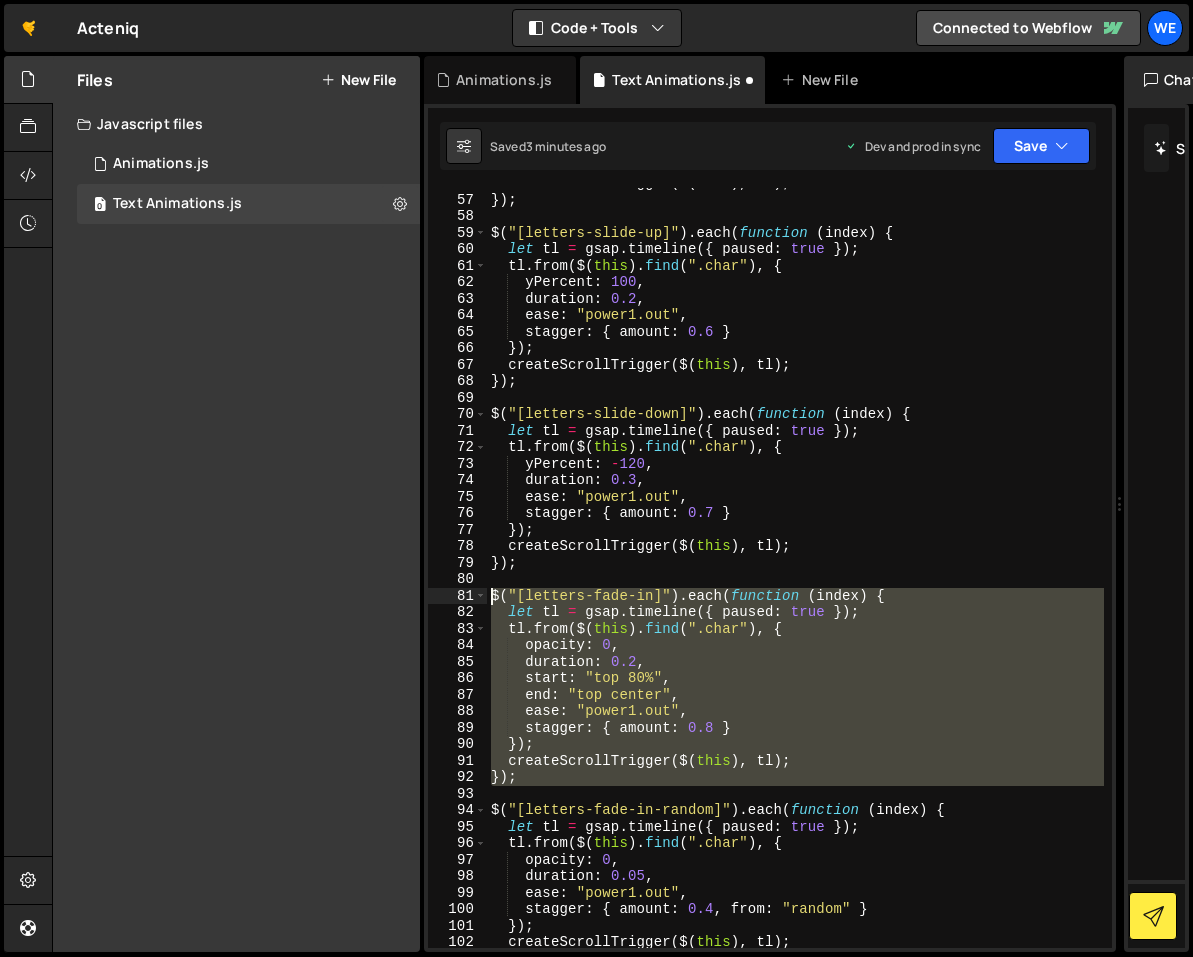 drag, startPoint x: 560, startPoint y: 786, endPoint x: 433, endPoint y: 591, distance: 232.71011 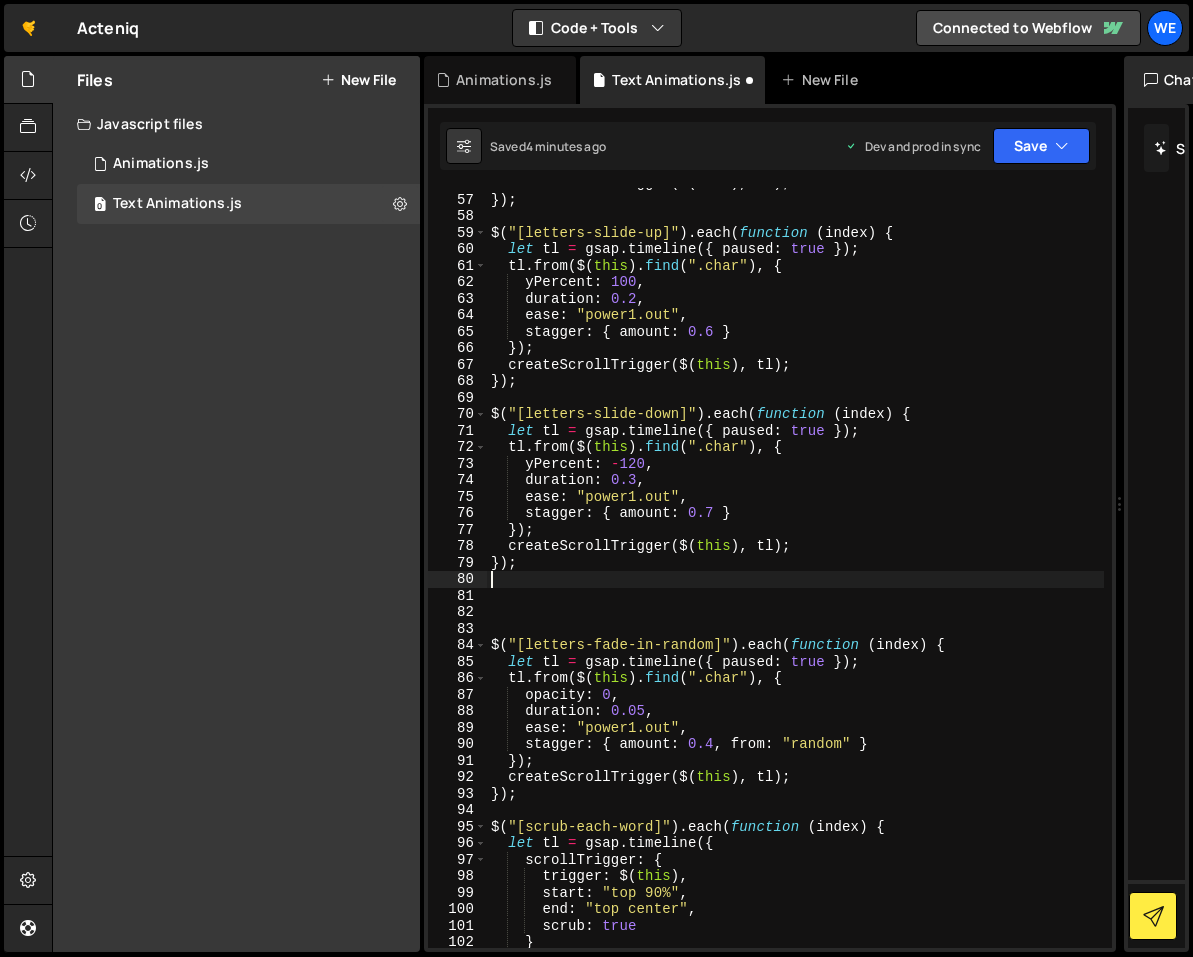 click on "createScrollTrigger ( $ ( this ) ,   tl ) ; }) ; $ ( "[letters-slide-up]" ) . each ( function   ( index )   {    let   tl   =   gsap . timeline ({   paused :   true   }) ;    tl . from ( $ ( this ) . find ( ".char" ) ,   {       yPercent :   100 ,       duration :   0.2 ,       ease :   "power1.out" ,       stagger :   {   amount :   0.6   }    }) ;    createScrollTrigger ( $ ( this ) ,   tl ) ; }) ; $ ( "[letters-slide-down]" ) . each ( function   ( index )   {    let   tl   =   gsap . timeline ({   paused :   true   }) ;    tl . from ( $ ( this ) . find ( ".char" ) ,   {       yPercent :   - 120 ,       duration :   0.3 ,       ease :   "power1.out" ,       stagger :   {   amount :   0.7   }    }) ;    createScrollTrigger ( $ ( this ) ,   tl ) ; }) ; $ ( "[letters-fade-in-random]" ) . each ( function   ( index )   {    let   tl   =   gsap . timeline ({   paused :   true   }) ;    tl . from ( $ ( this ) . find ( ".char" ) ,   {       opacity :   0 ,       duration :   0.05 ,       ease :   "power1.out" ," at bounding box center [795, 571] 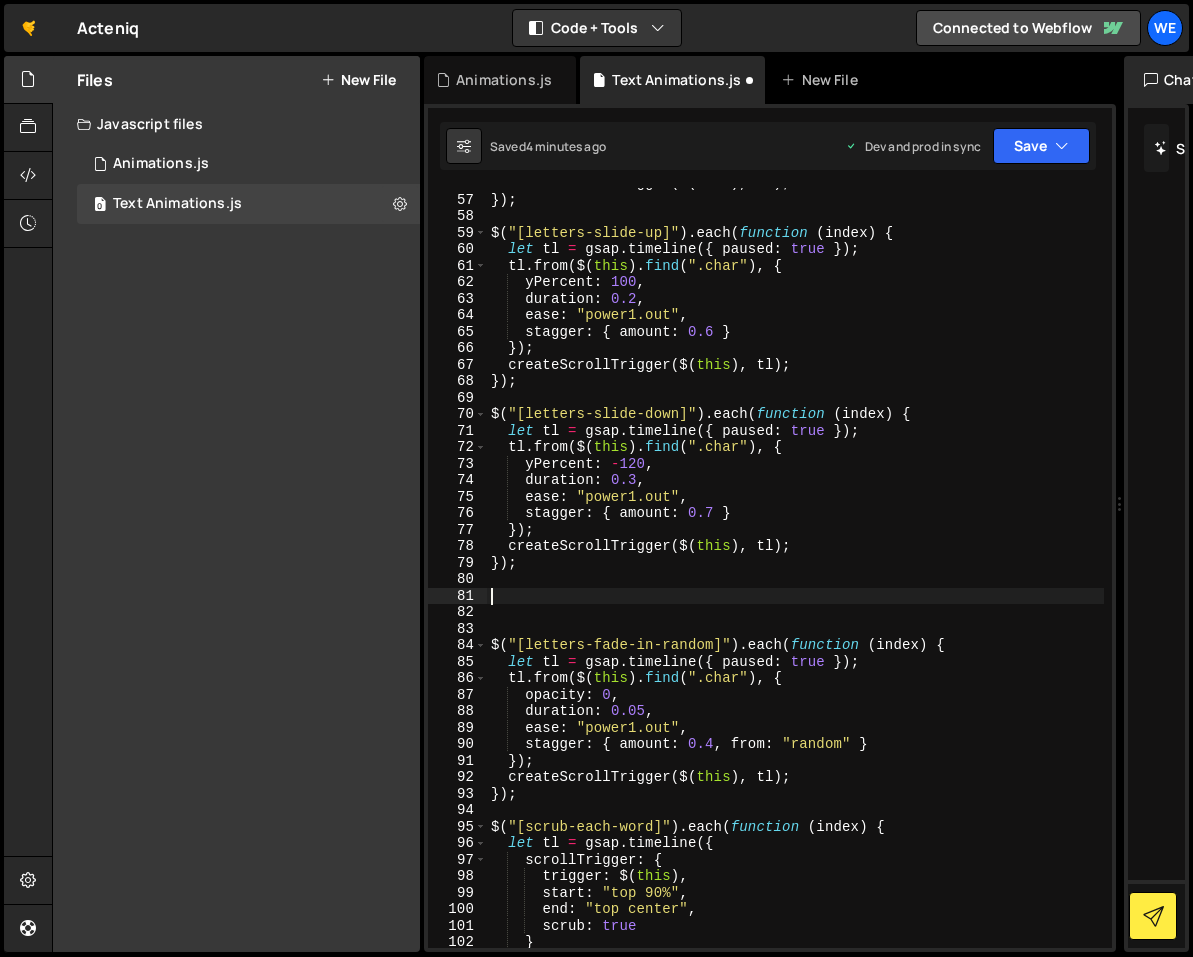 paste on "});" 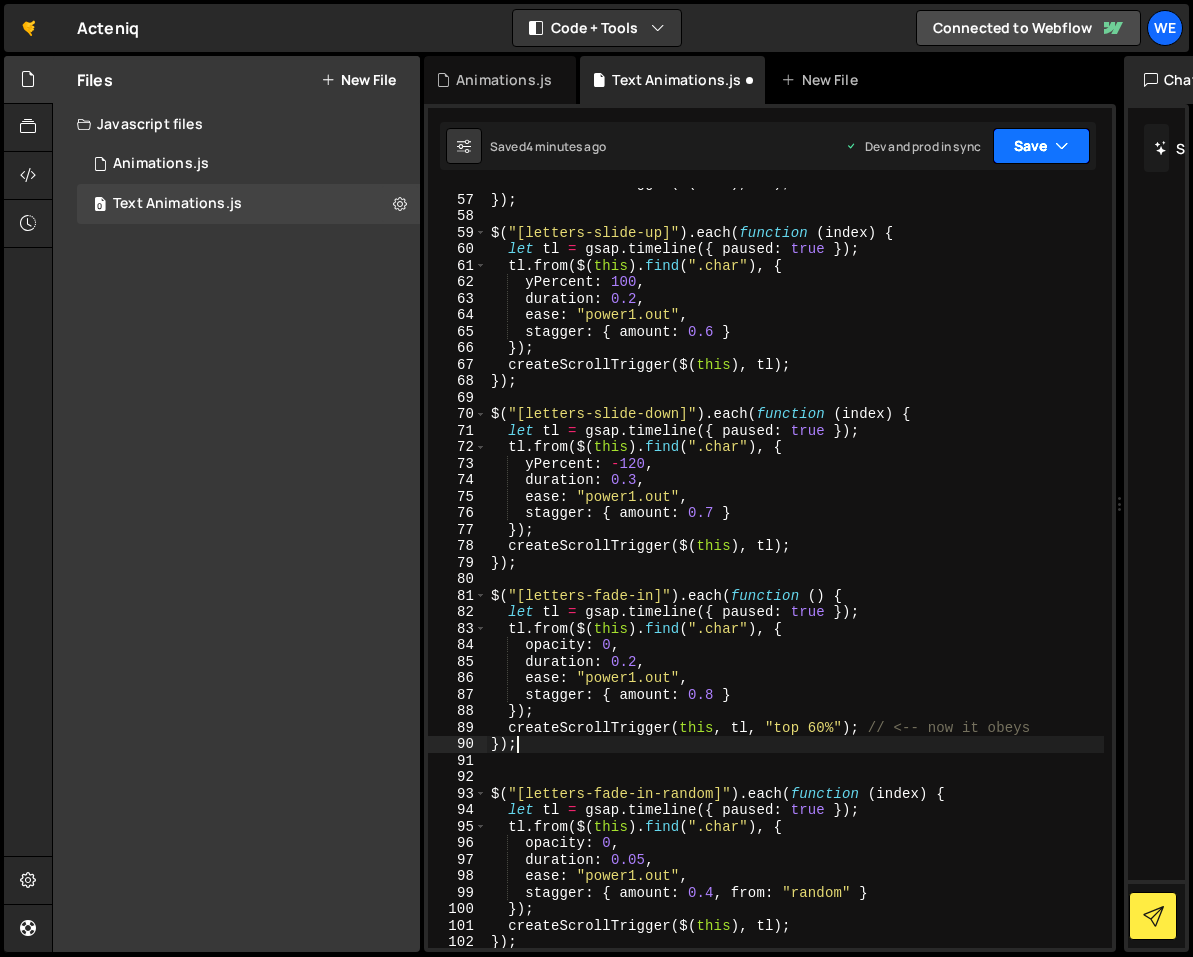 click on "Save" at bounding box center [1041, 146] 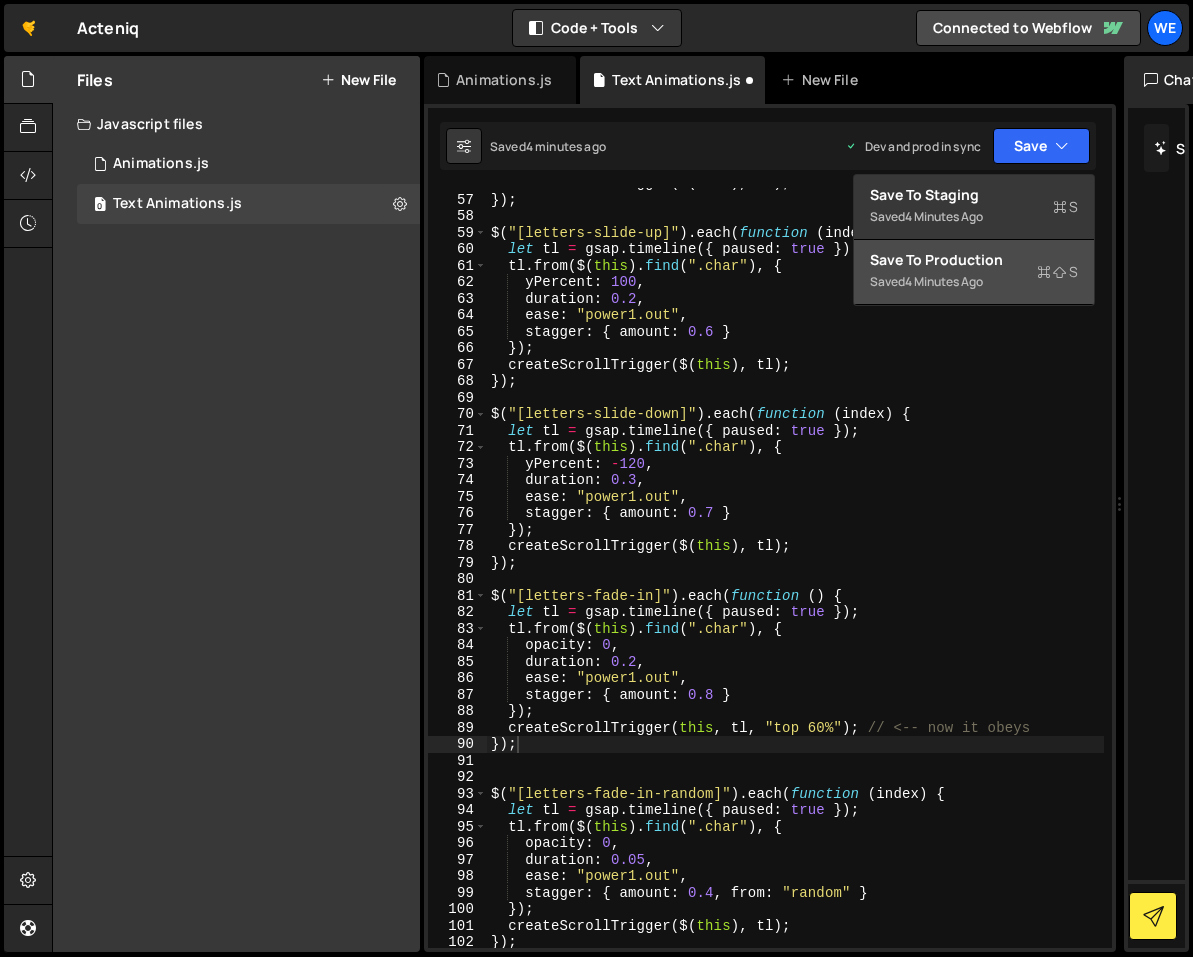 click on "Saved  4 minutes ago" at bounding box center (974, 282) 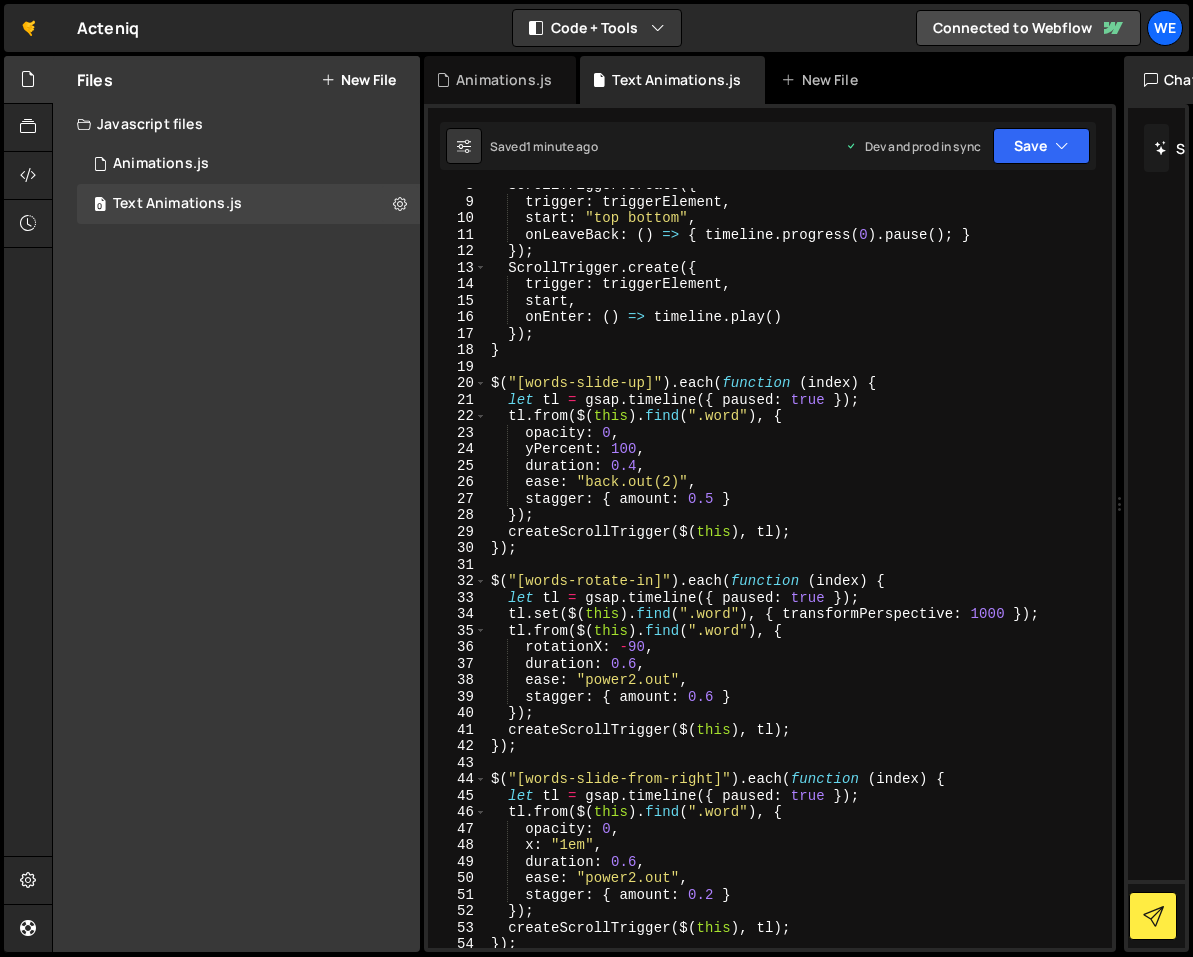 scroll, scrollTop: 0, scrollLeft: 0, axis: both 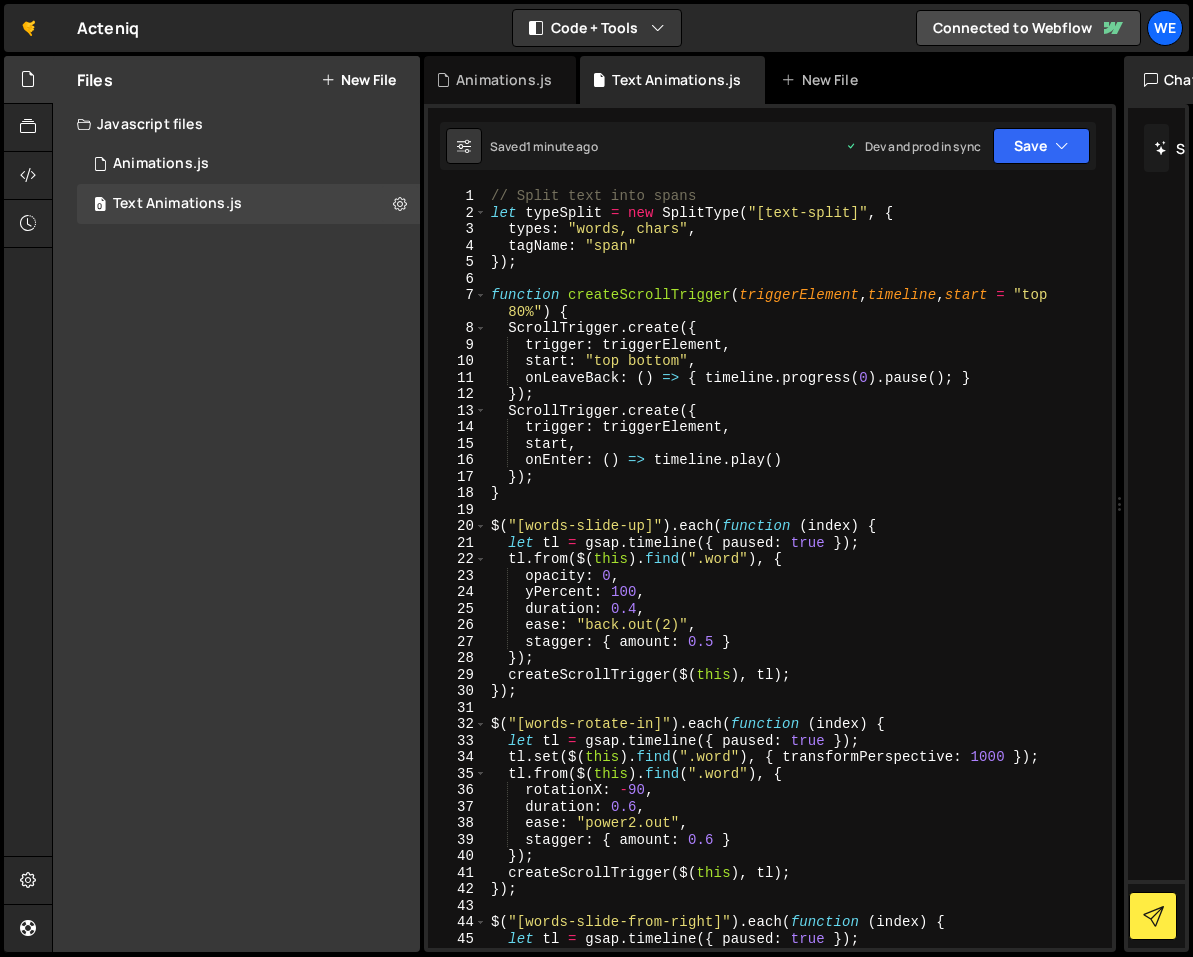 click on "// Split text into spans let   typeSplit   =   new   SplitType ( "[text-split]" ,   {    types :   "words, chars" ,    tagName :   "span" }) ; function   createScrollTrigger ( triggerElement ,  timeline ,  start   =   "top     80%" )   {    ScrollTrigger . create ({       trigger :   triggerElement ,       start :   "top bottom" ,       onLeaveBack :   ( )   =>   {   timeline . progress ( 0 ) . pause ( ) ;   }    }) ;    ScrollTrigger . create ({       trigger :   triggerElement ,       start ,       onEnter :   ( )   =>   timeline . play ( )    }) ; } $ ( "[words-slide-up]" ) . each ( function   ( index )   {    let   tl   =   gsap . timeline ({   paused :   true   }) ;    tl . from ( $ ( this ) . find ( ".word" ) ,   {       opacity :   0 ,       yPercent :   100 ,       duration :   0.4 ,       ease :   "back.out(2)" ,       stagger :   {   amount :   0.5   }    }) ;    createScrollTrigger ( $ ( this ) ,   tl ) ; }) ; $ ( "[words-rotate-in]" ) . each ( function   ( index )   {    let   tl   =   gsap ." at bounding box center [795, 584] 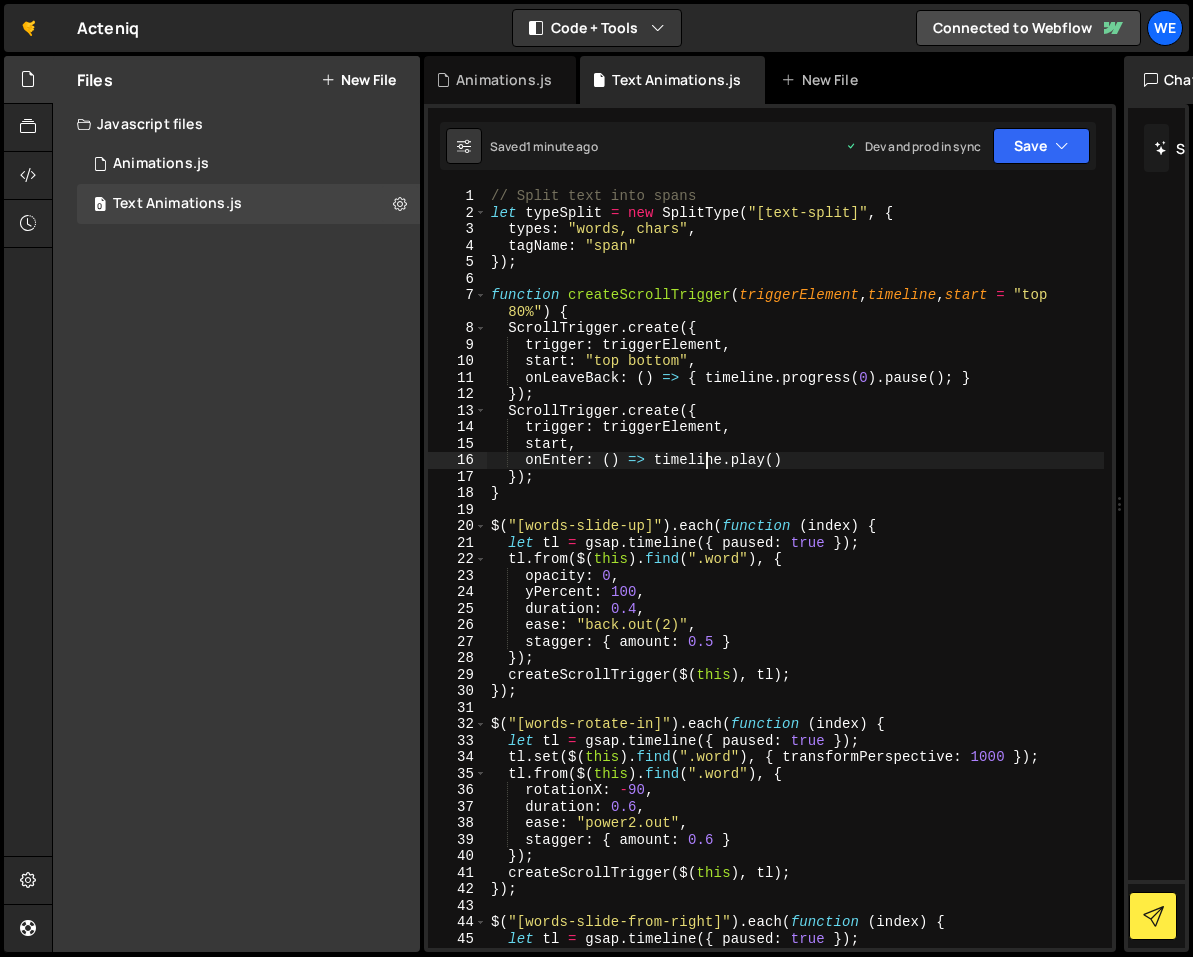 click on "// Split text into spans let   typeSplit   =   new   SplitType ( "[text-split]" ,   {    types :   "words, chars" ,    tagName :   "span" }) ; function   createScrollTrigger ( triggerElement ,  timeline ,  start   =   "top     80%" )   {    ScrollTrigger . create ({       trigger :   triggerElement ,       start :   "top bottom" ,       onLeaveBack :   ( )   =>   {   timeline . progress ( 0 ) . pause ( ) ;   }    }) ;    ScrollTrigger . create ({       trigger :   triggerElement ,       start ,       onEnter :   ( )   =>   timeline . play ( )    }) ; } $ ( "[words-slide-up]" ) . each ( function   ( index )   {    let   tl   =   gsap . timeline ({   paused :   true   }) ;    tl . from ( $ ( this ) . find ( ".word" ) ,   {       opacity :   0 ,       yPercent :   100 ,       duration :   0.4 ,       ease :   "back.out(2)" ,       stagger :   {   amount :   0.5   }    }) ;    createScrollTrigger ( $ ( this ) ,   tl ) ; }) ; $ ( "[words-rotate-in]" ) . each ( function   ( index )   {    let   tl   =   gsap ." at bounding box center (795, 584) 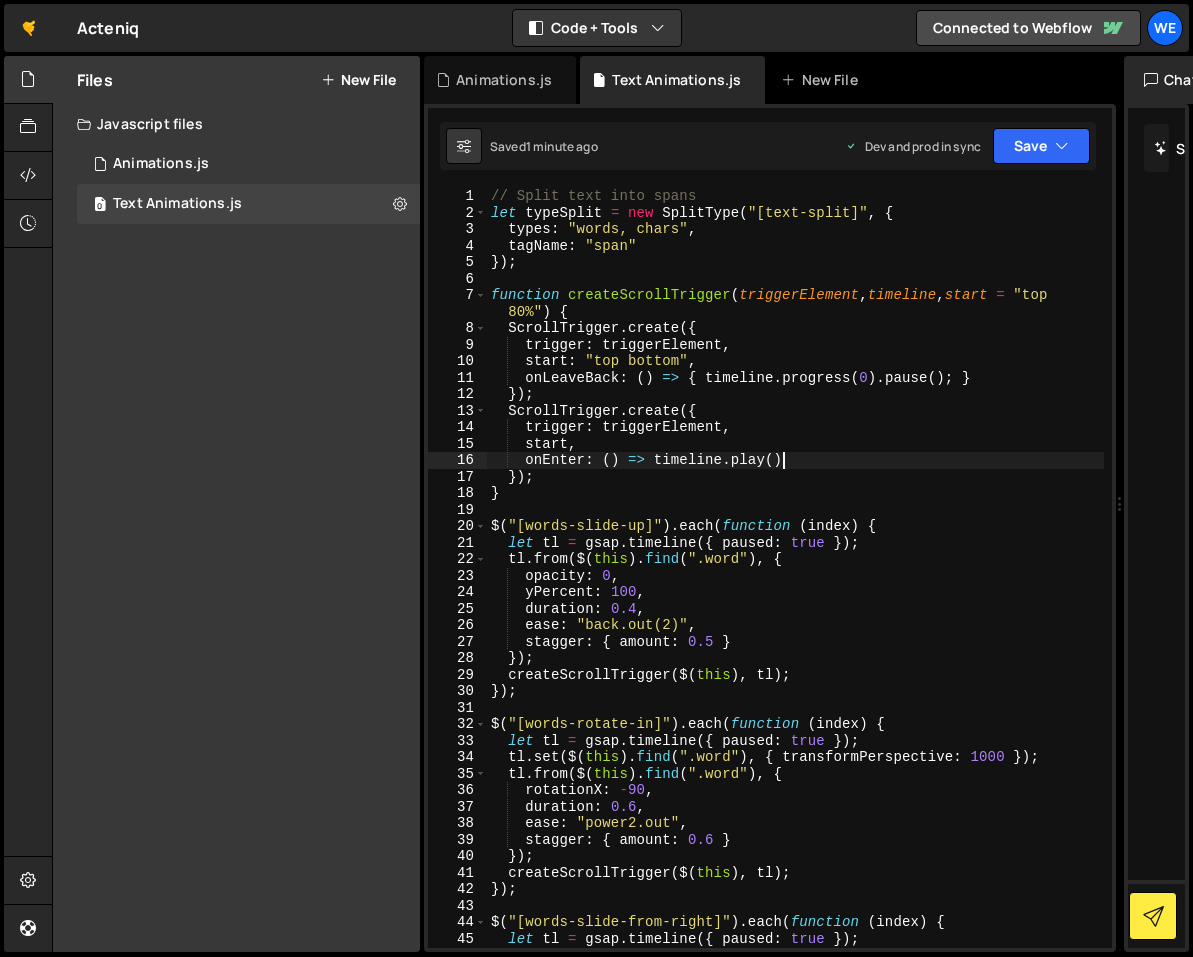 click on "// Split text into spans let   typeSplit   =   new   SplitType ( "[text-split]" ,   {    types :   "words, chars" ,    tagName :   "span" }) ; function   createScrollTrigger ( triggerElement ,  timeline ,  start   =   "top     80%" )   {    ScrollTrigger . create ({       trigger :   triggerElement ,       start :   "top bottom" ,       onLeaveBack :   ( )   =>   {   timeline . progress ( 0 ) . pause ( ) ;   }    }) ;    ScrollTrigger . create ({       trigger :   triggerElement ,       start ,       onEnter :   ( )   =>   timeline . play ( )    }) ; } $ ( "[words-slide-up]" ) . each ( function   ( index )   {    let   tl   =   gsap . timeline ({   paused :   true   }) ;    tl . from ( $ ( this ) . find ( ".word" ) ,   {       opacity :   0 ,       yPercent :   100 ,       duration :   0.4 ,       ease :   "back.out(2)" ,       stagger :   {   amount :   0.5   }    }) ;    createScrollTrigger ( $ ( this ) ,   tl ) ; }) ; $ ( "[words-rotate-in]" ) . each ( function   ( index )   {    let   tl   =   gsap ." at bounding box center [795, 584] 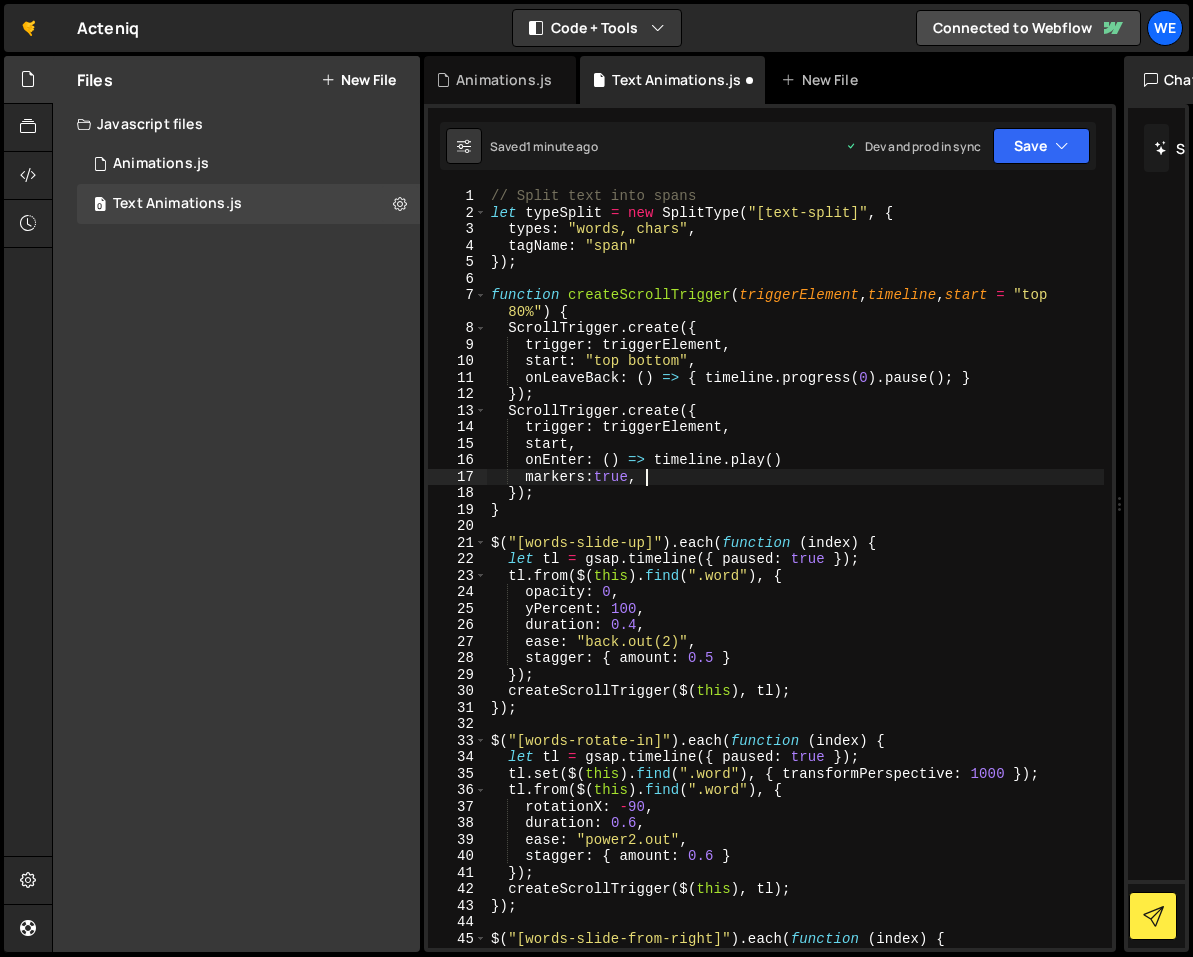 scroll, scrollTop: 0, scrollLeft: 9, axis: horizontal 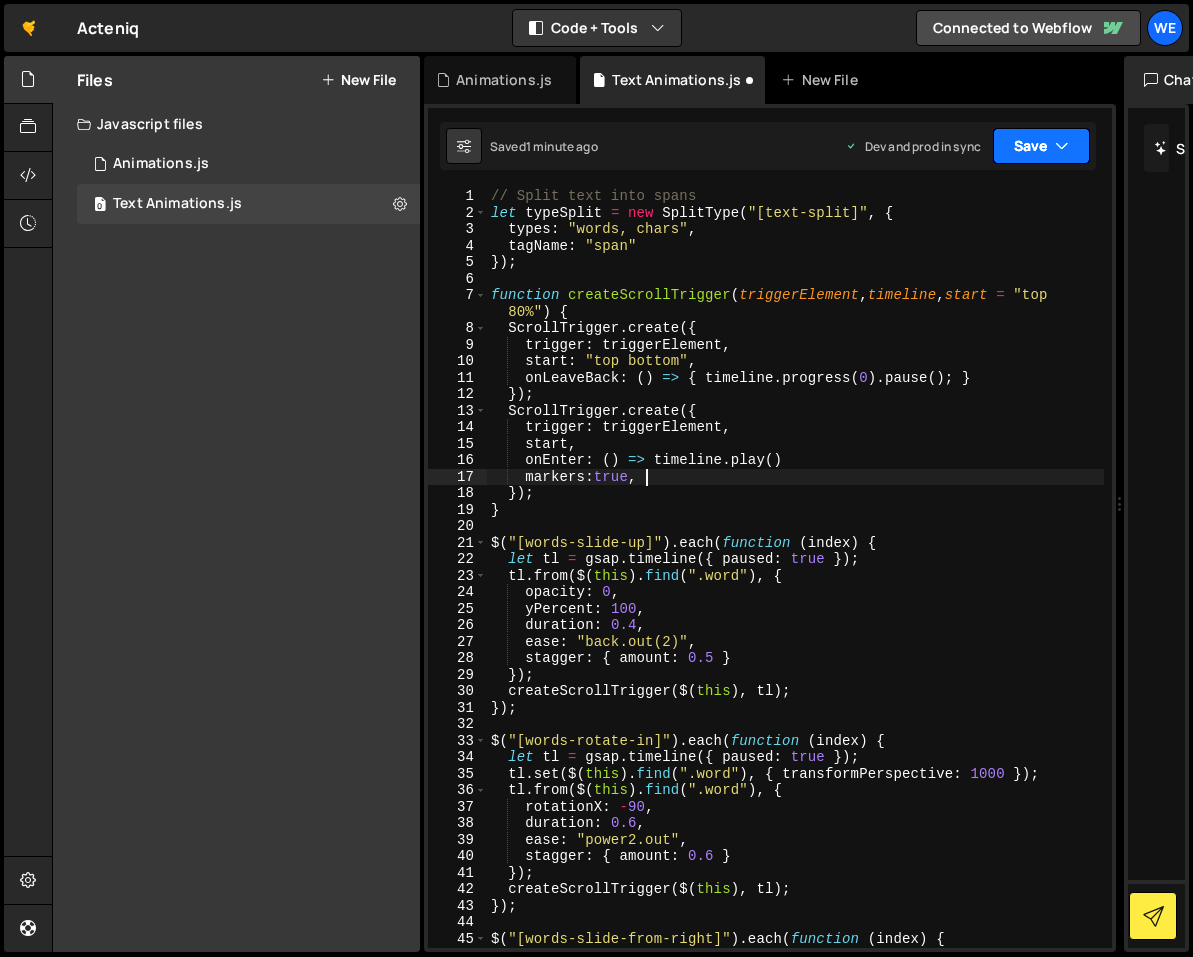type on "markers:true," 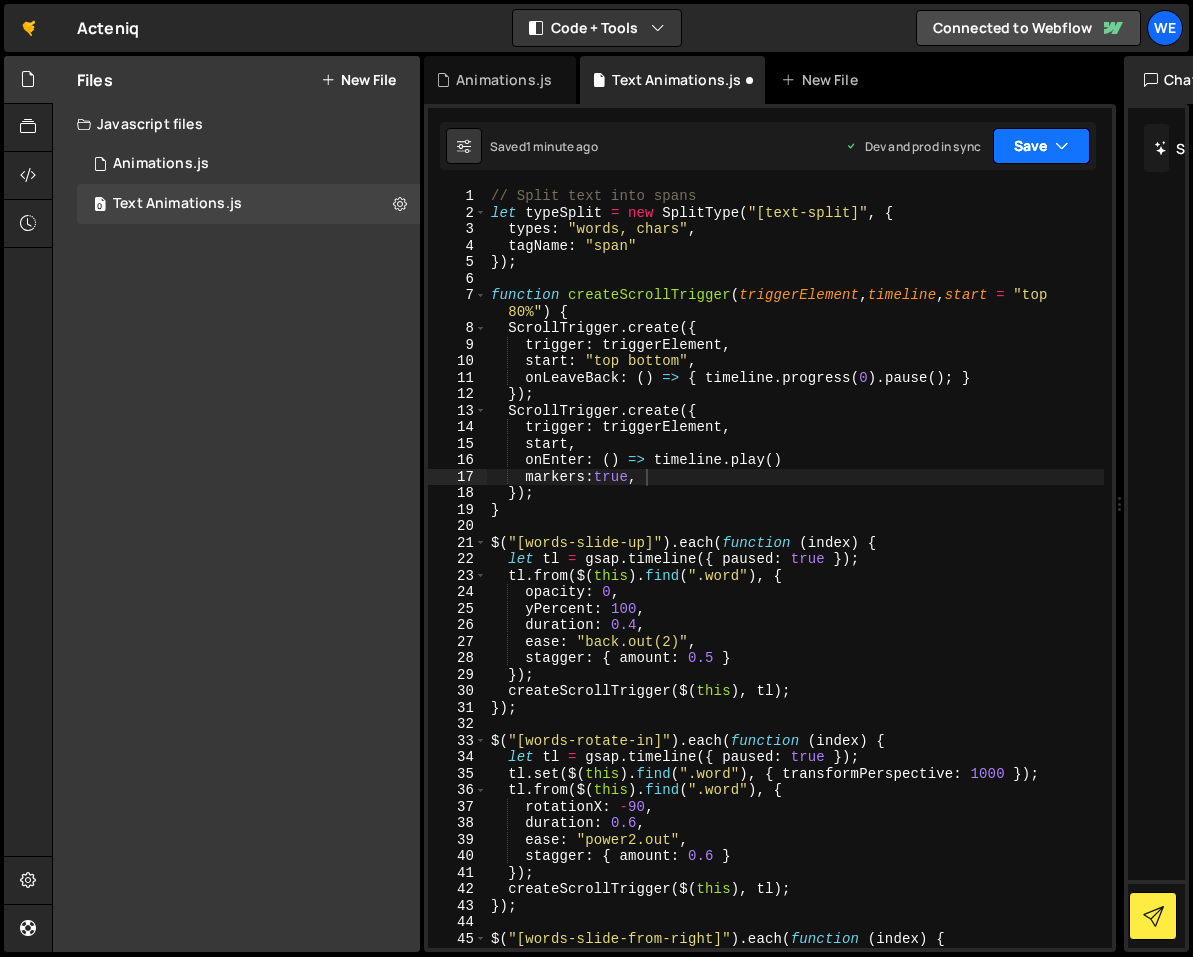 click on "Save" at bounding box center (1041, 146) 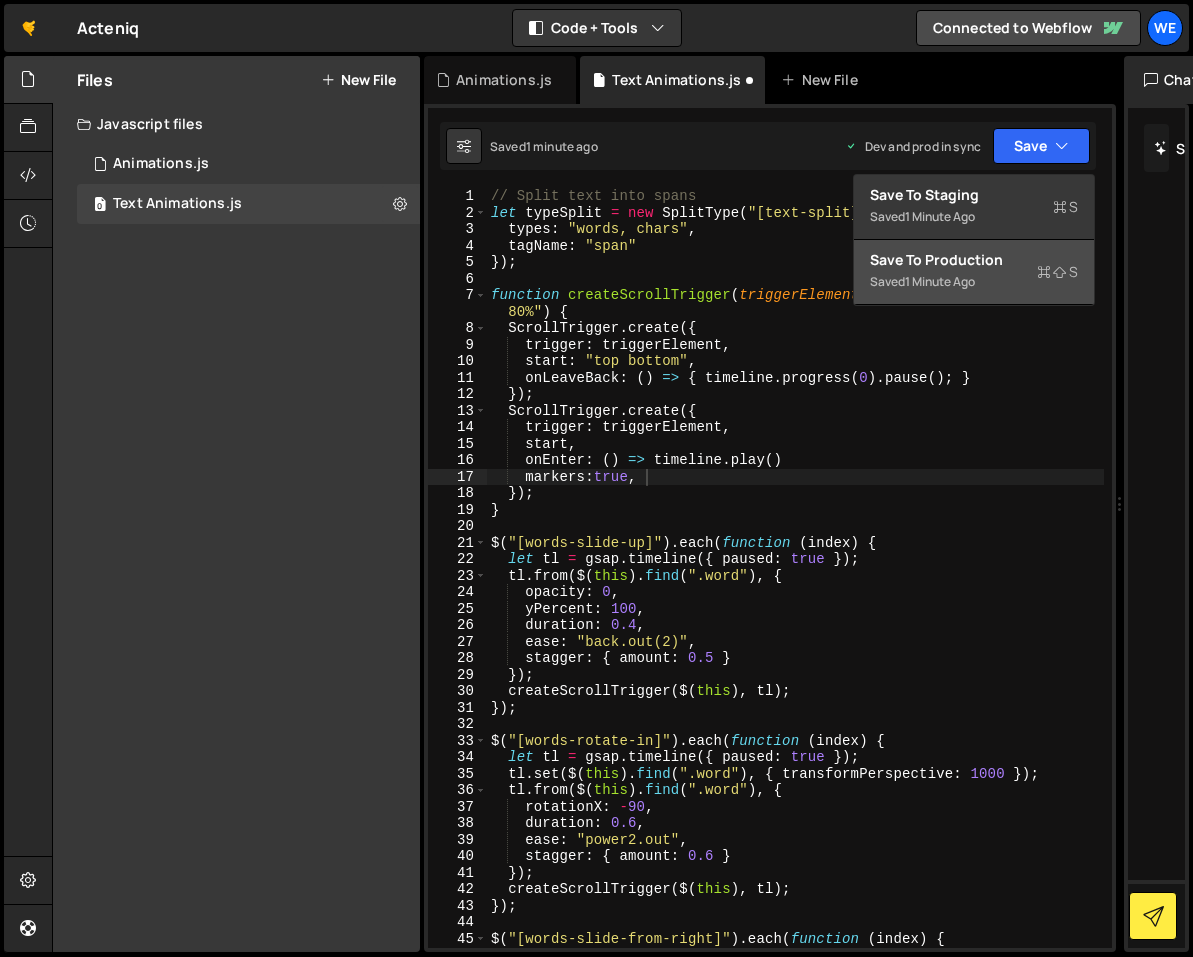 click on "Save to Production
S" at bounding box center (974, 260) 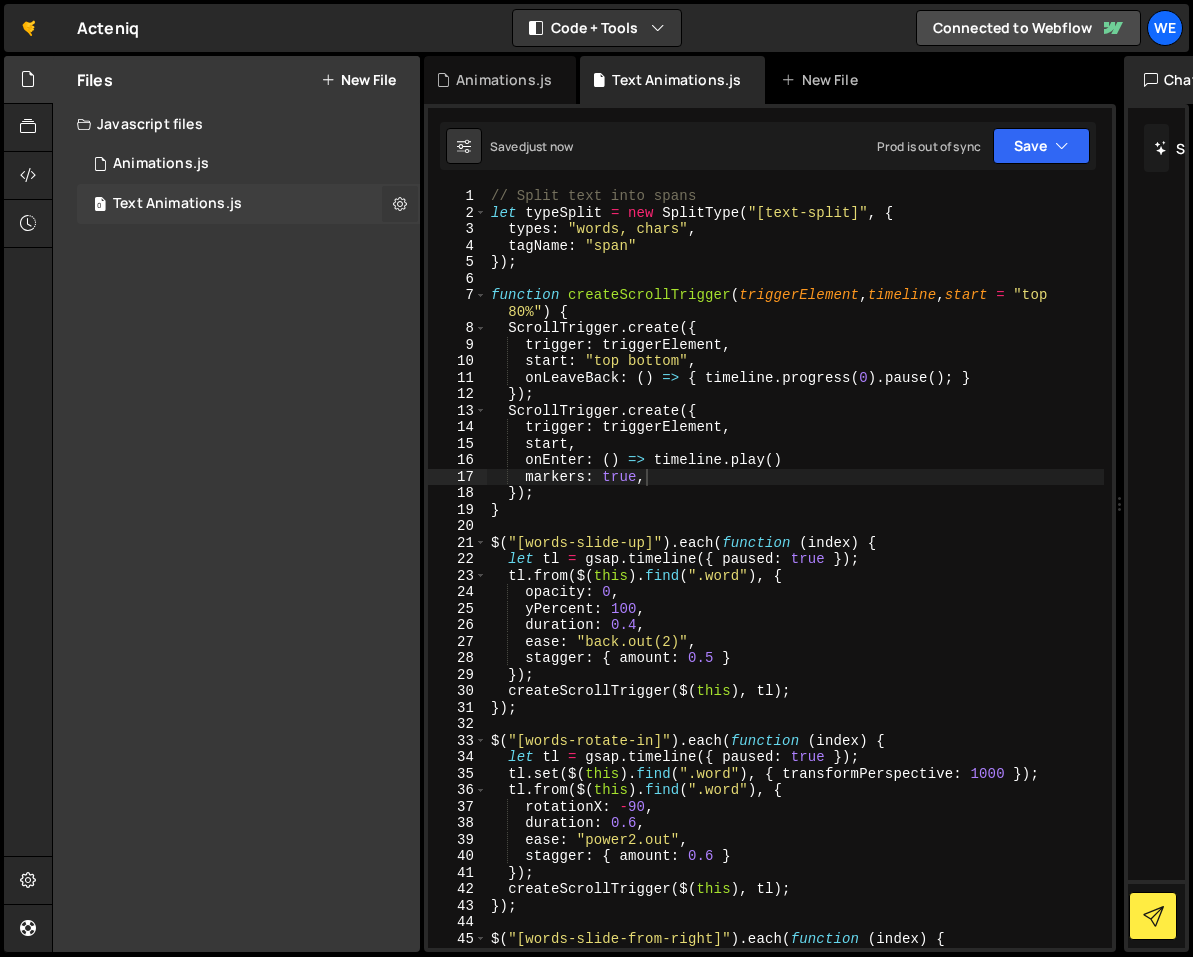 click at bounding box center [400, 203] 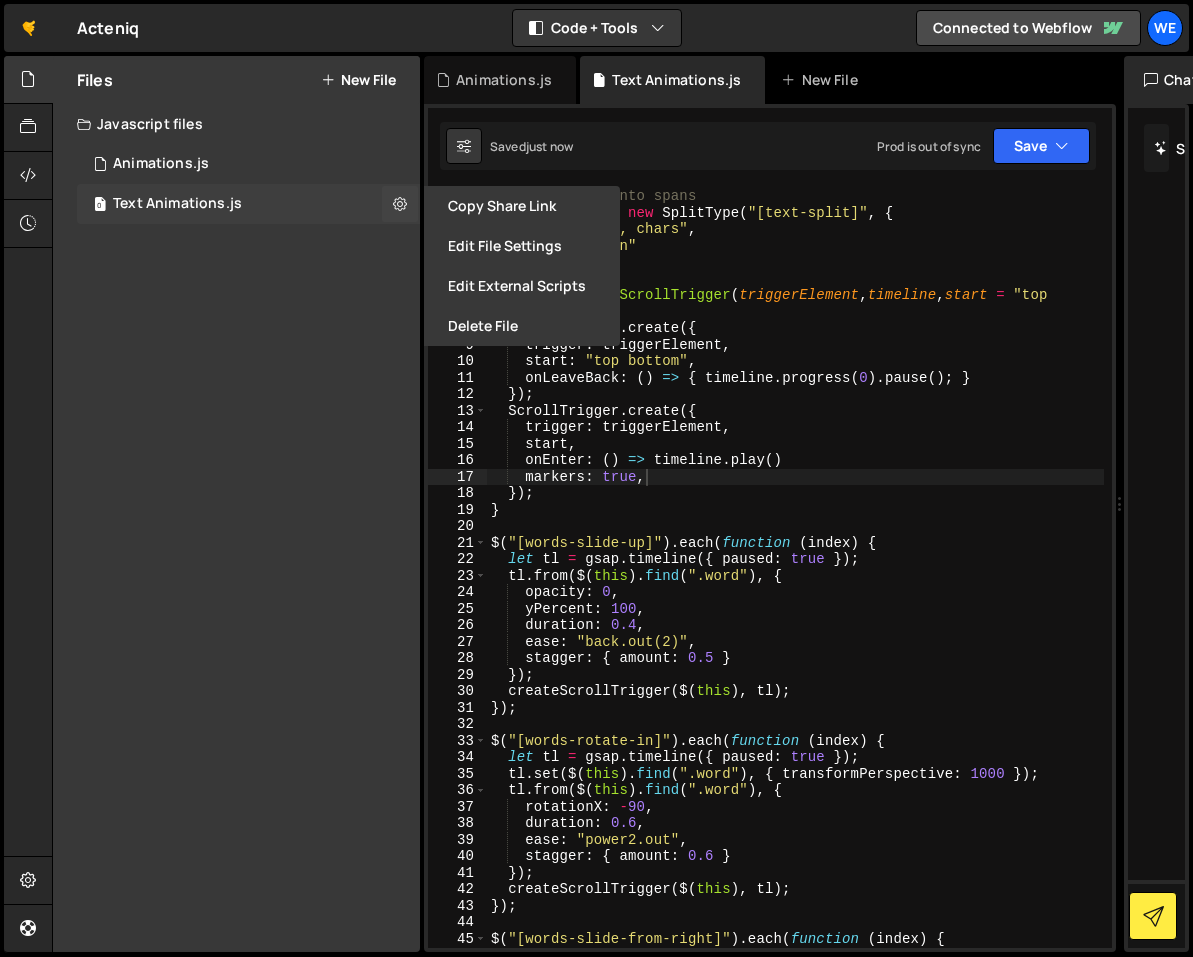 click on "0
Text Animations.js
0" at bounding box center (248, 204) 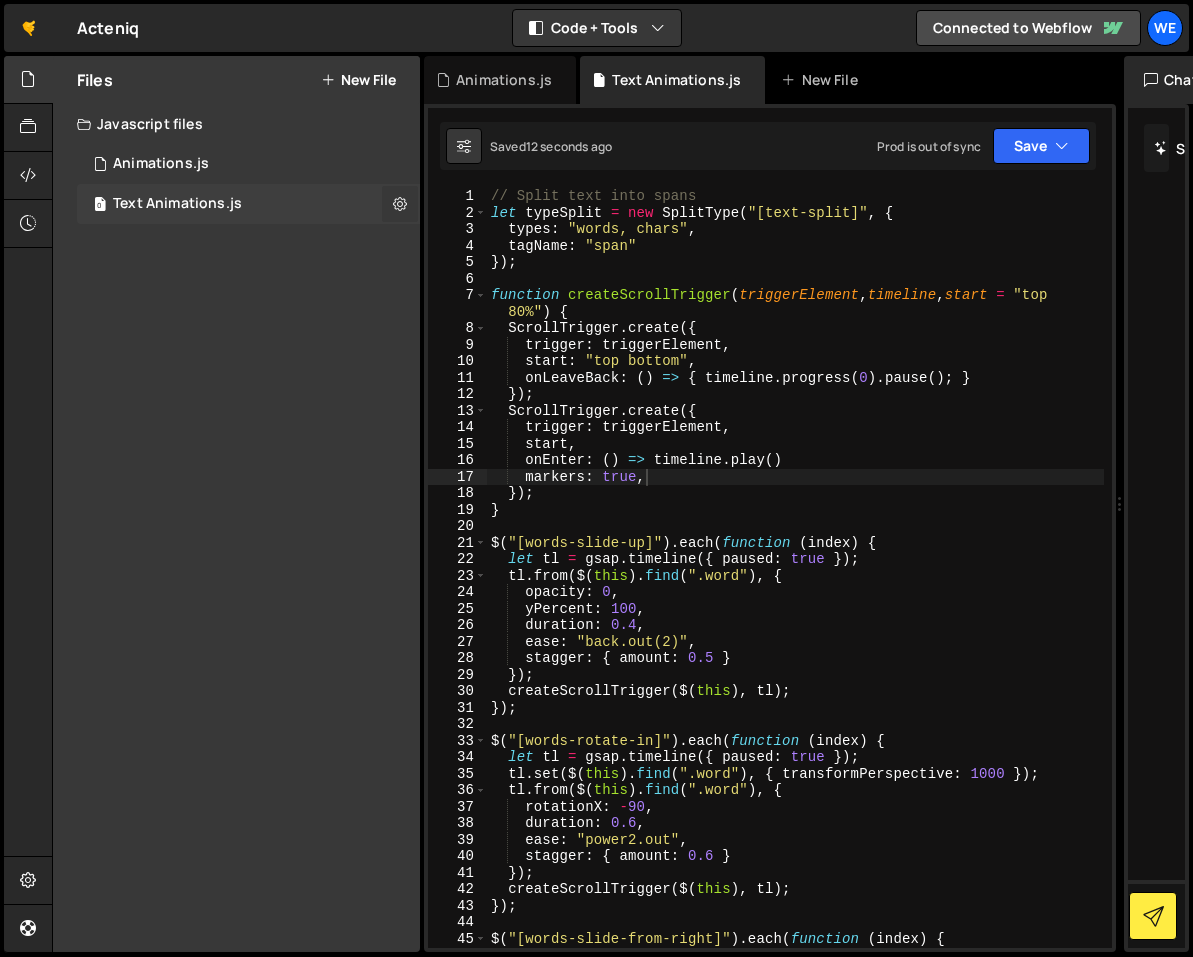 click at bounding box center [400, 203] 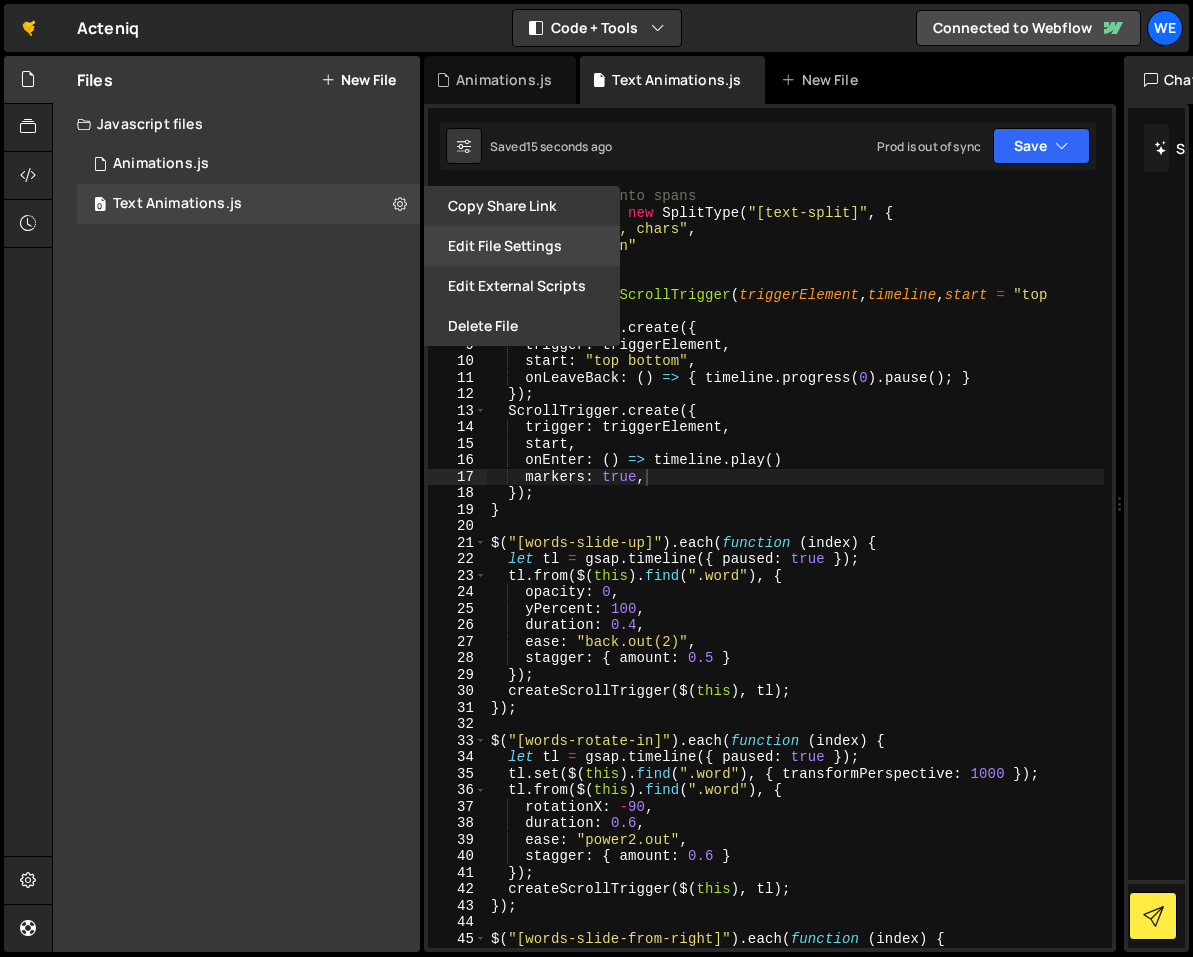 click on "Edit File Settings" at bounding box center [522, 246] 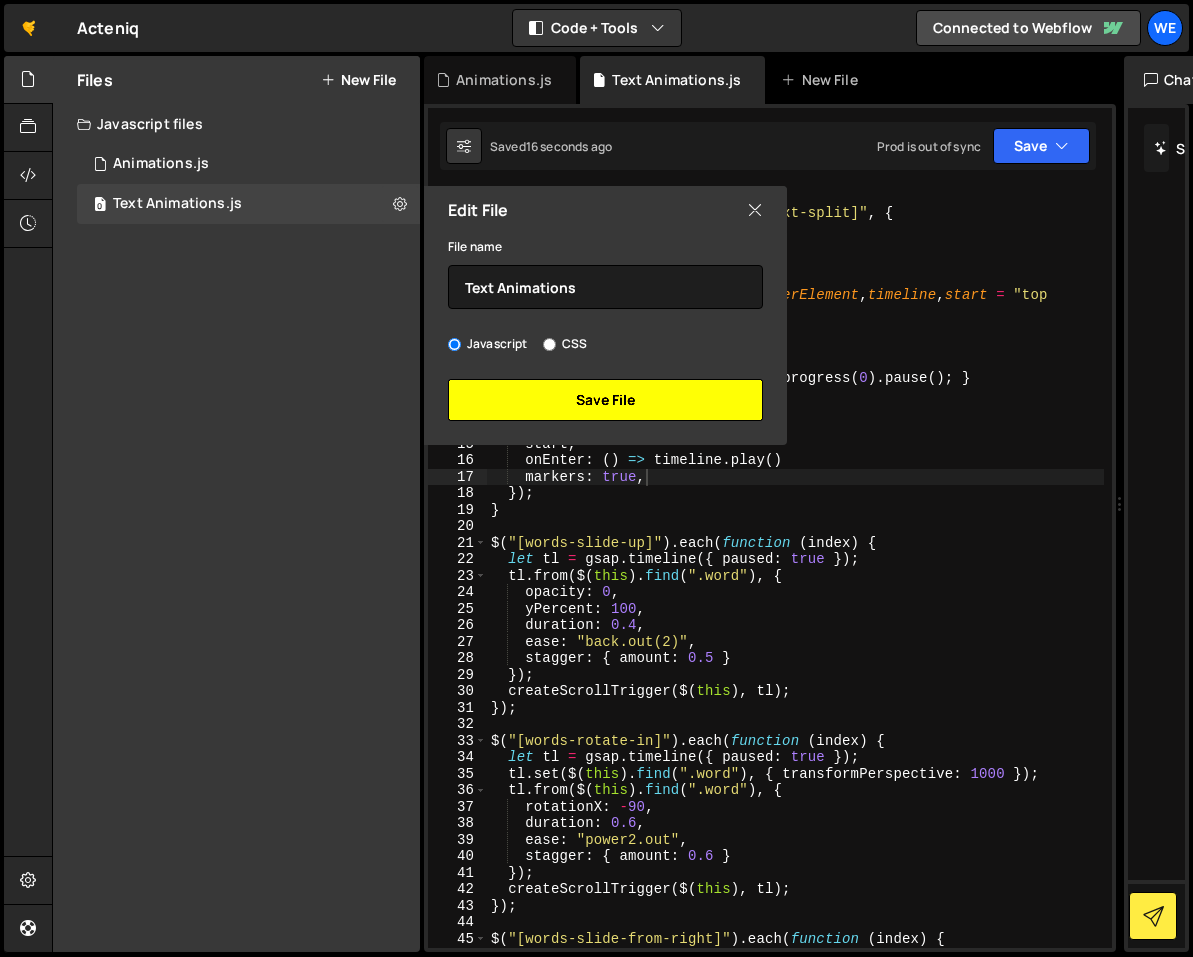 click on "Save File" at bounding box center (605, 400) 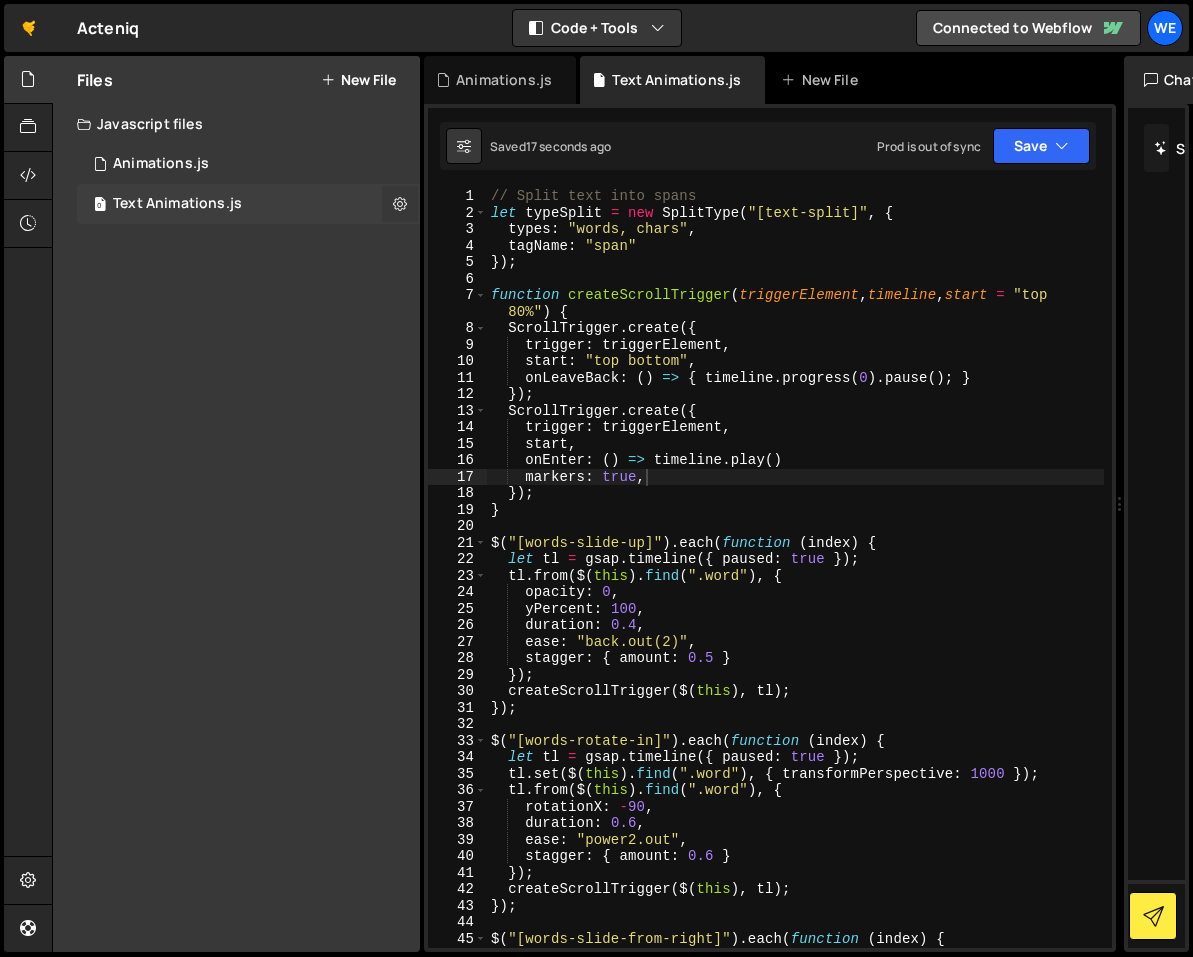 click at bounding box center (400, 204) 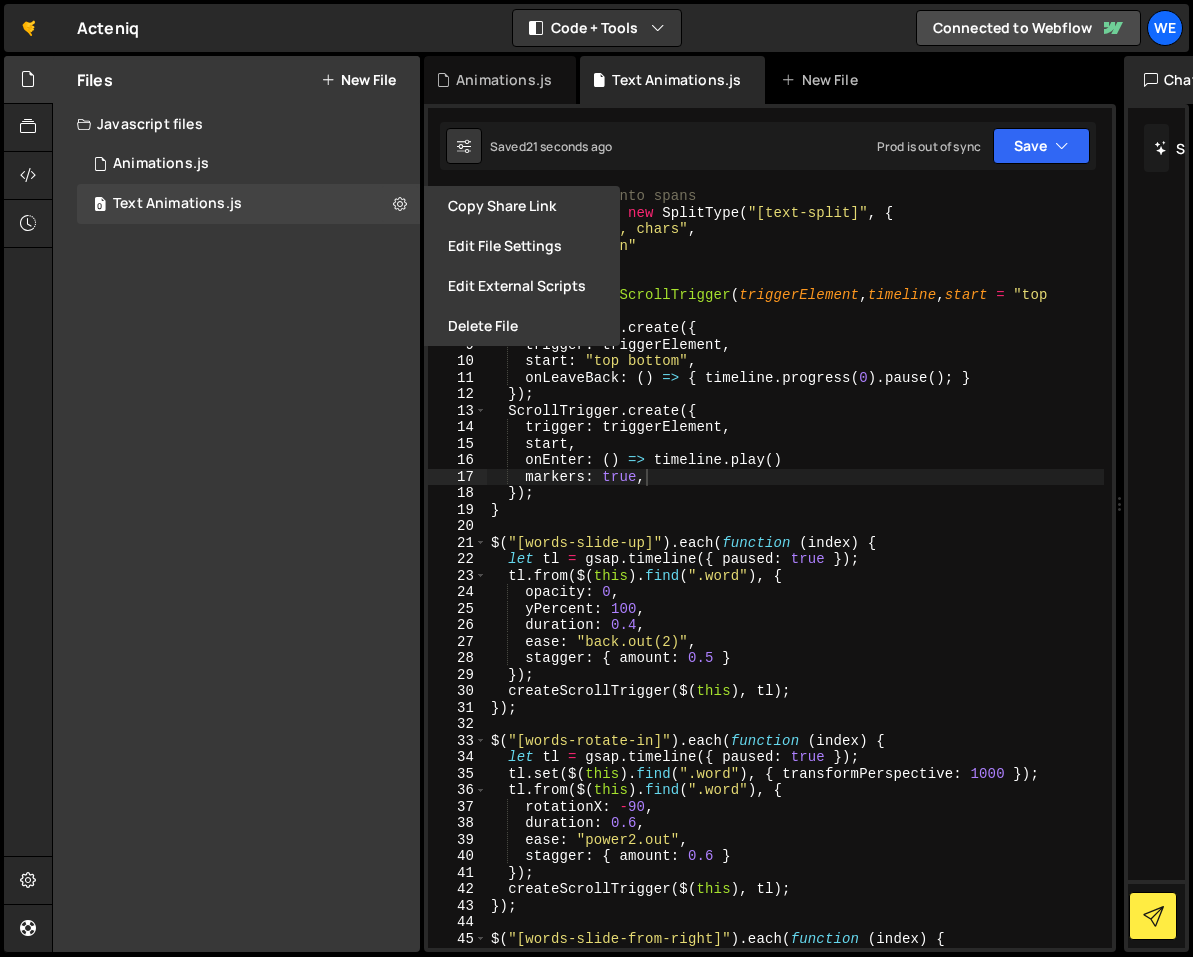 click on "Files
New File
Javascript files
0
Animations.js
0
0
Text Animations.js
0
CSS files
Copy share link
Edit File Settings
Edit External Scripts
Delete File
Edit File
File name" at bounding box center [236, 504] 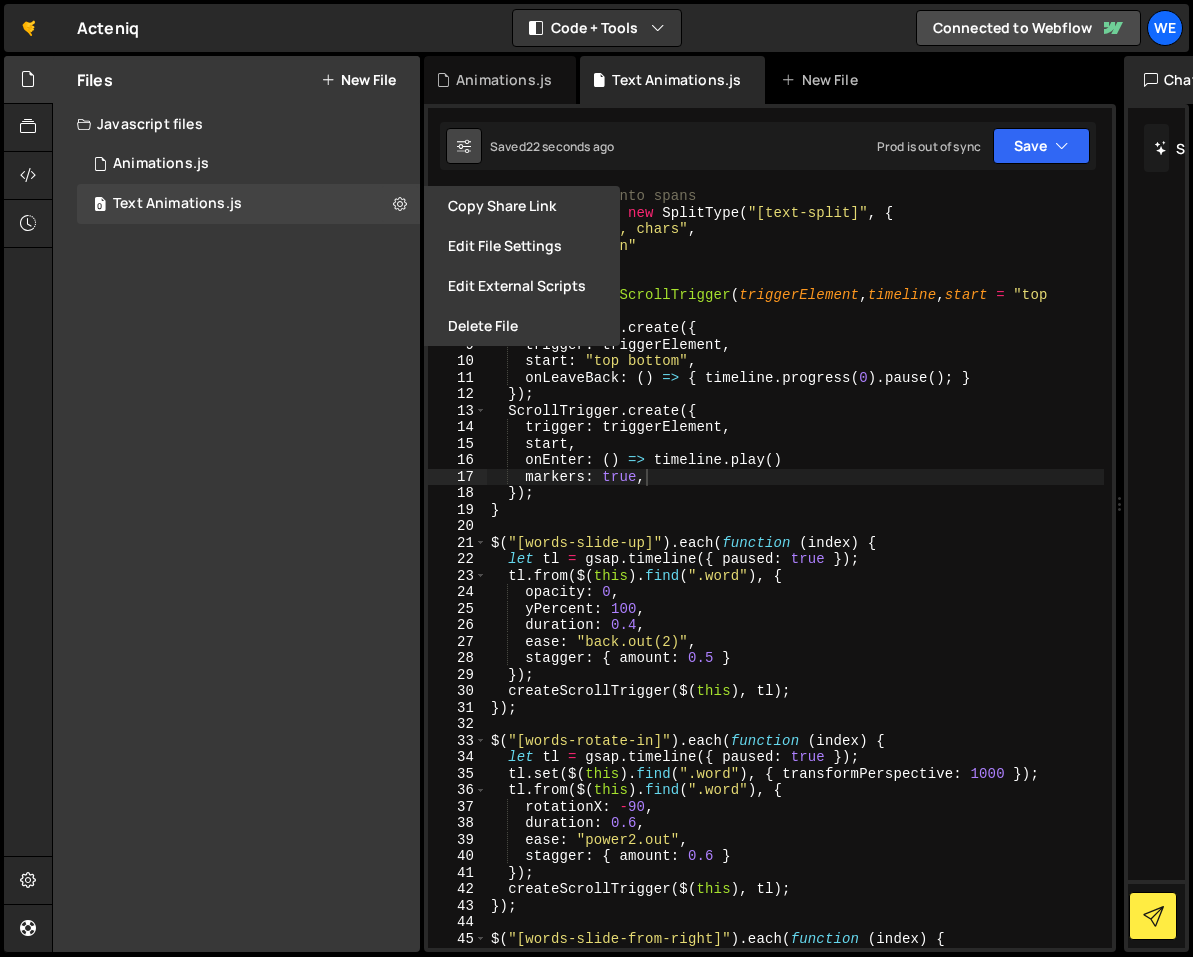 click at bounding box center [464, 146] 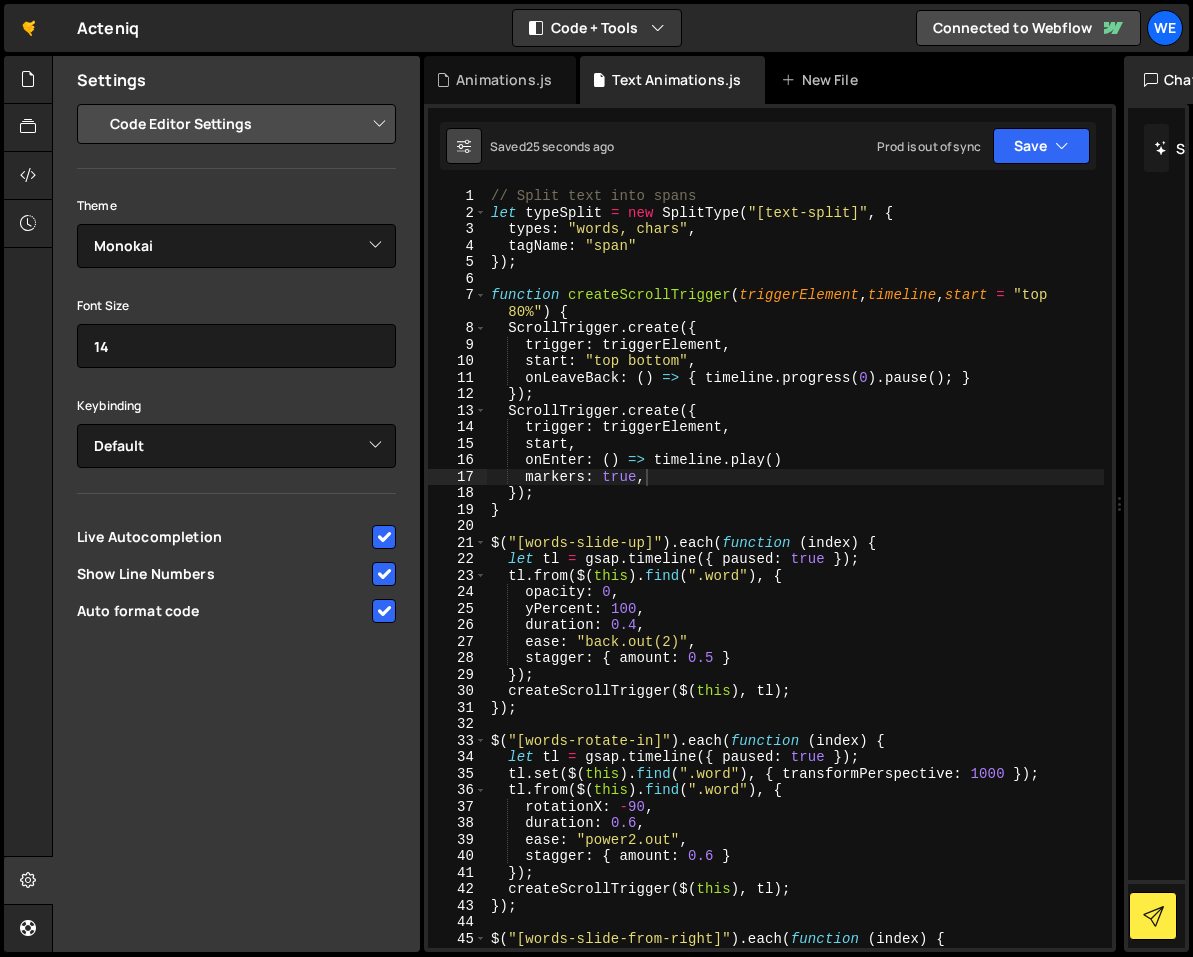 click at bounding box center [464, 146] 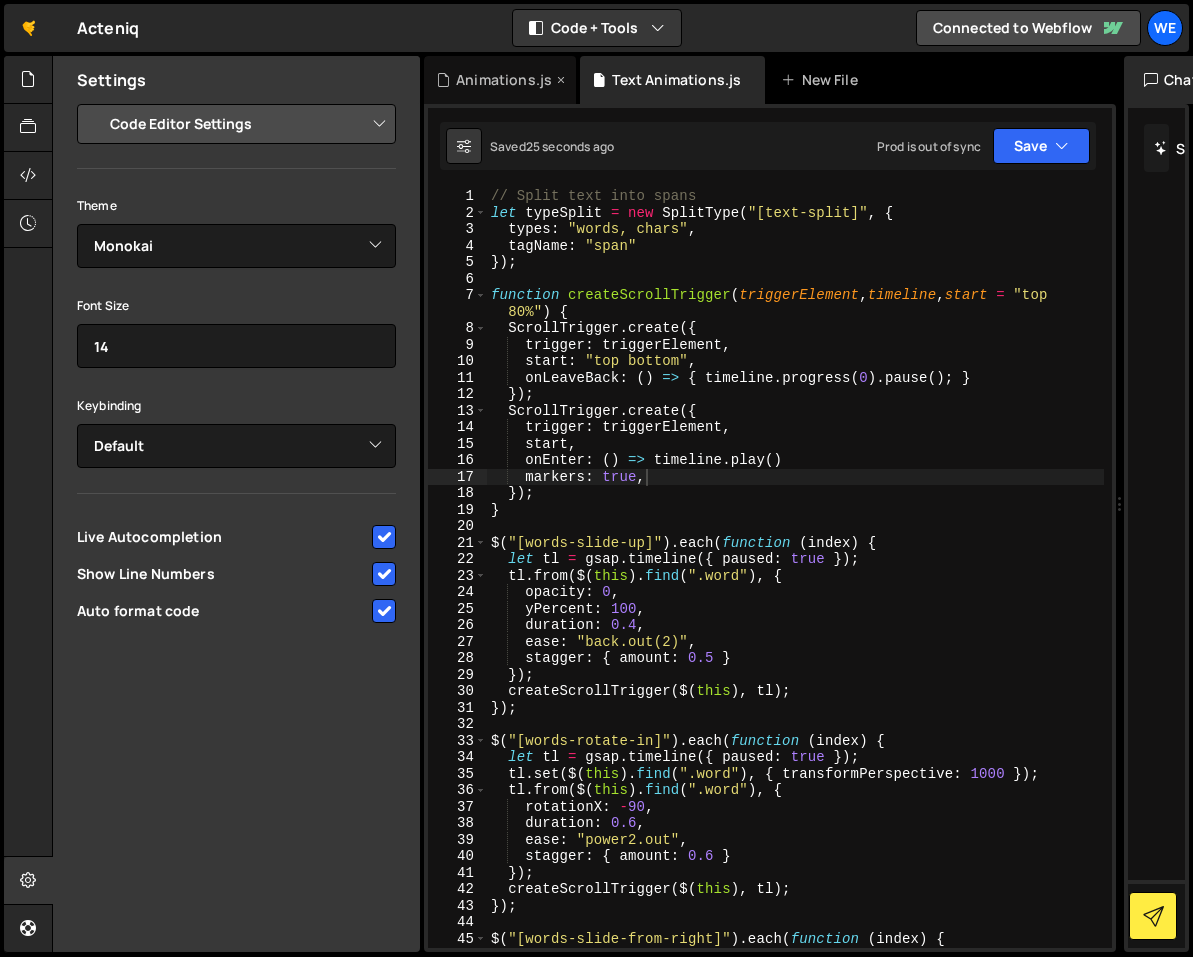 click on "Animations.js" at bounding box center [500, 80] 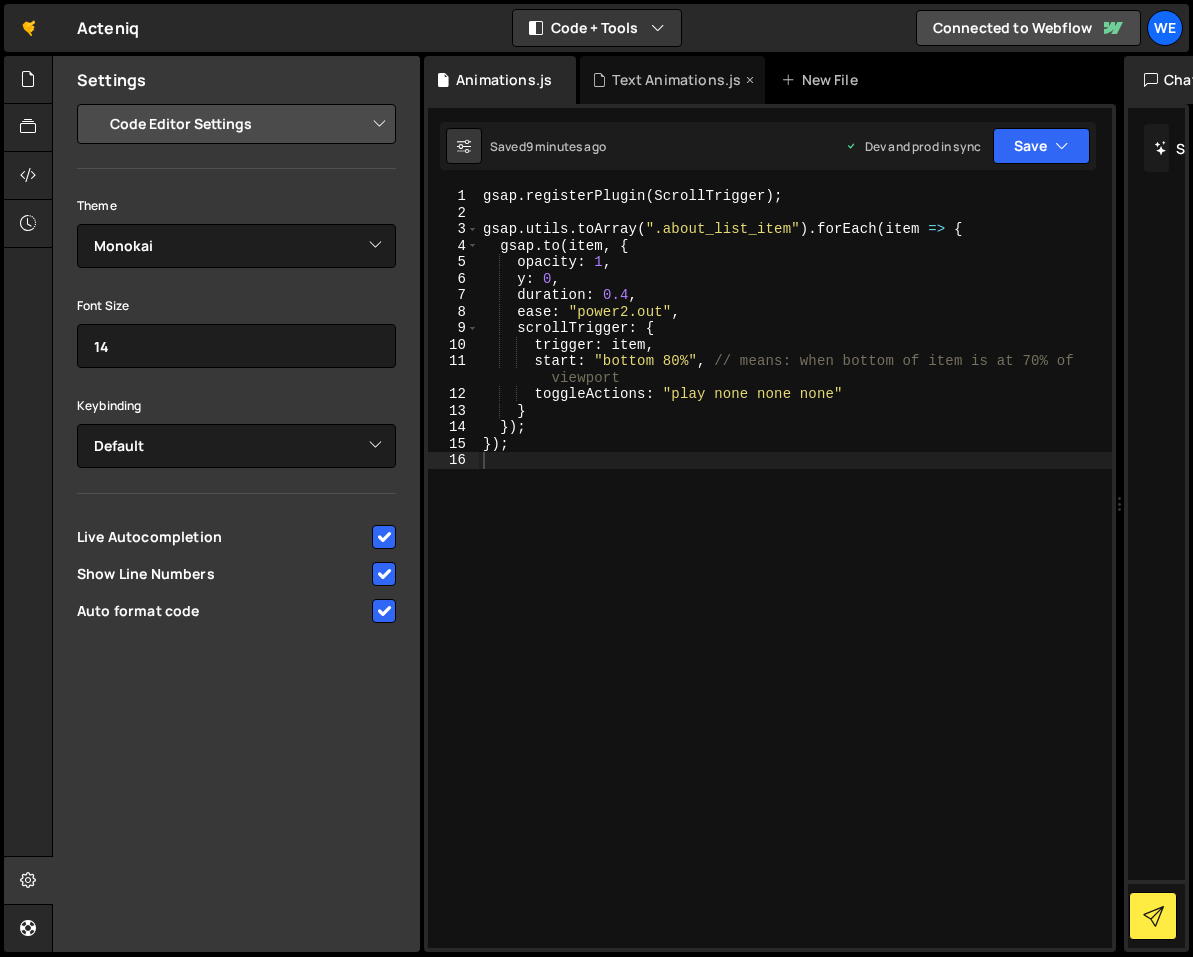 click on "Text Animations.js" at bounding box center (676, 80) 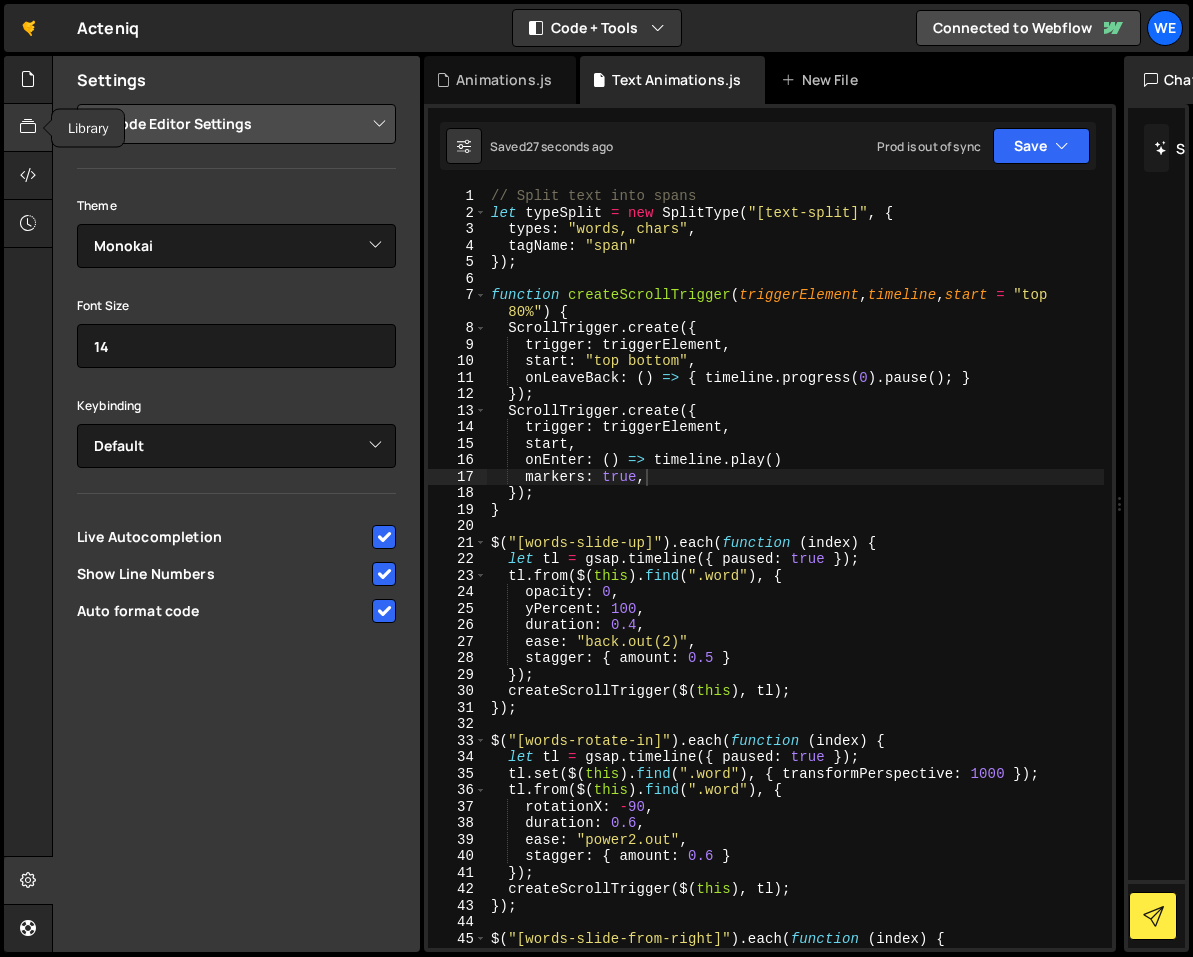 click at bounding box center [28, 127] 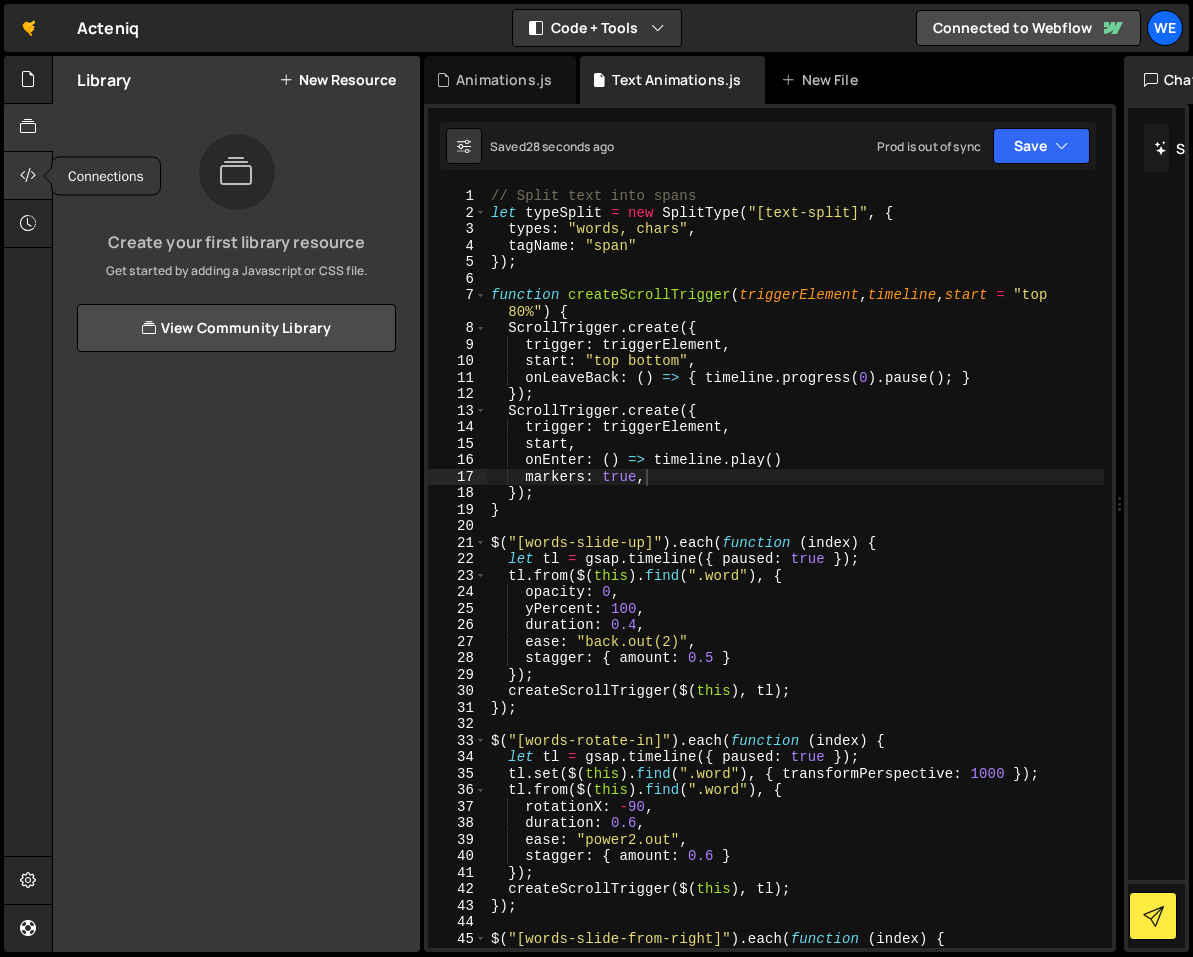 click at bounding box center (28, 176) 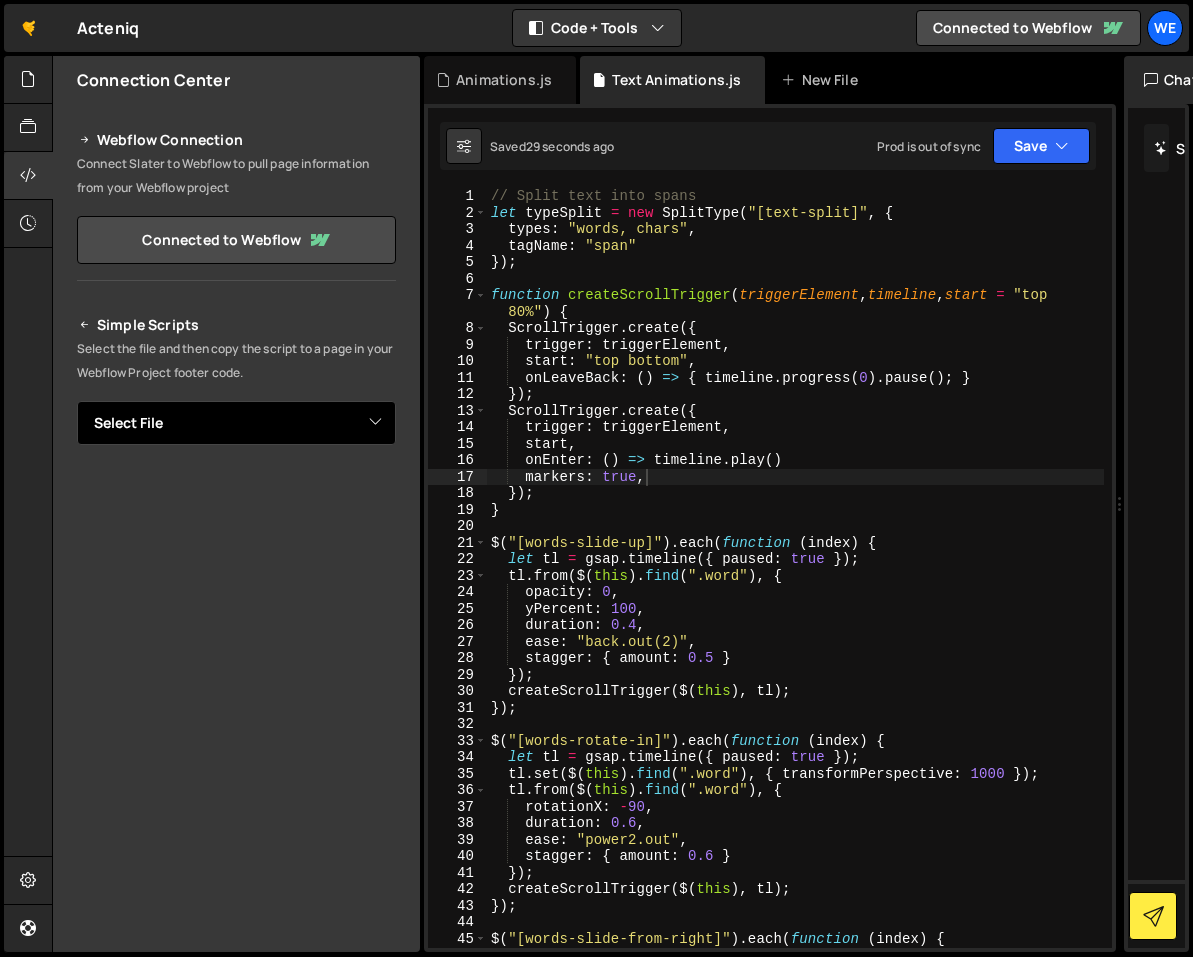 click on "Select File
Animations.js
Text Animations.js" at bounding box center (236, 423) 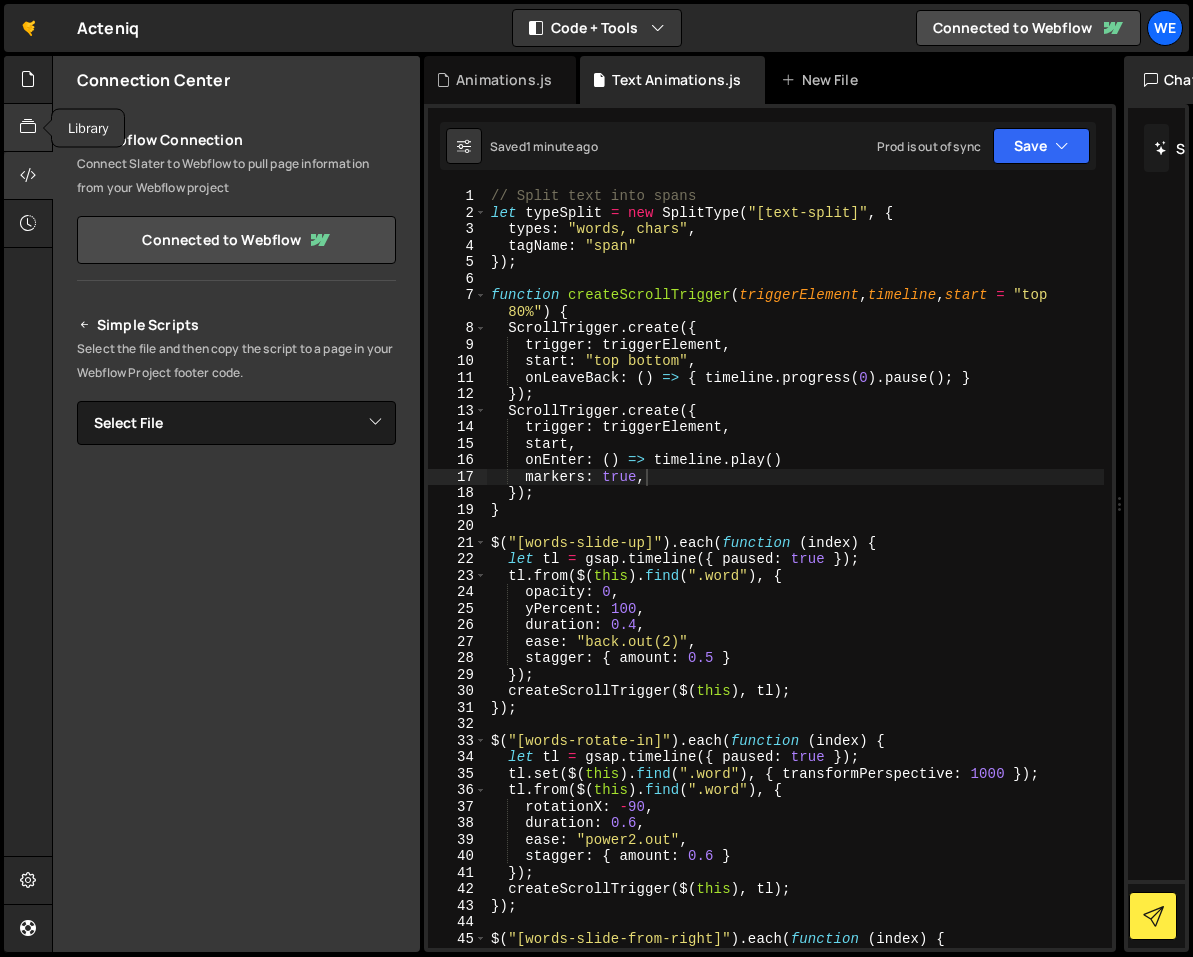 click at bounding box center [28, 127] 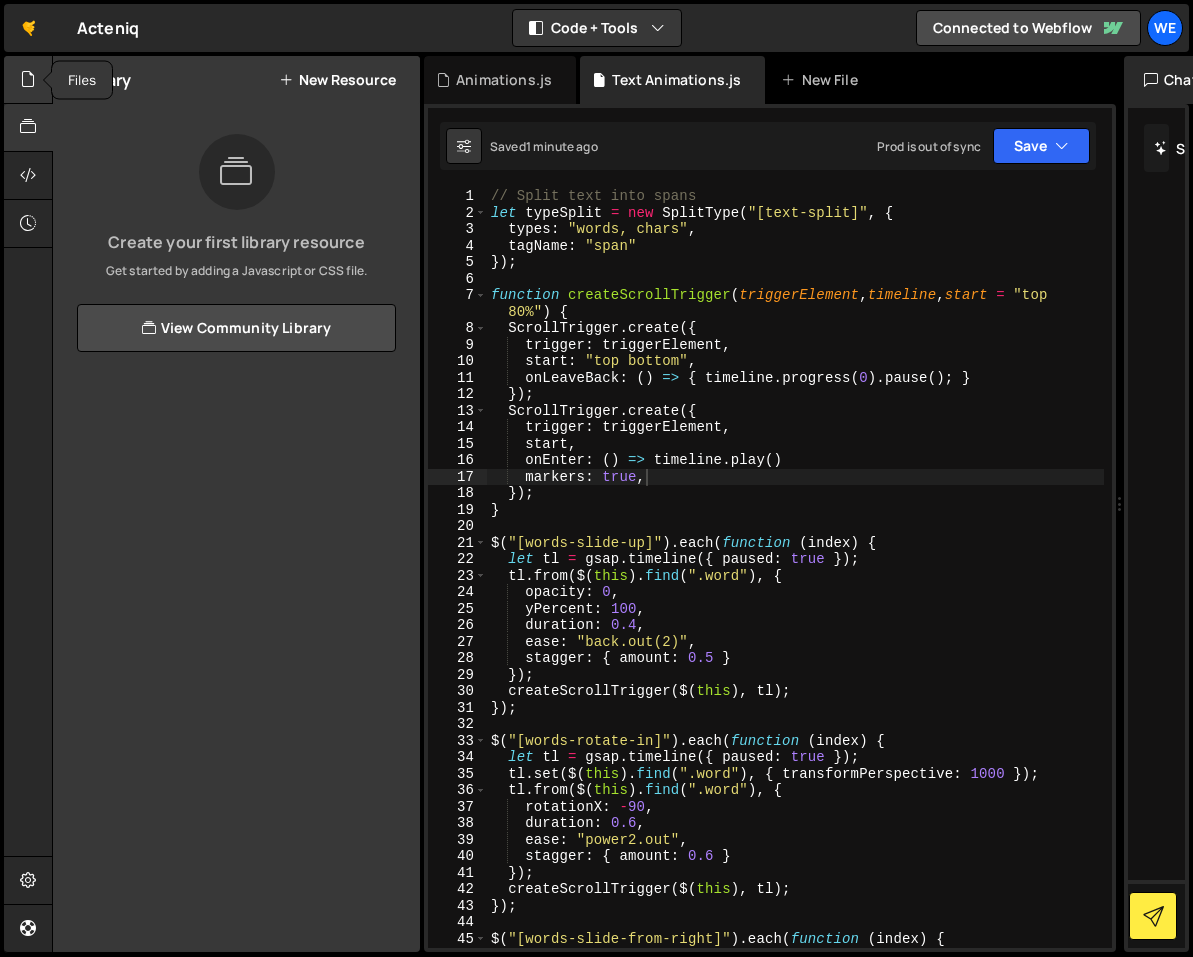 click at bounding box center [28, 80] 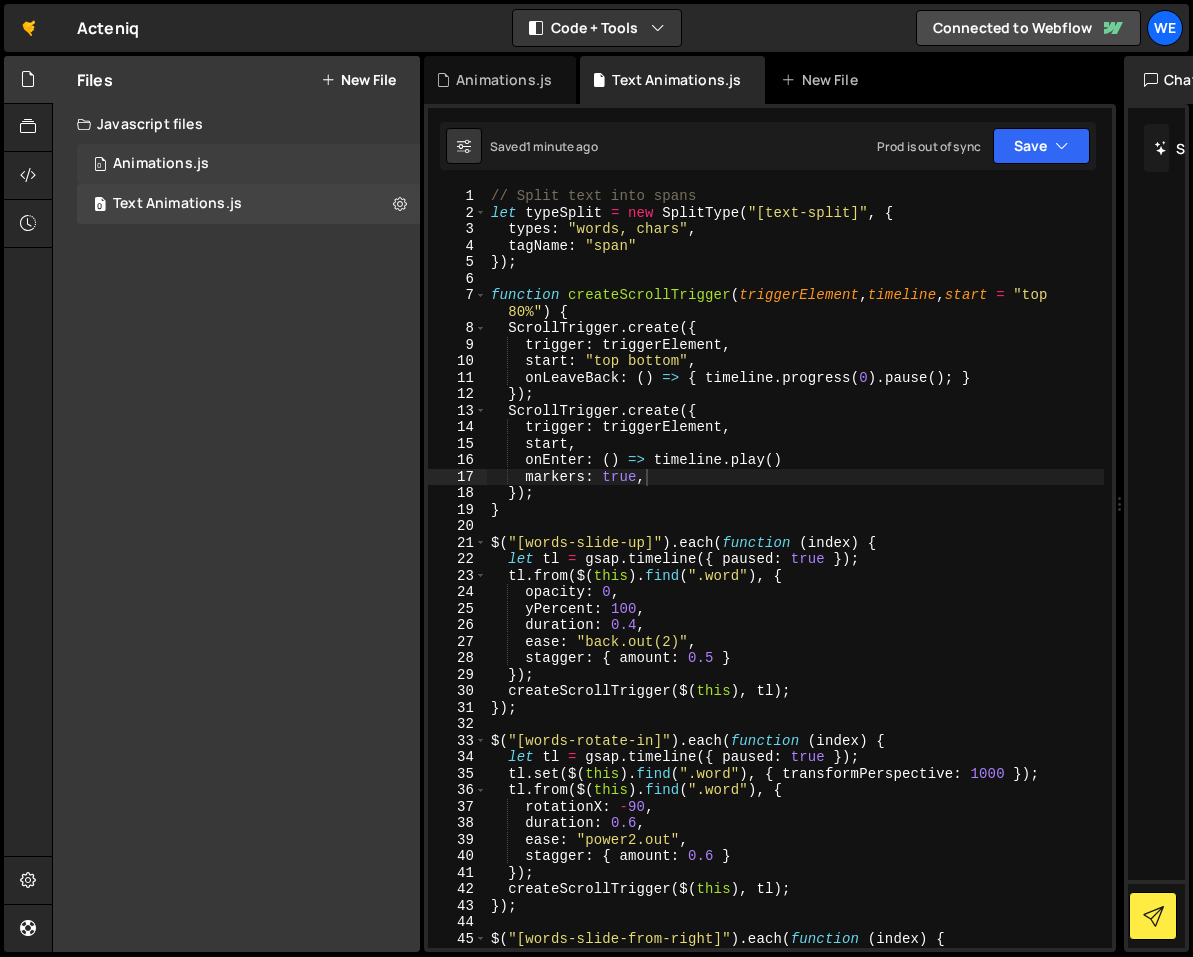 click on "0
Animations.js
0" at bounding box center (248, 164) 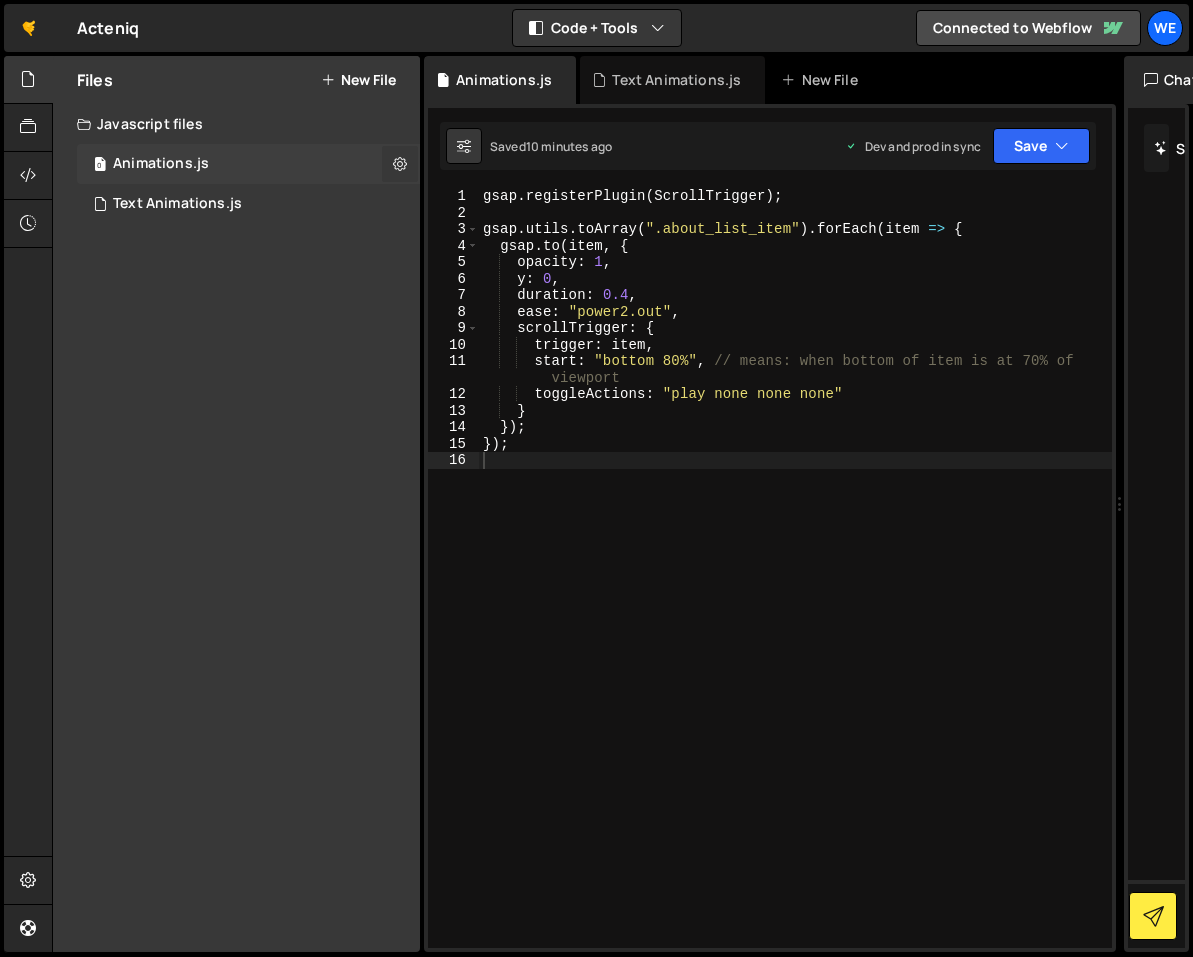 click at bounding box center (400, 164) 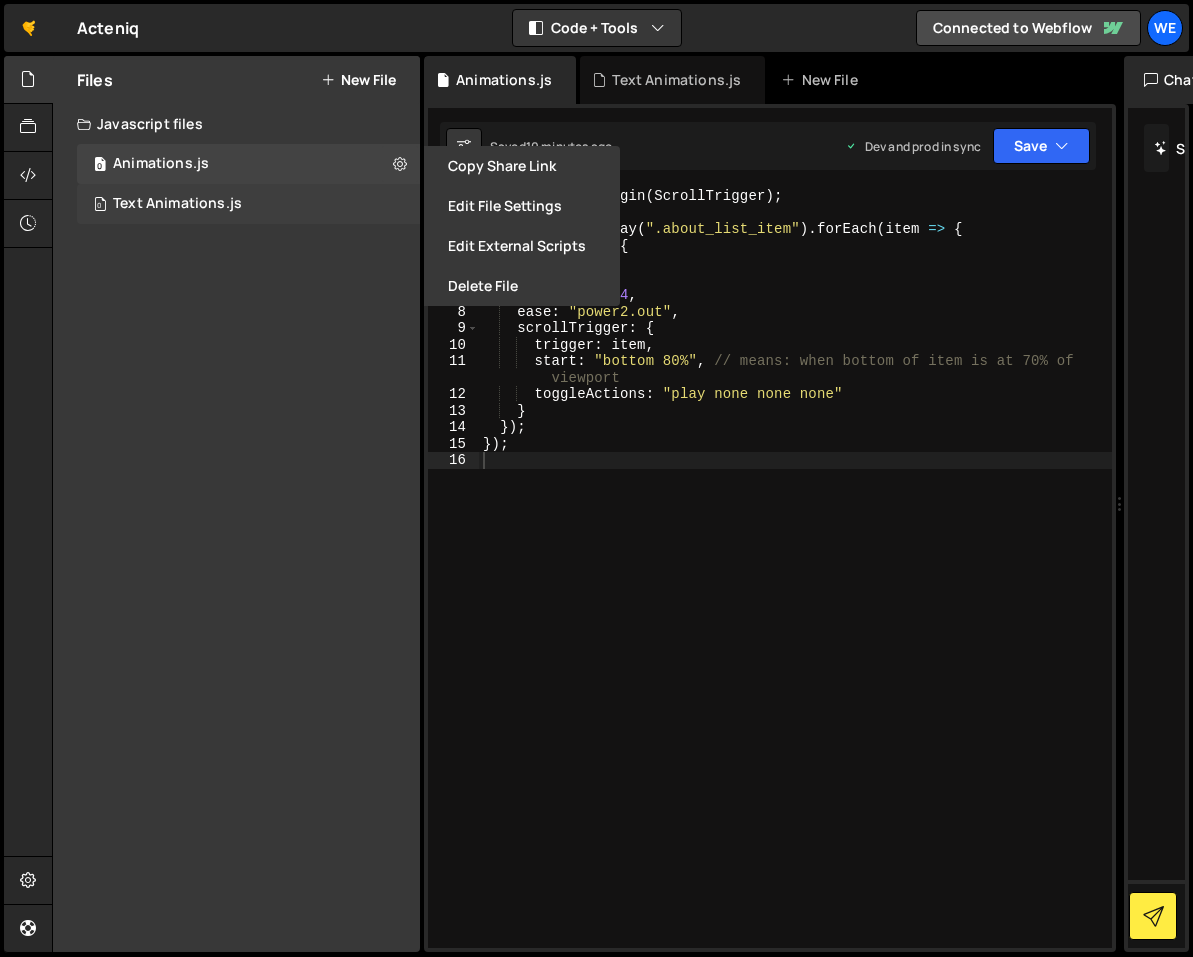 click on "0
Text Animations.js
0" at bounding box center (248, 204) 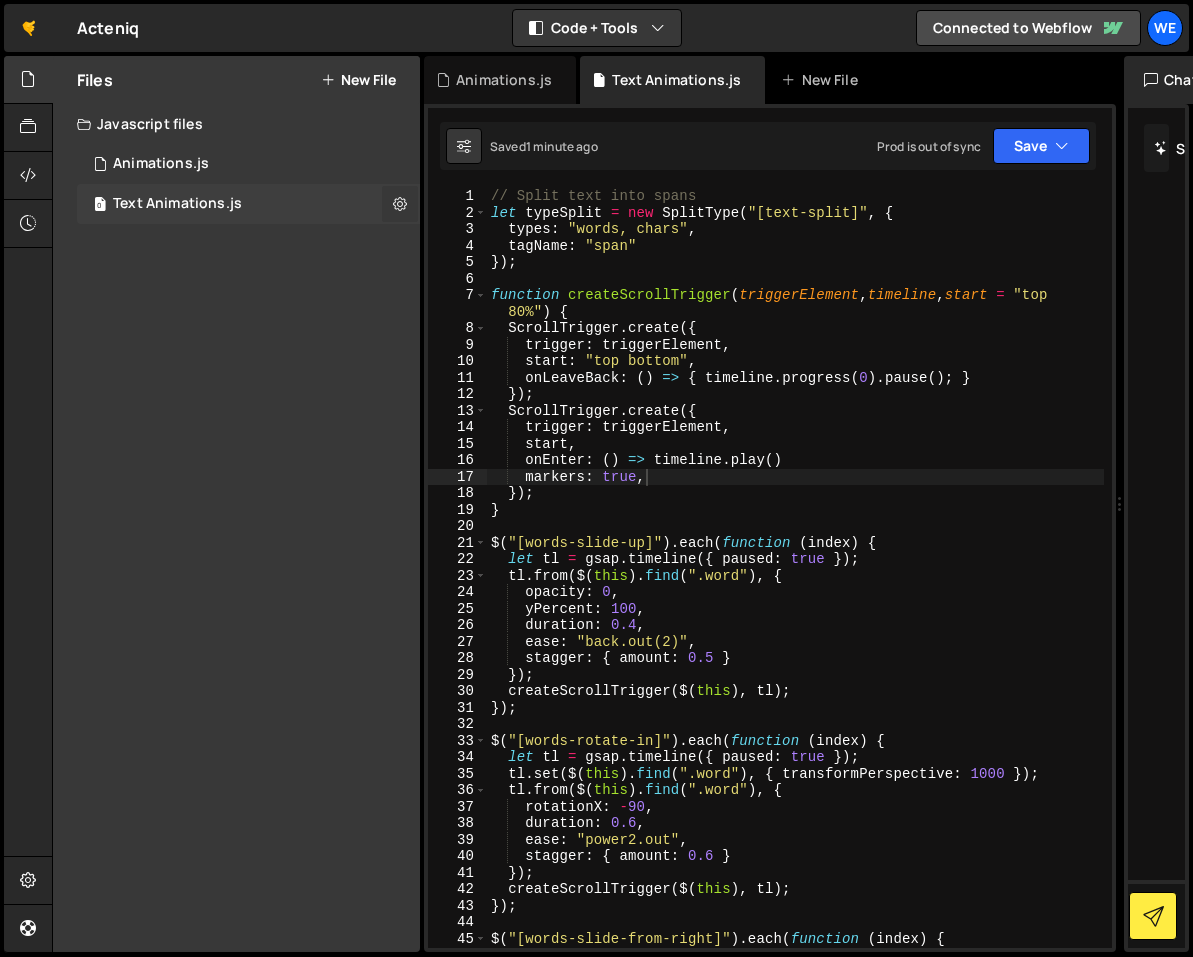 click at bounding box center (400, 203) 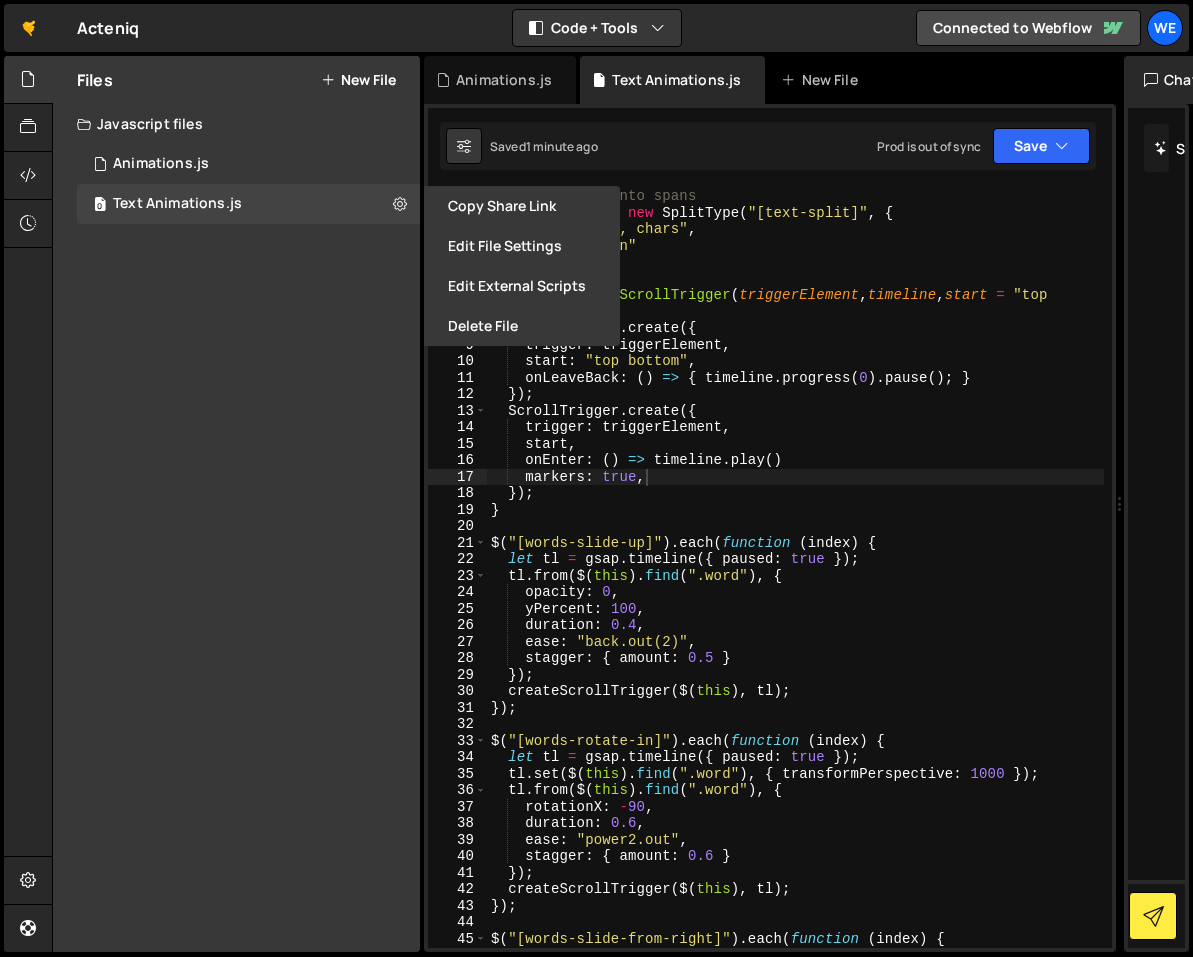 click on "// Split text into spans let   typeSplit   =   new   SplitType ( "[text-split]" ,   {    types :   "words, chars" ,    tagName :   "span" }) ; function   createScrollTrigger ( triggerElement ,  timeline ,  start   =   "top     80%" )   {    ScrollTrigger . create ({       trigger :   triggerElement ,       start :   "top bottom" ,       onLeaveBack :   ( )   =>   {   timeline . progress ( 0 ) . pause ( ) ;   }    }) ;    ScrollTrigger . create ({       trigger :   triggerElement ,       start ,       onEnter :   ( )   =>   timeline . play ( )       markers :   true ,    }) ; } $ ( "[words-slide-up]" ) . each ( function   ( index )   {    let   tl   =   gsap . timeline ({   paused :   true   }) ;    tl . from ( $ ( this ) . find ( ".word" ) ,   {       opacity :   0 ,       yPercent :   100 ,       duration :   0.4 ,       ease :   "back.out(2)" ,       stagger :   {   amount :   0.5   }    }) ;    createScrollTrigger ( $ ( this ) ,   tl ) ; }) ; $ ( "[words-rotate-in]" ) . each ( function   ( index )   {" at bounding box center [795, 584] 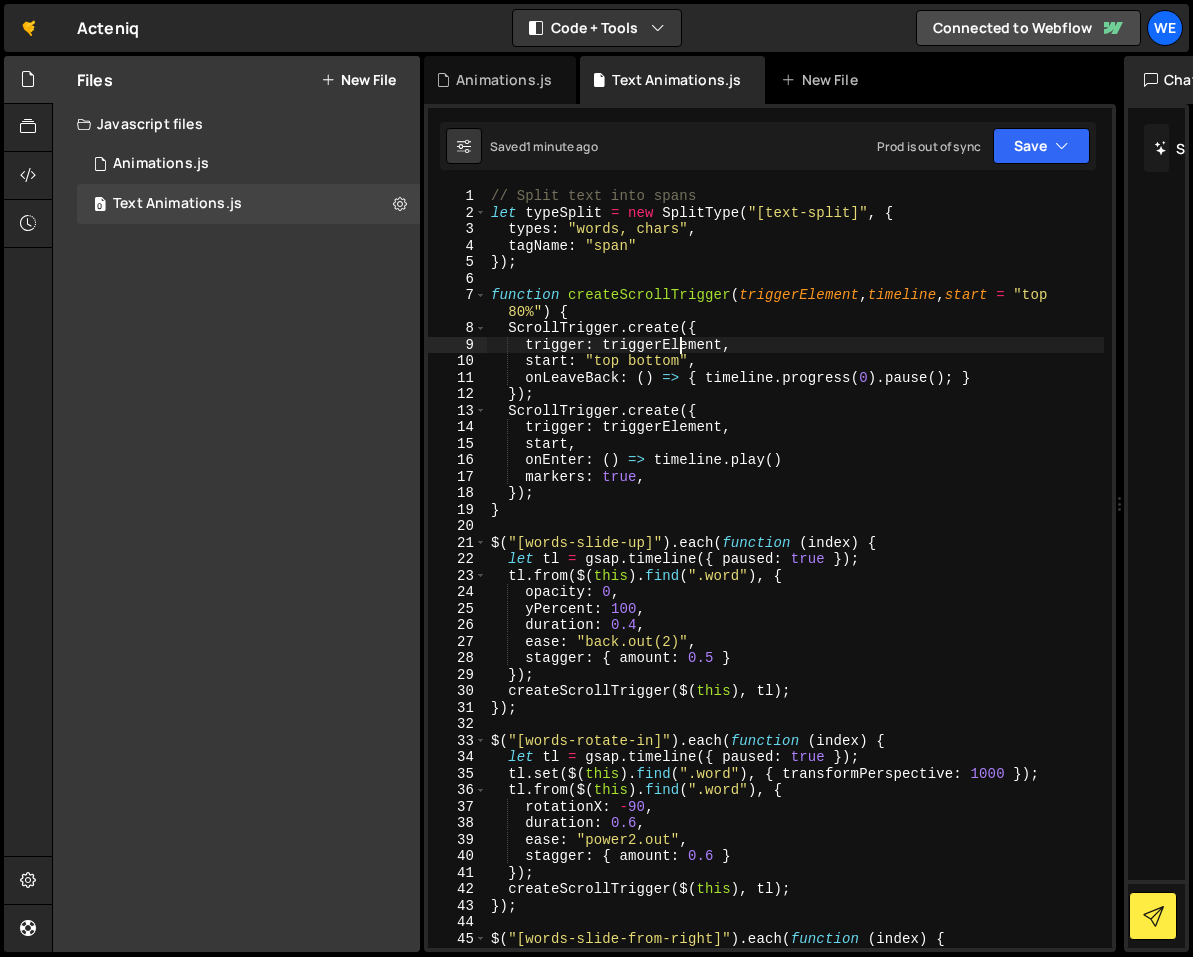 scroll, scrollTop: 0, scrollLeft: 0, axis: both 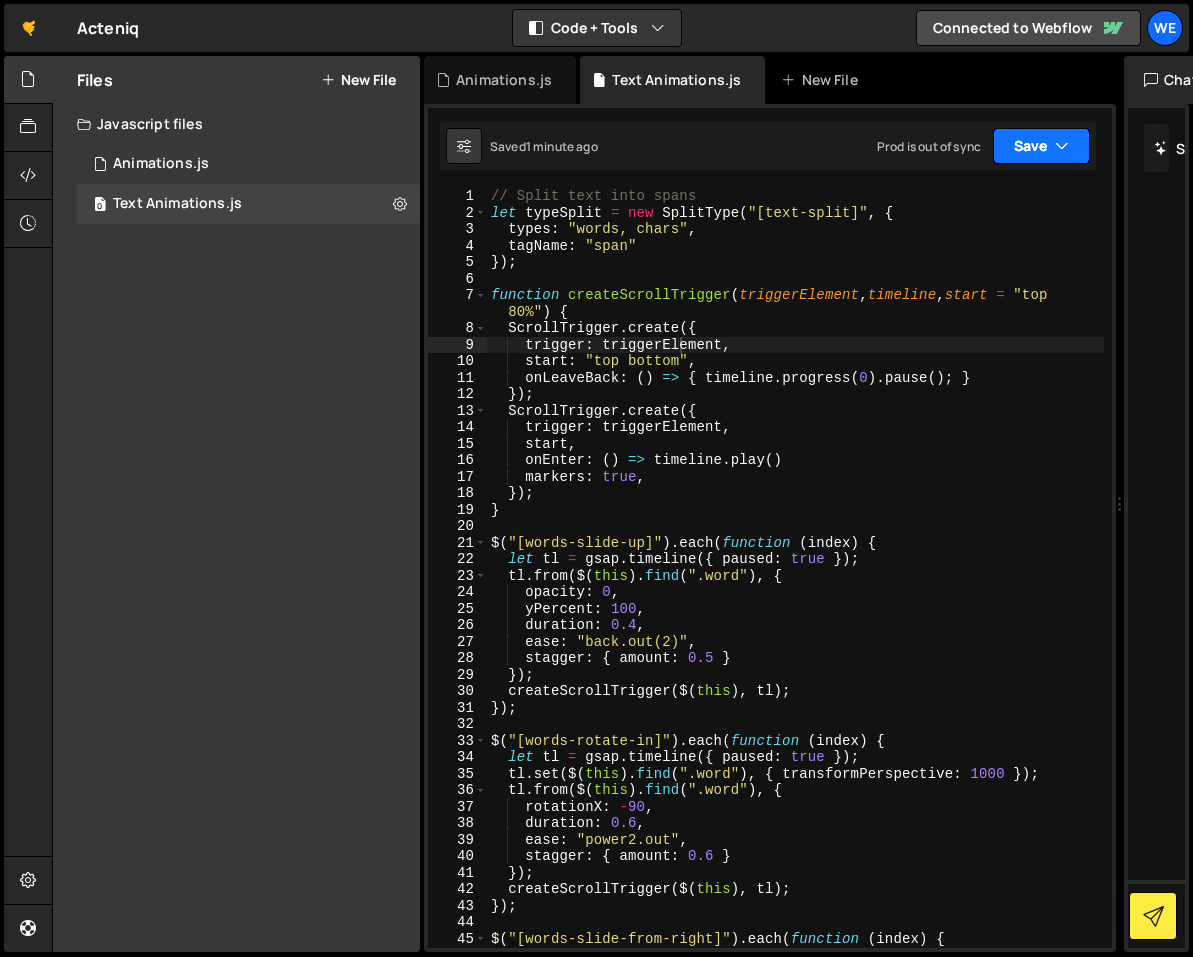 click on "Save" at bounding box center [1041, 146] 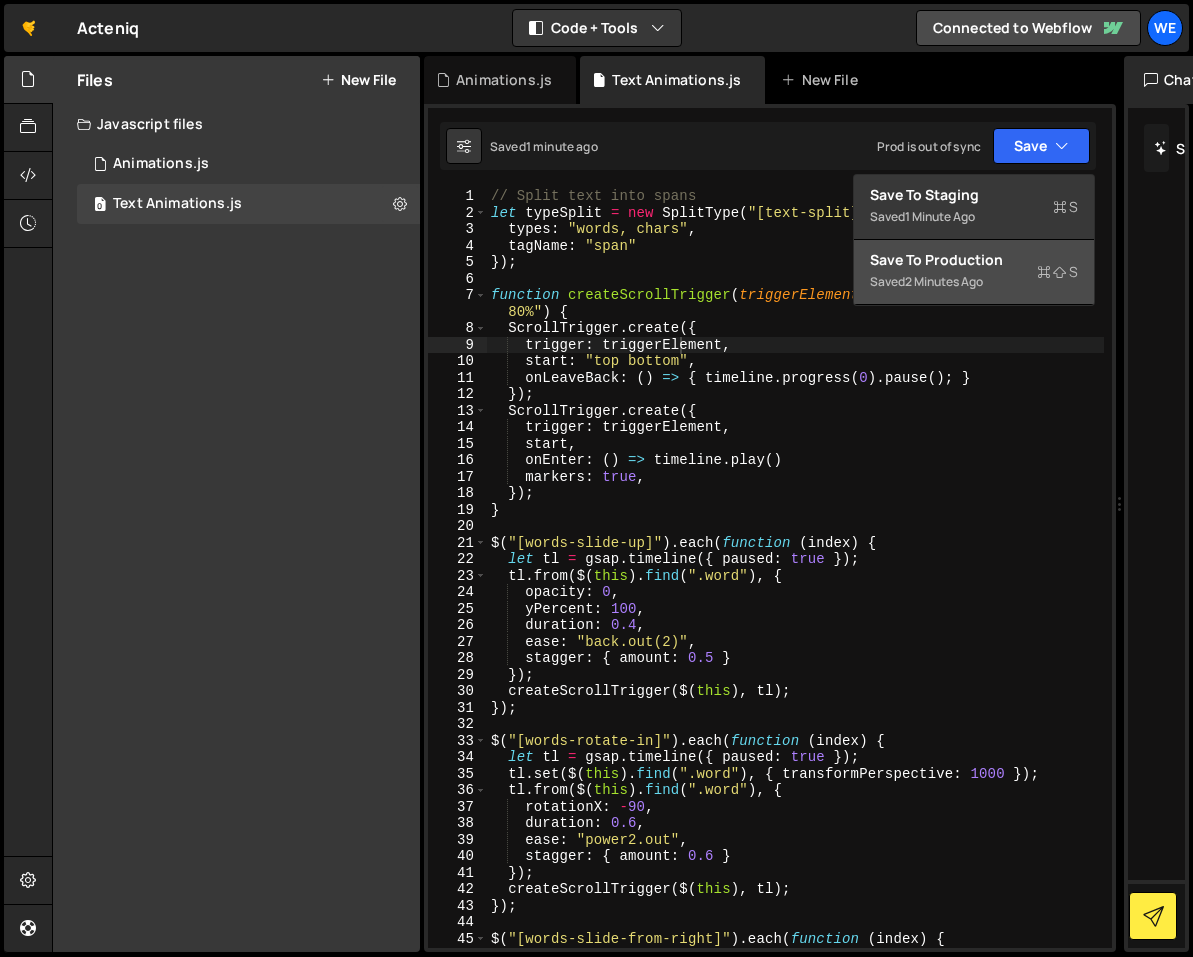 click on "Save to Production
S" at bounding box center [974, 260] 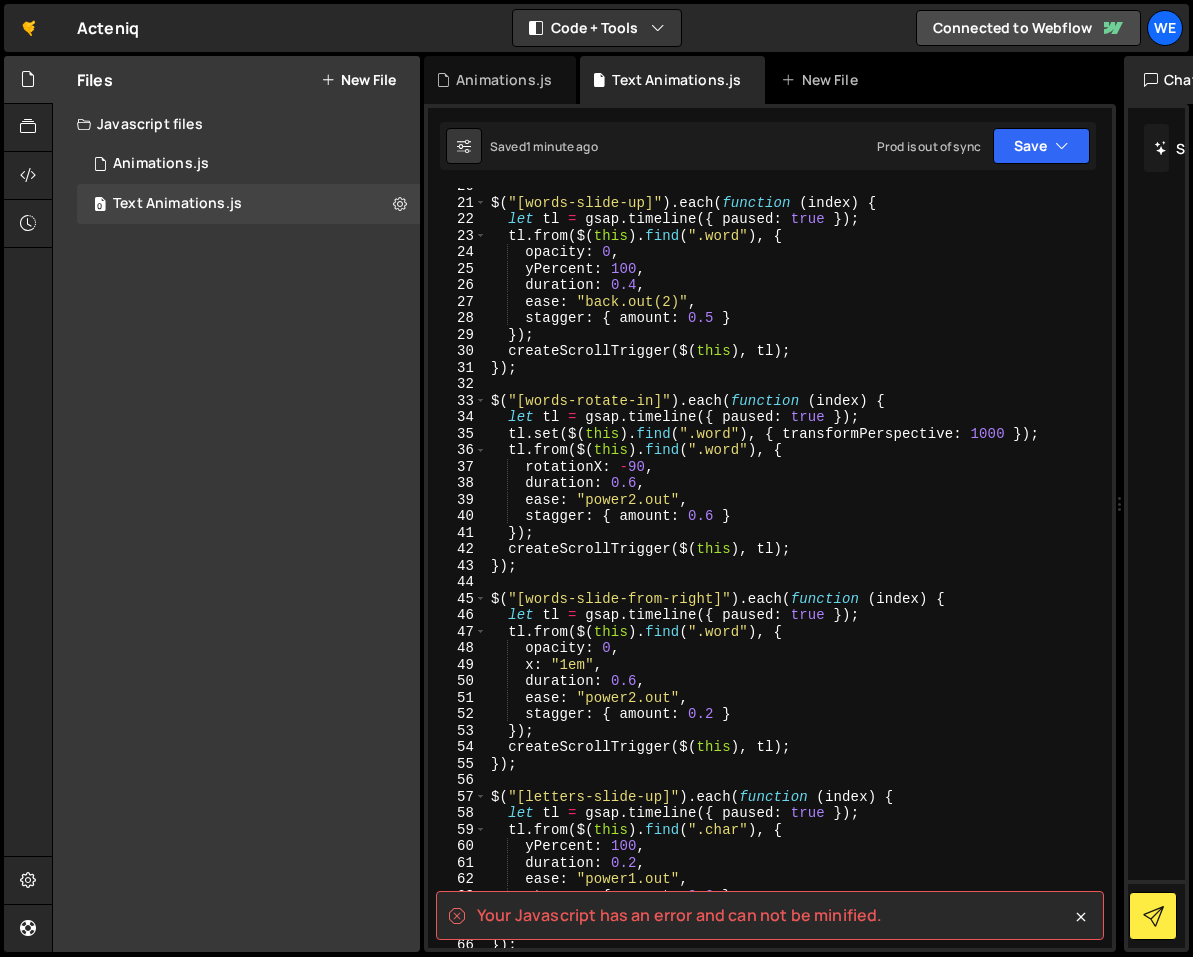 scroll, scrollTop: 0, scrollLeft: 0, axis: both 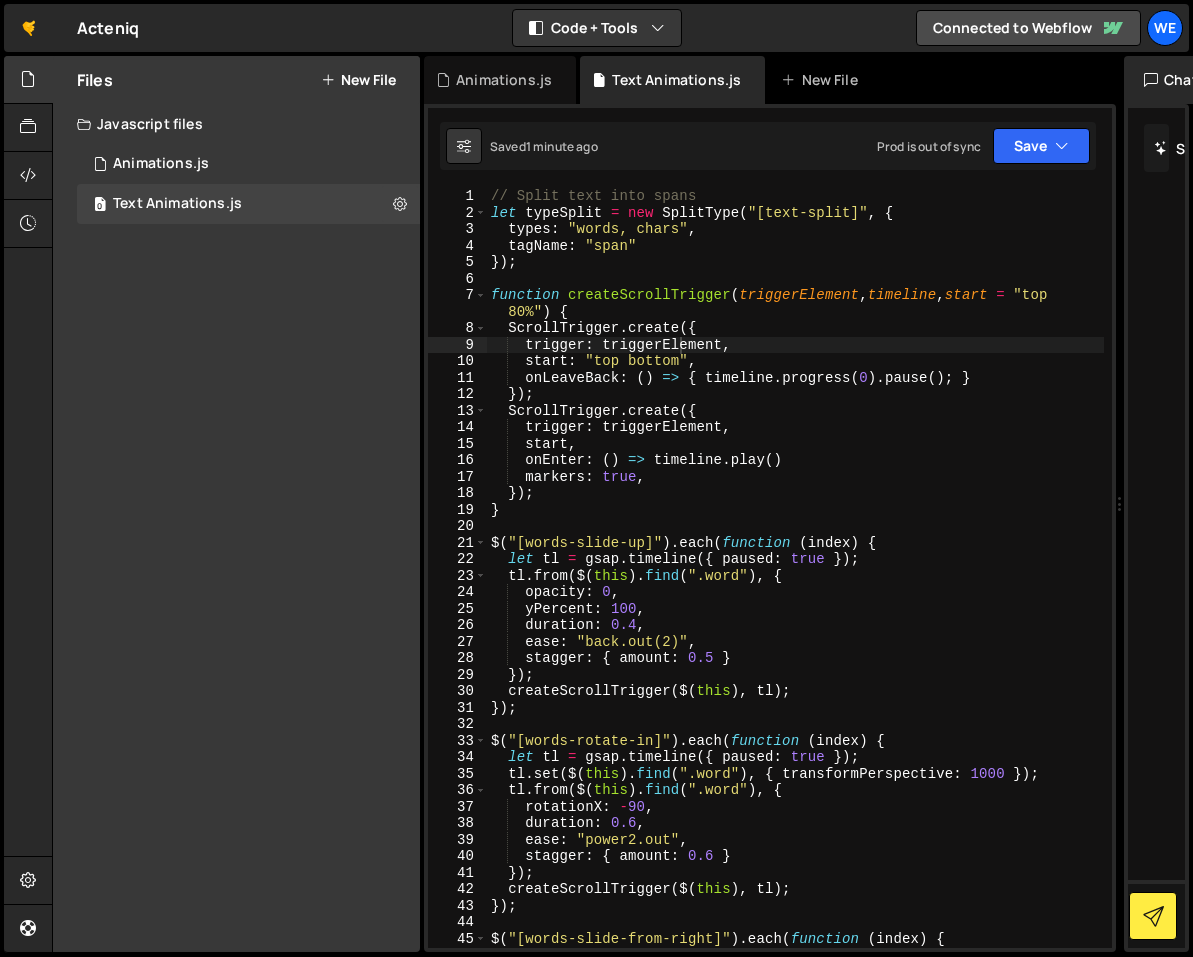 click on "// Split text into spans let   typeSplit   =   new   SplitType ( "[text-split]" ,   {    types :   "words, chars" ,    tagName :   "span" }) ; function   createScrollTrigger ( triggerElement ,  timeline ,  start   =   "top     80%" )   {    ScrollTrigger . create ({       trigger :   triggerElement ,       start :   "top bottom" ,       onLeaveBack :   ( )   =>   {   timeline . progress ( 0 ) . pause ( ) ;   }    }) ;    ScrollTrigger . create ({       trigger :   triggerElement ,       start ,       onEnter :   ( )   =>   timeline . play ( )       markers :   true ,    }) ; } $ ( "[words-slide-up]" ) . each ( function   ( index )   {    let   tl   =   gsap . timeline ({   paused :   true   }) ;    tl . from ( $ ( this ) . find ( ".word" ) ,   {       opacity :   0 ,       yPercent :   100 ,       duration :   0.4 ,       ease :   "back.out(2)" ,       stagger :   {   amount :   0.5   }    }) ;    createScrollTrigger ( $ ( this ) ,   tl ) ; }) ; $ ( "[words-rotate-in]" ) . each ( function   ( index )   {" at bounding box center [795, 584] 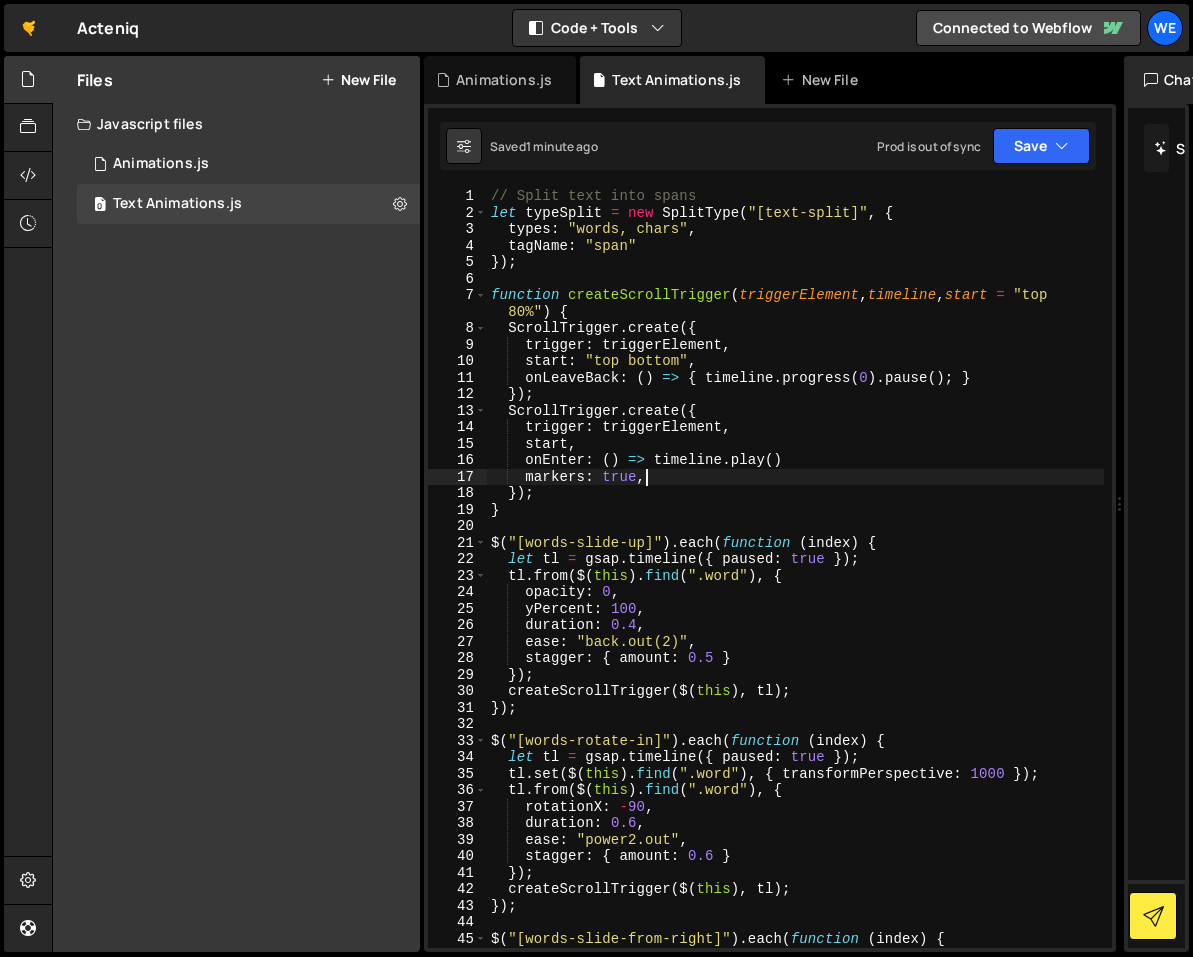 scroll, scrollTop: 0, scrollLeft: 9, axis: horizontal 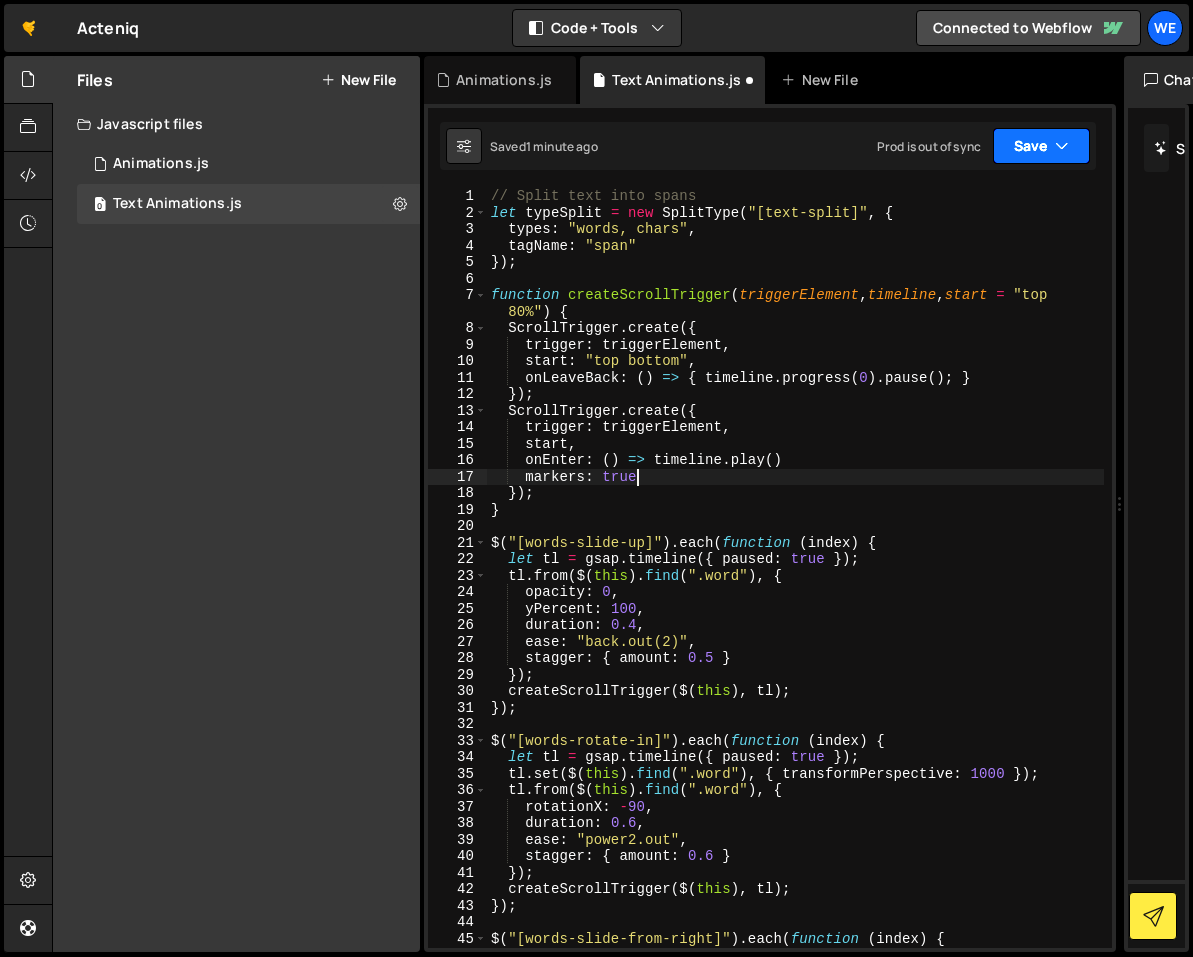 click on "Save" at bounding box center (1041, 146) 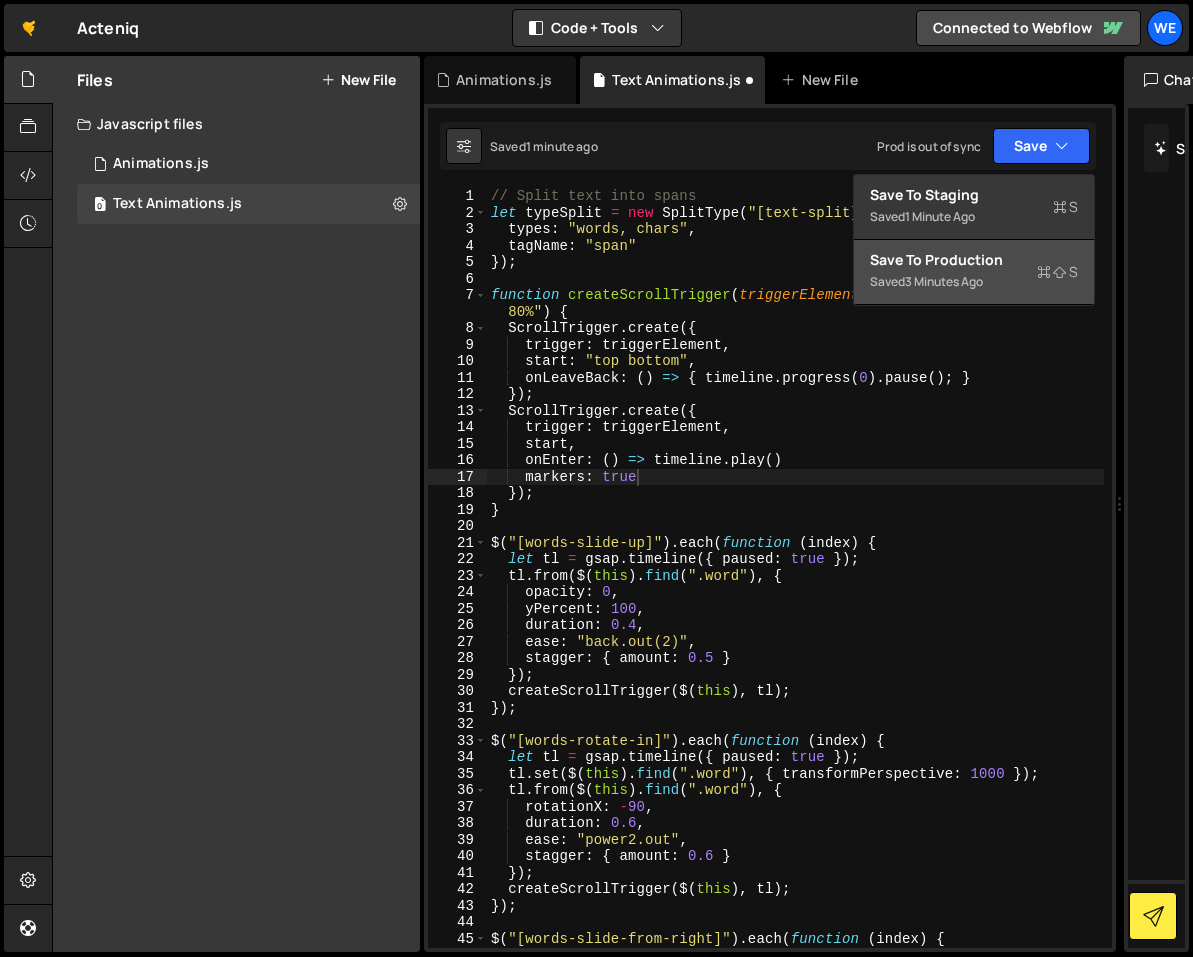 click on "Saved  3 minutes ago" at bounding box center [974, 282] 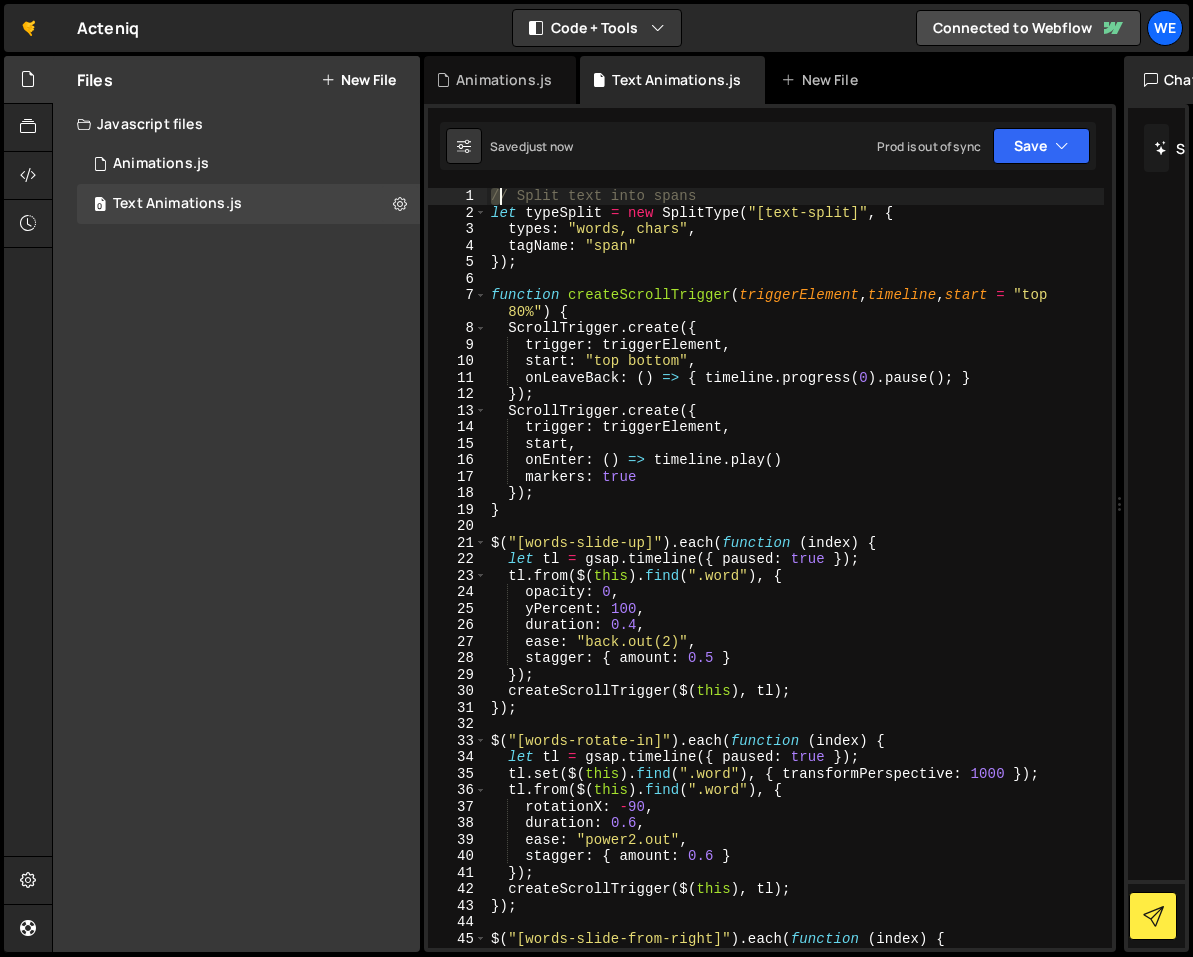 click on "// Split text into spans let   typeSplit   =   new   SplitType ( "[text-split]" ,   {    types :   "words, chars" ,    tagName :   "span" }) ; function   createScrollTrigger ( triggerElement ,  timeline ,  start   =   "top     80%" )   {    ScrollTrigger . create ({       trigger :   triggerElement ,       start :   "top bottom" ,       onLeaveBack :   ( )   =>   {   timeline . progress ( 0 ) . pause ( ) ;   }    }) ;    ScrollTrigger . create ({       trigger :   triggerElement ,       start ,       onEnter :   ( )   =>   timeline . play ( )       markers :   true    }) ; } $ ( "[words-slide-up]" ) . each ( function   ( index )   {    let   tl   =   gsap . timeline ({   paused :   true   }) ;    tl . from ( $ ( this ) . find ( ".word" ) ,   {       opacity :   0 ,       yPercent :   100 ,       duration :   0.4 ,       ease :   "back.out(2)" ,       stagger :   {   amount :   0.5   }    }) ;    createScrollTrigger ( $ ( this ) ,   tl ) ; }) ; $ ( "[words-rotate-in]" ) . each ( function   ( index )   {" at bounding box center (795, 584) 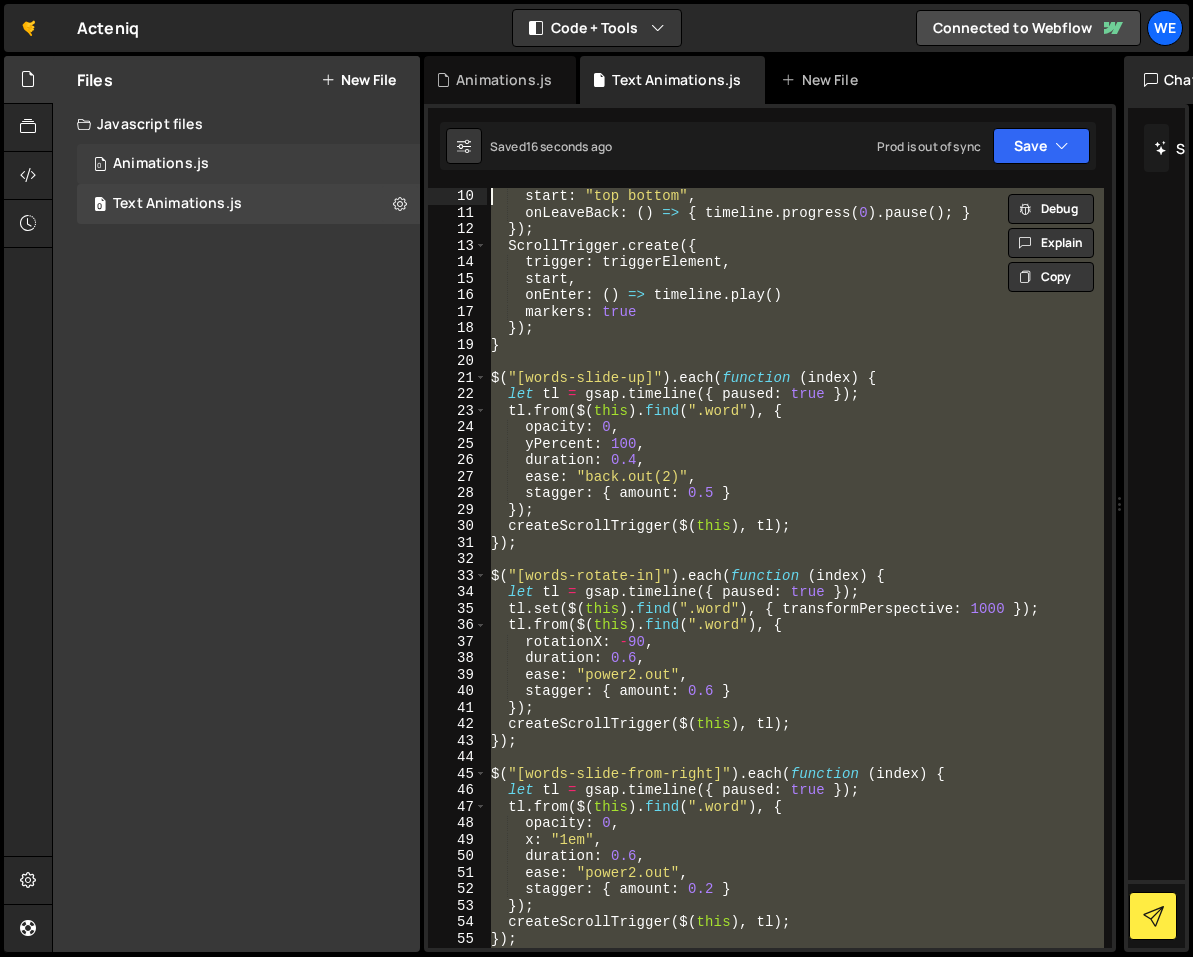 scroll, scrollTop: 0, scrollLeft: 0, axis: both 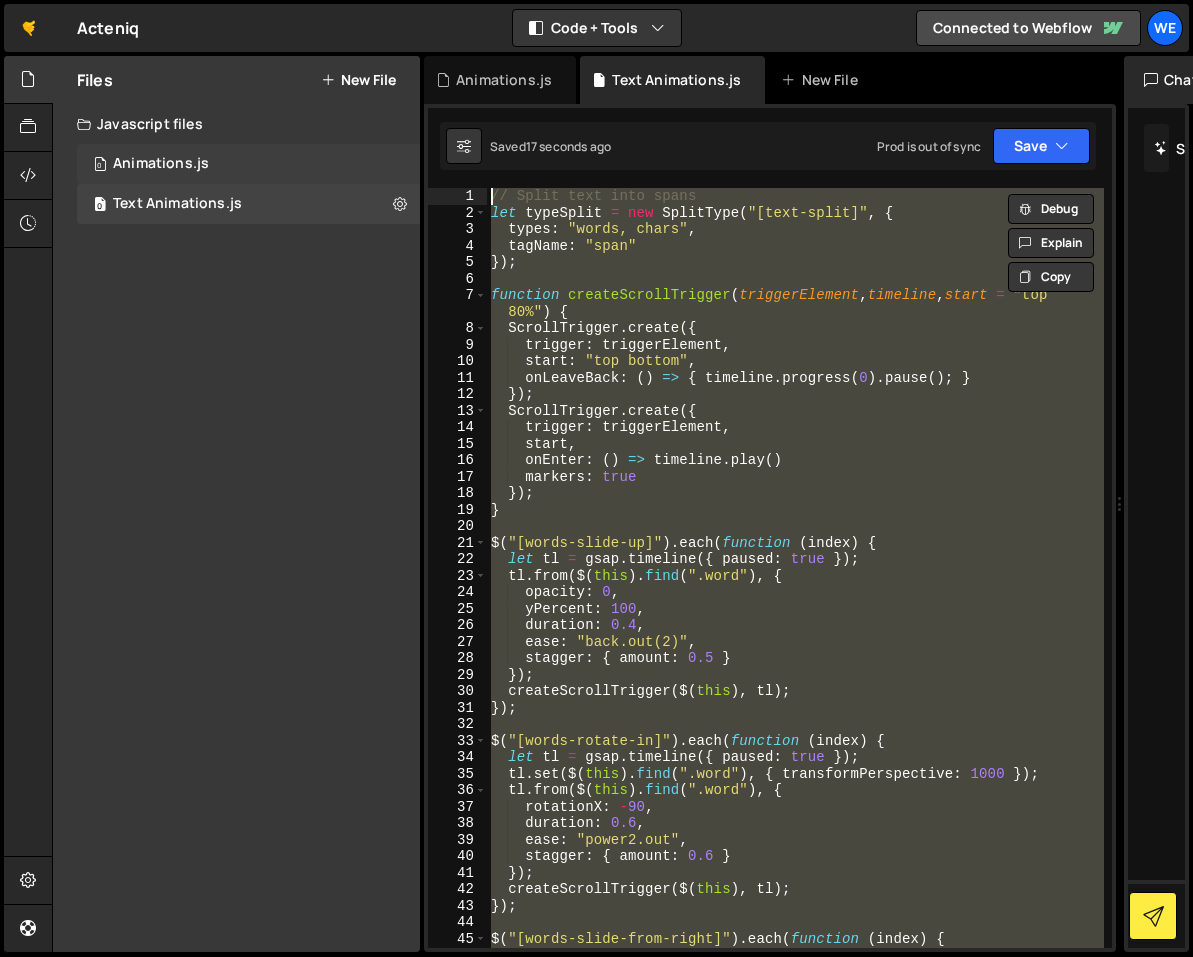 drag, startPoint x: 739, startPoint y: 686, endPoint x: 282, endPoint y: 153, distance: 702.09546 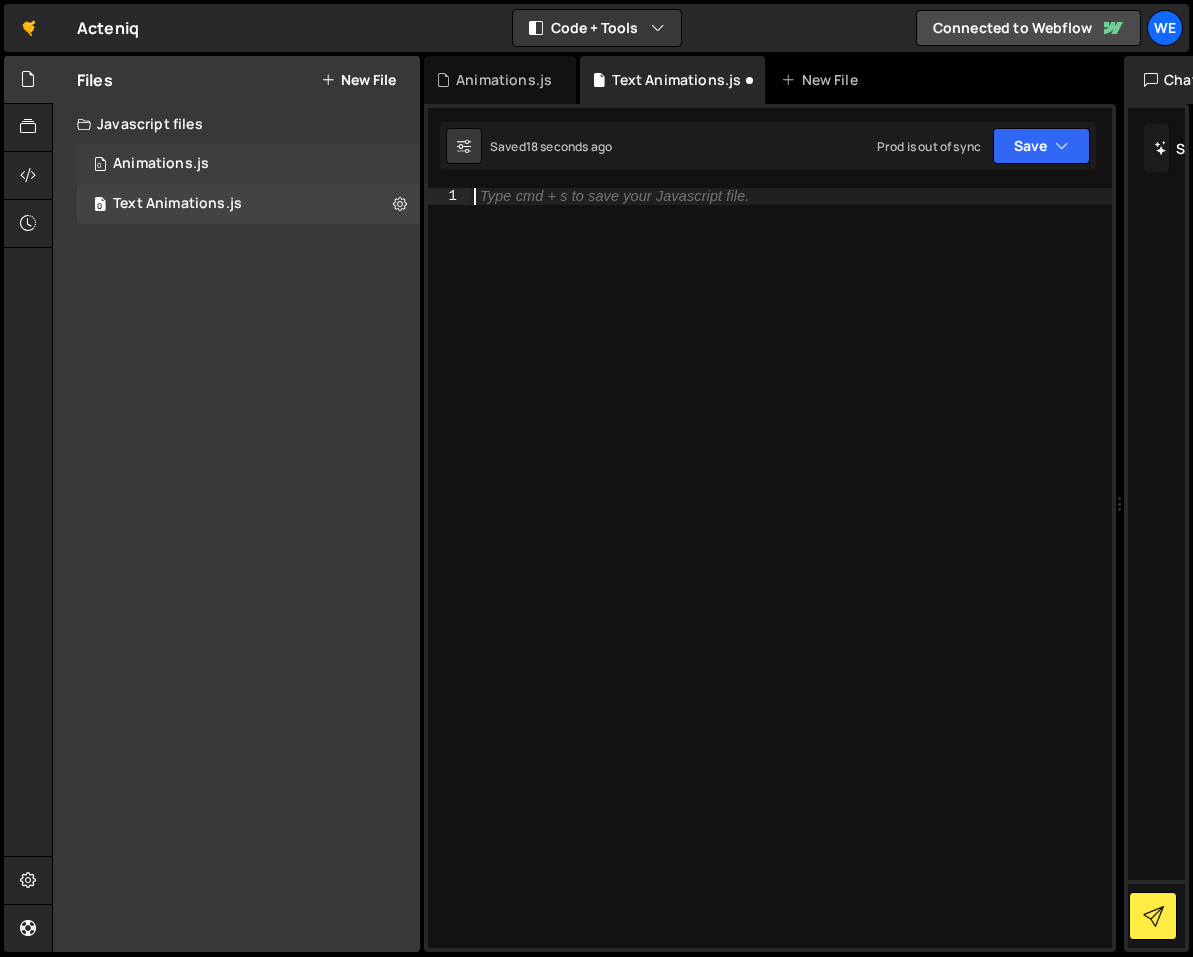 paste on "gsap.set("[text-split]", { opacity: 1 });" 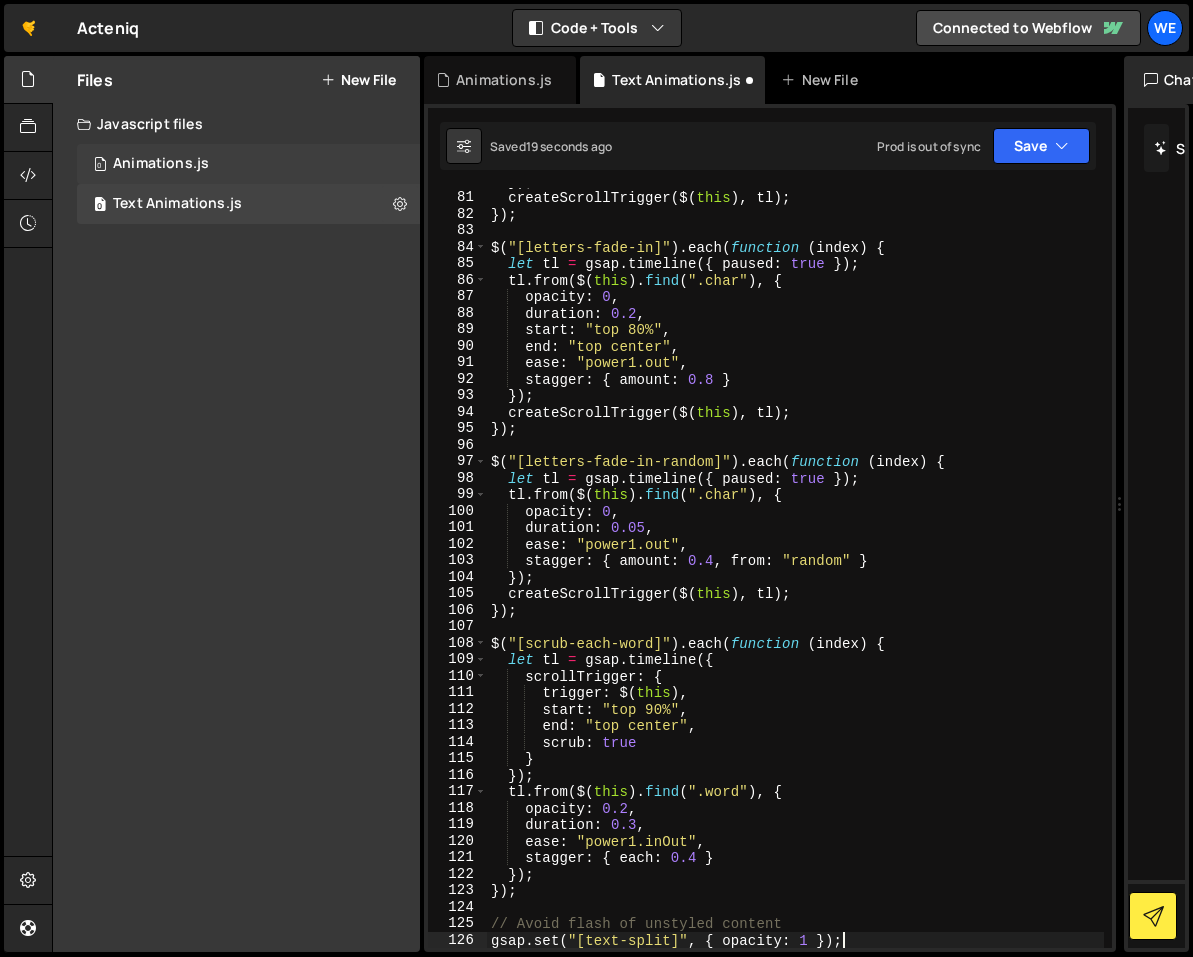 scroll, scrollTop: 1319, scrollLeft: 0, axis: vertical 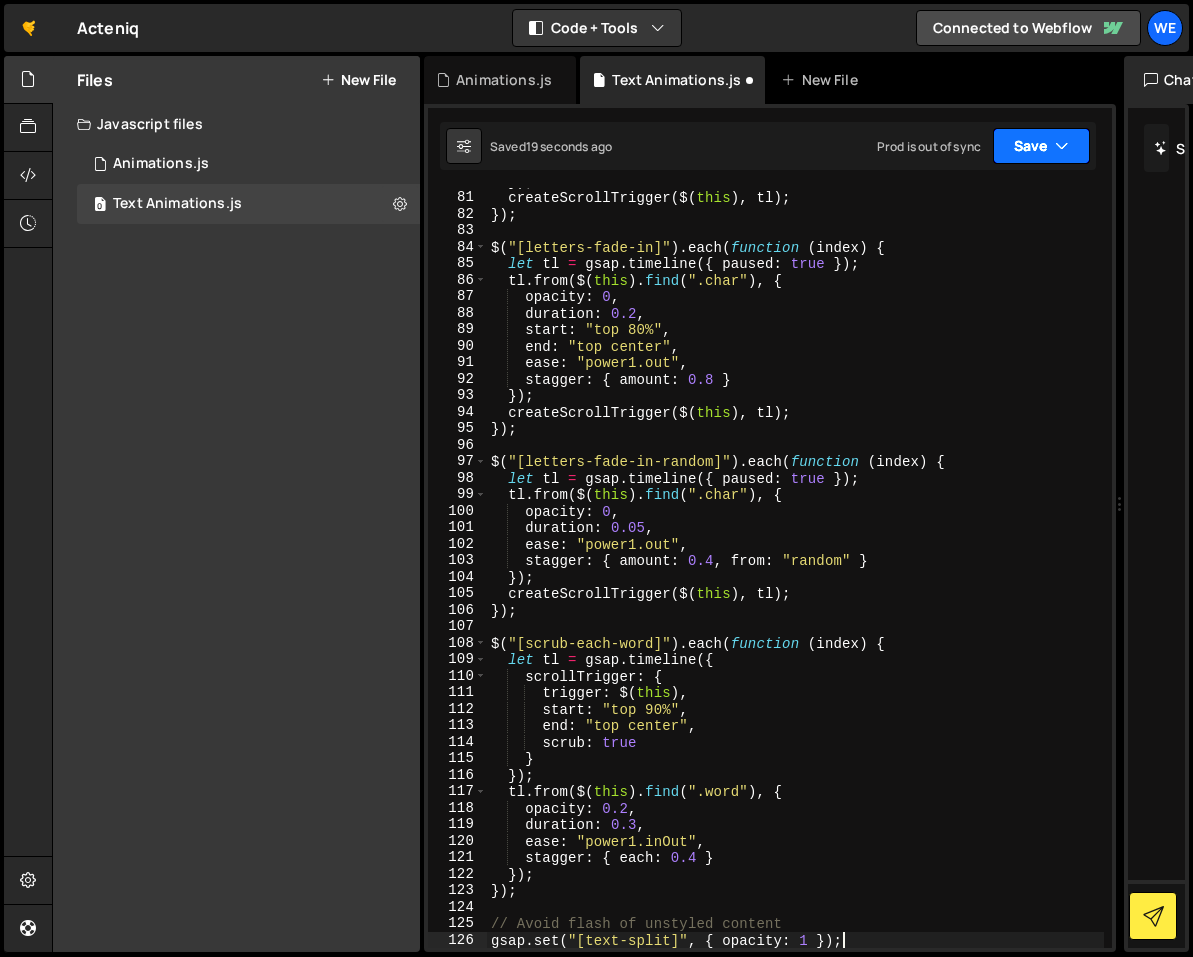click on "Save" at bounding box center (1041, 146) 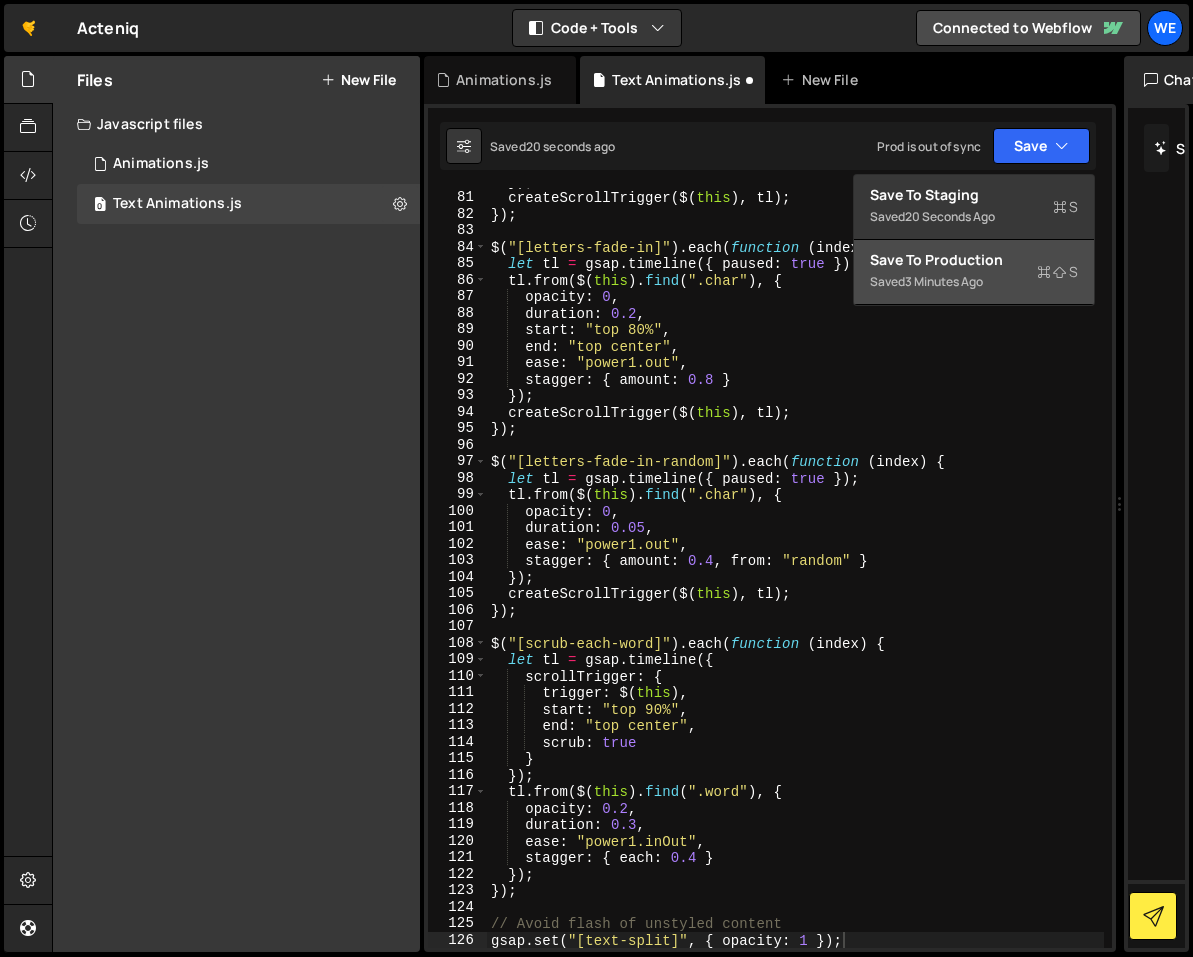 click on "Save to Production
S" at bounding box center (974, 260) 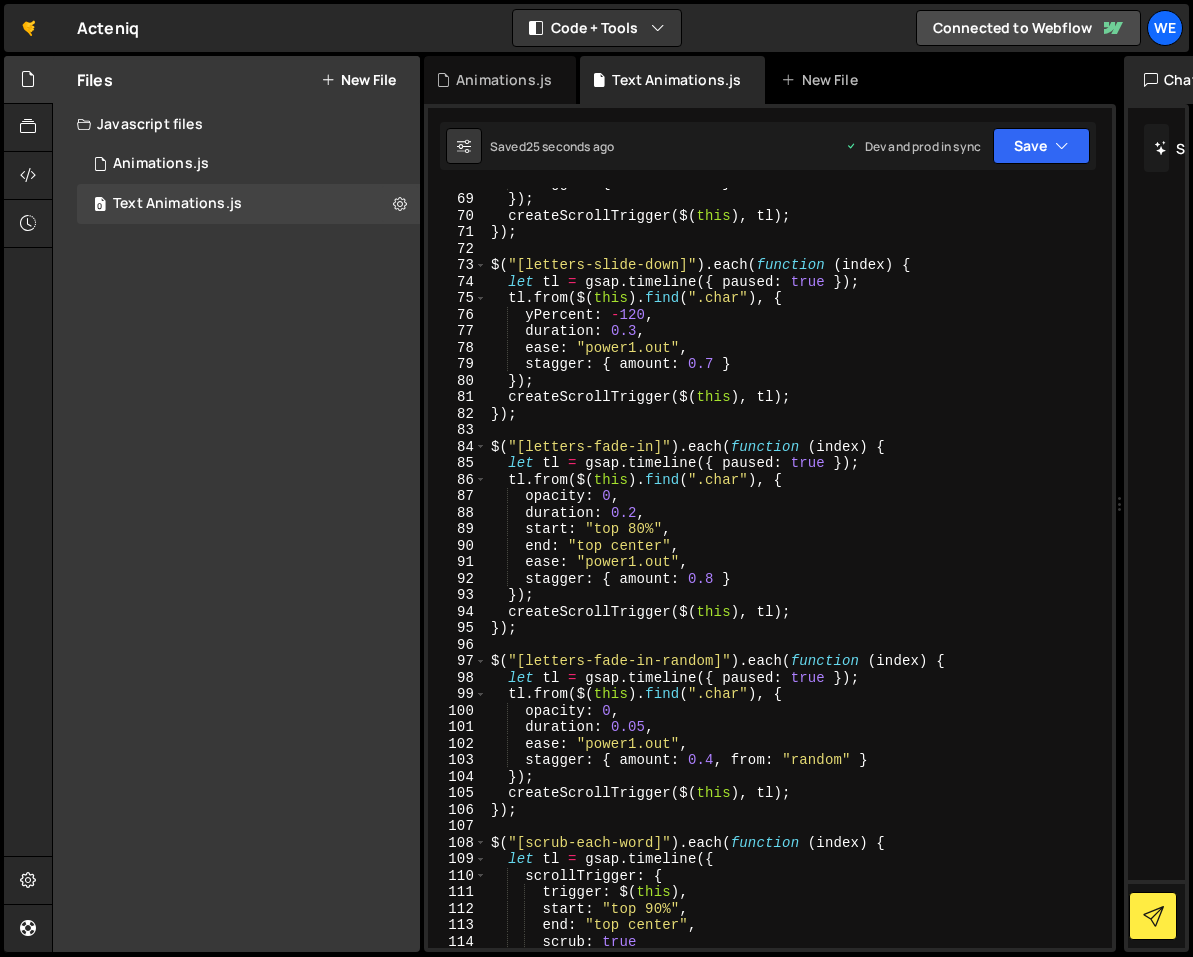 scroll, scrollTop: 1119, scrollLeft: 0, axis: vertical 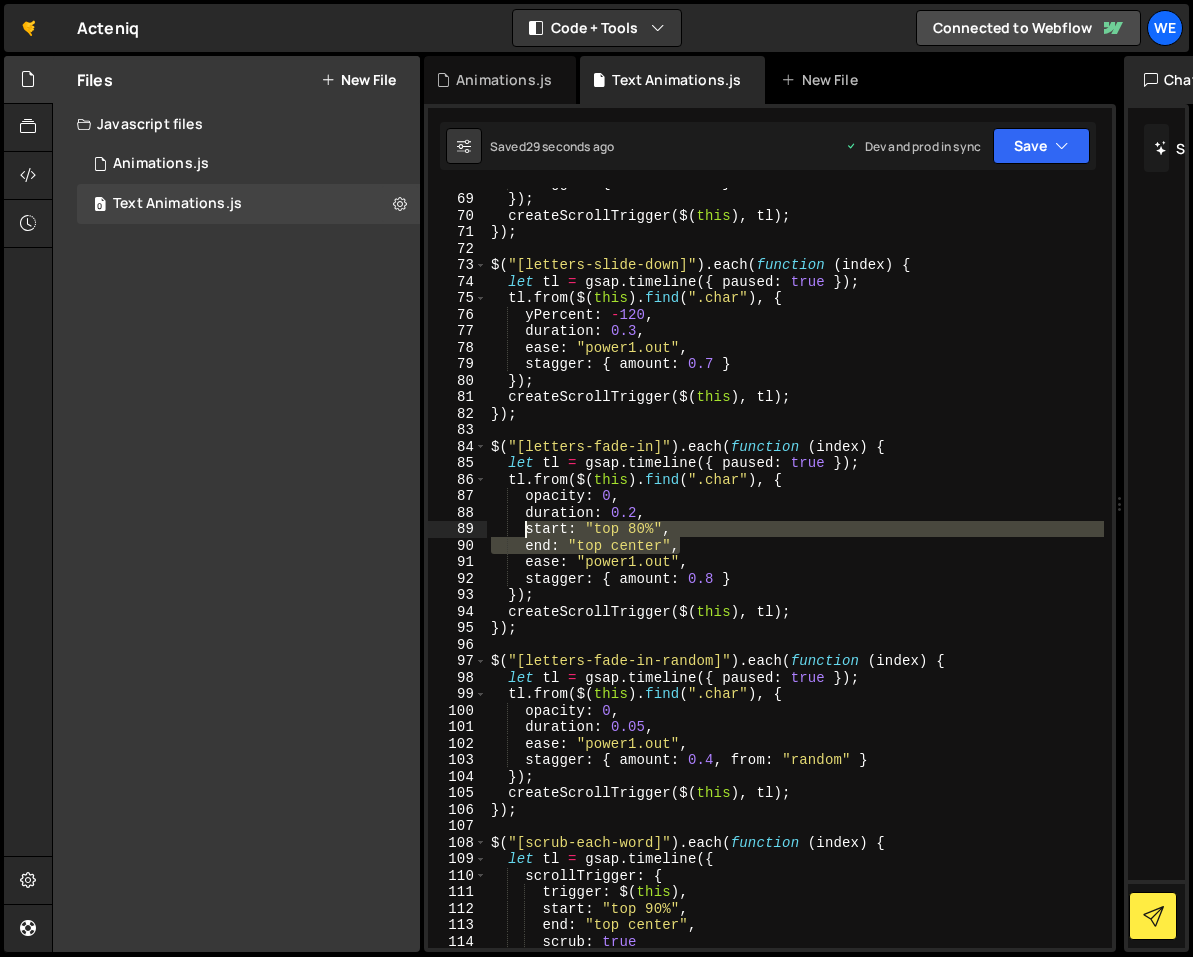 drag, startPoint x: 681, startPoint y: 538, endPoint x: 527, endPoint y: 534, distance: 154.05194 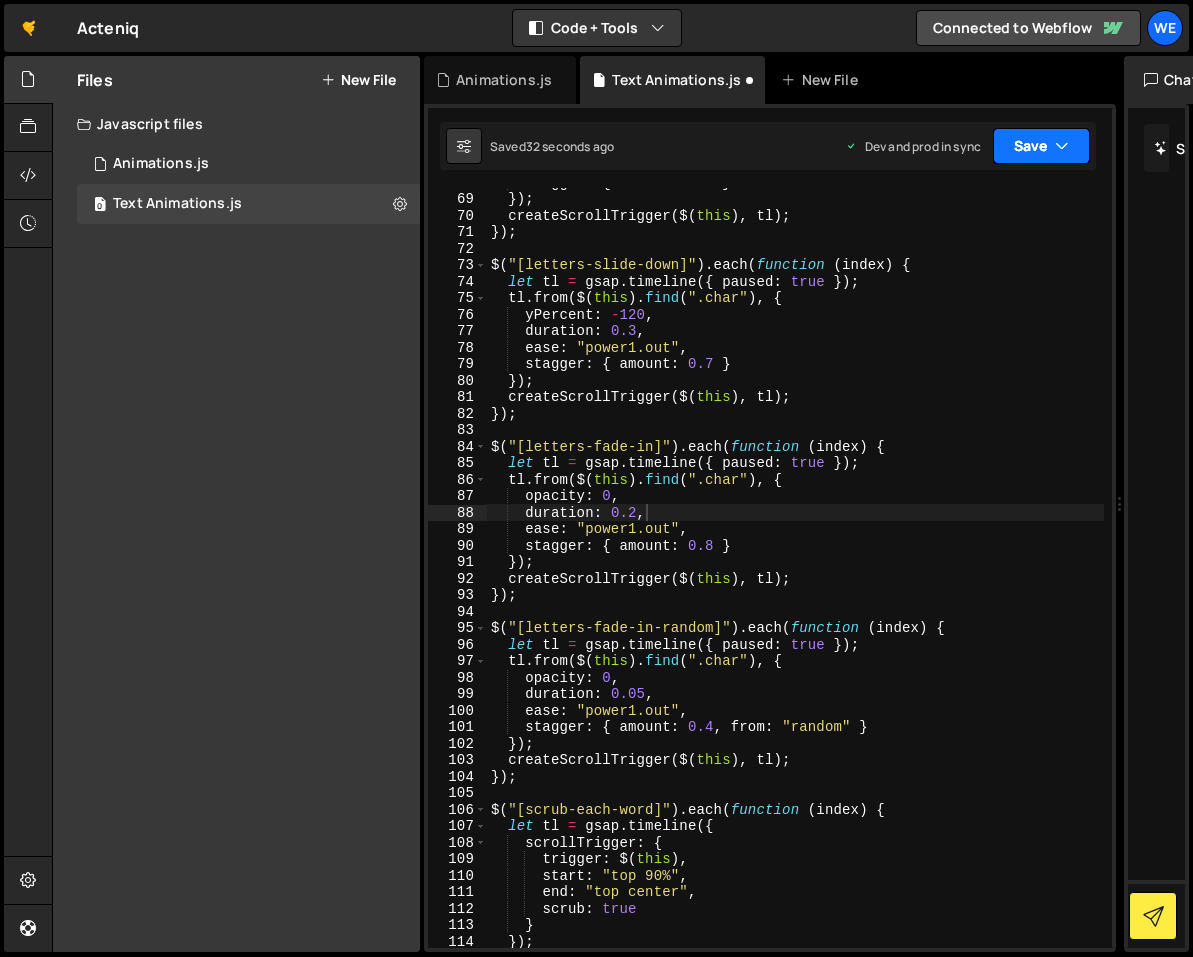 click on "Save" at bounding box center [1041, 146] 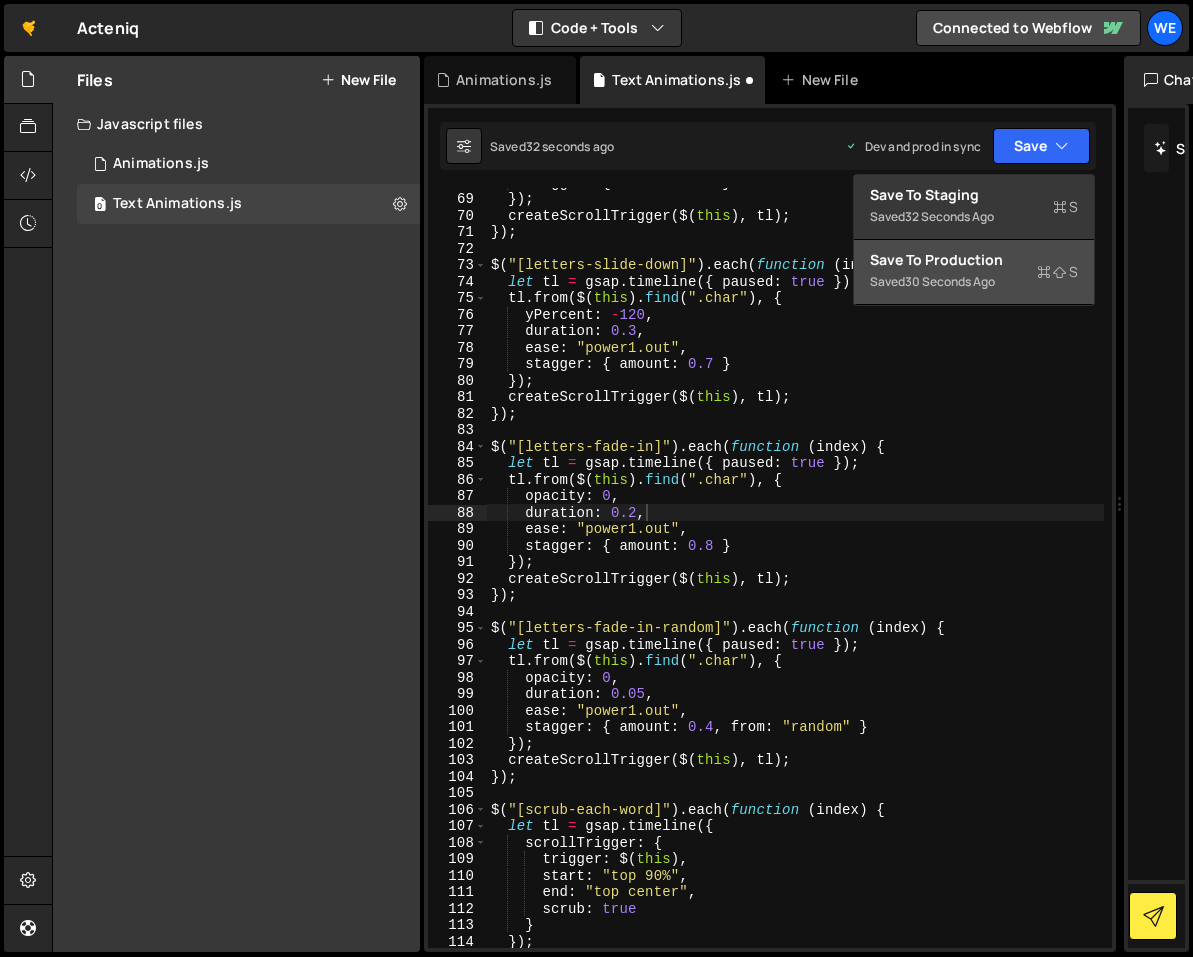 click on "Saved  30 seconds ago" at bounding box center [974, 282] 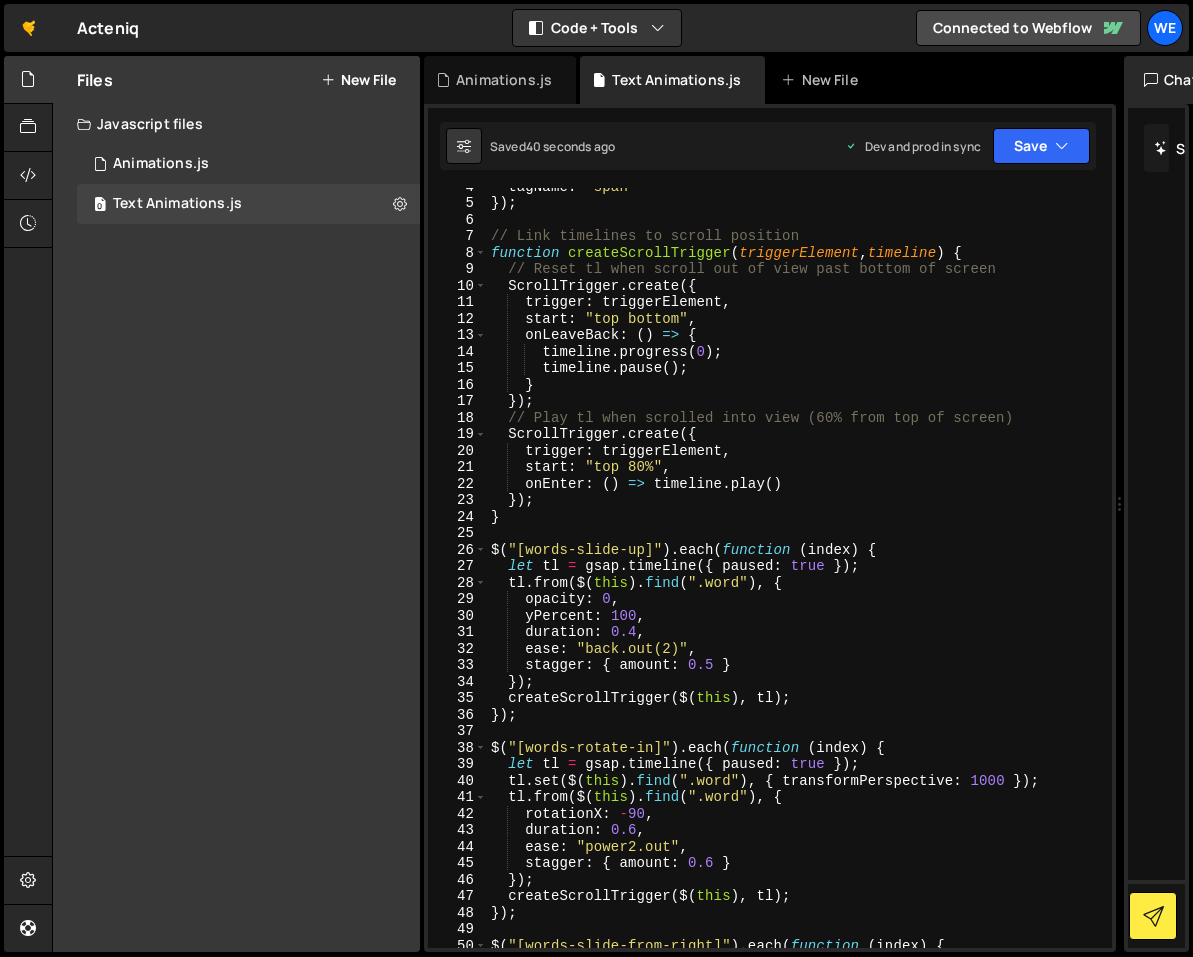 scroll, scrollTop: 1, scrollLeft: 0, axis: vertical 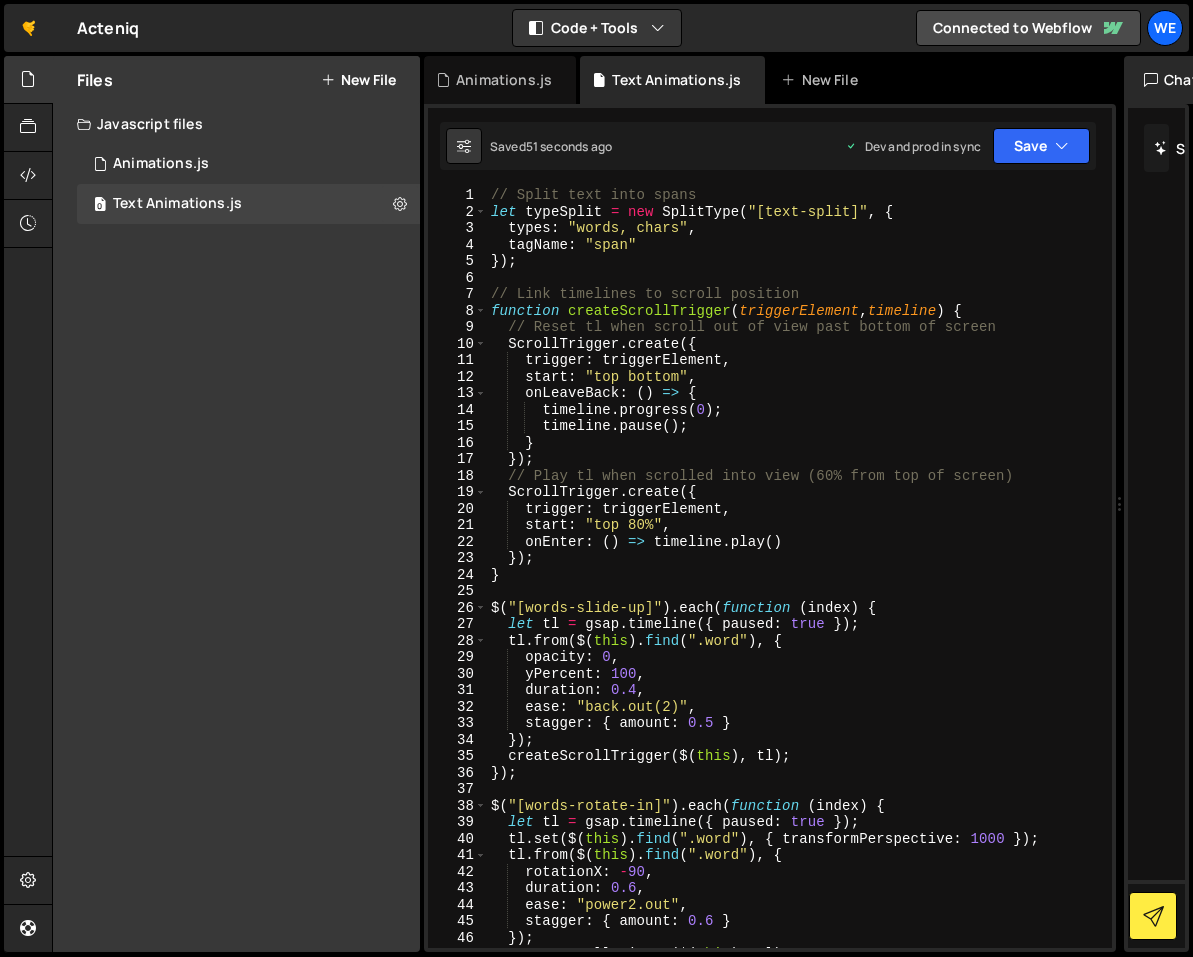 click on "// Split text into spans let   typeSplit   =   new   SplitType ( "[text-split]" ,   {    types :   "words, chars" ,    tagName :   "span" }) ; // Link timelines to scroll position function   createScrollTrigger ( triggerElement ,  timeline )   {    // Reset tl when scroll out of view past bottom of screen    ScrollTrigger . create ({       trigger :   triggerElement ,       start :   "top bottom" ,       onLeaveBack :   ( )   =>   {          timeline . progress ( 0 ) ;          timeline . pause ( ) ;       }    }) ;    // Play tl when scrolled into view (60% from top of screen)    ScrollTrigger . create ({       trigger :   triggerElement ,       start :   "top 80%" ,       onEnter :   ( )   =>   timeline . play ( )    }) ; } $ ( "[words-slide-up]" ) . each ( function   ( index )   {    let   tl   =   gsap . timeline ({   paused :   true   }) ;    tl . from ( $ ( this ) . find ( ".word" ) ,   {       opacity :   0 ,       yPercent :   100 ,       duration :   0.4 ,       ease :   "back.out(2)" ,       stagger" at bounding box center [795, 583] 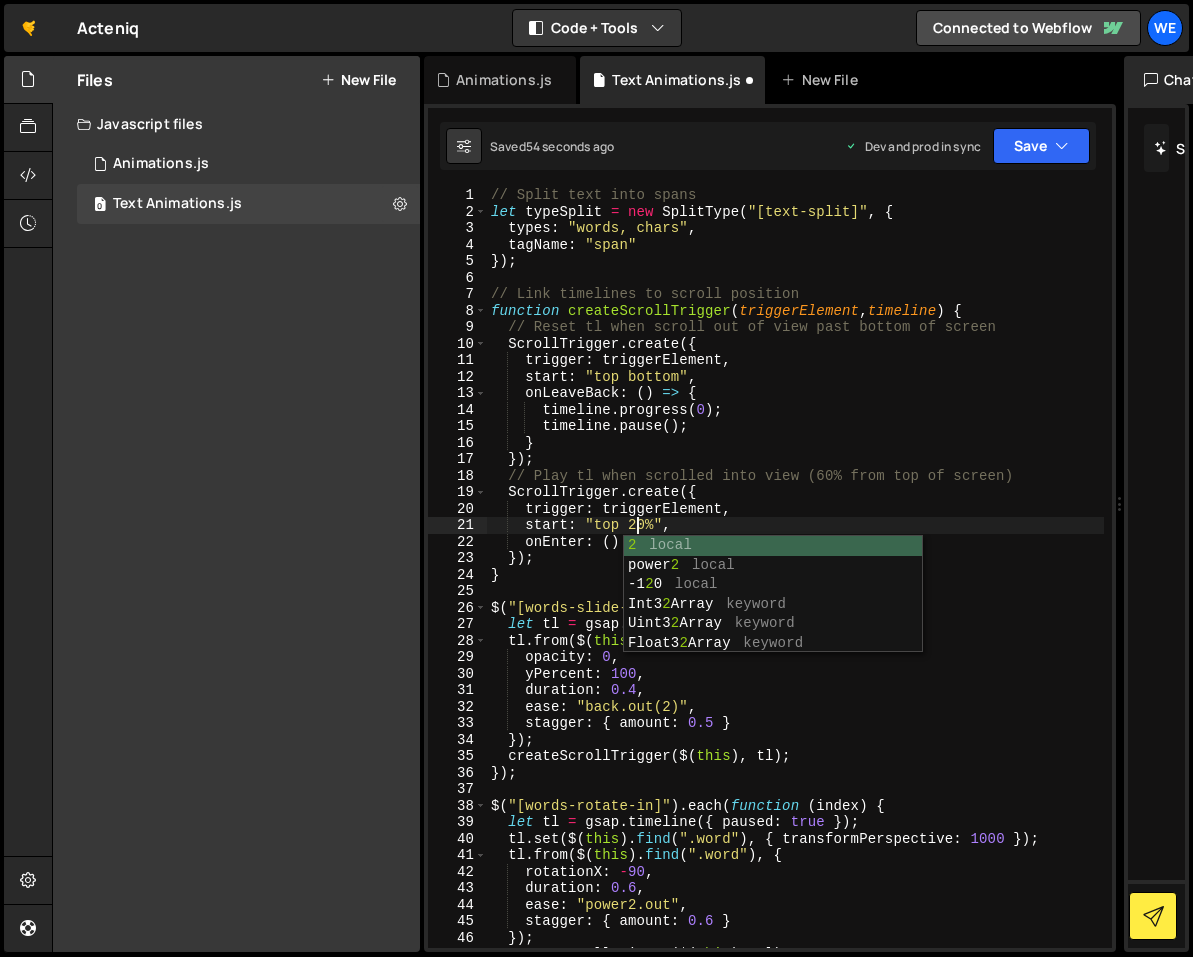 scroll, scrollTop: 0, scrollLeft: 9, axis: horizontal 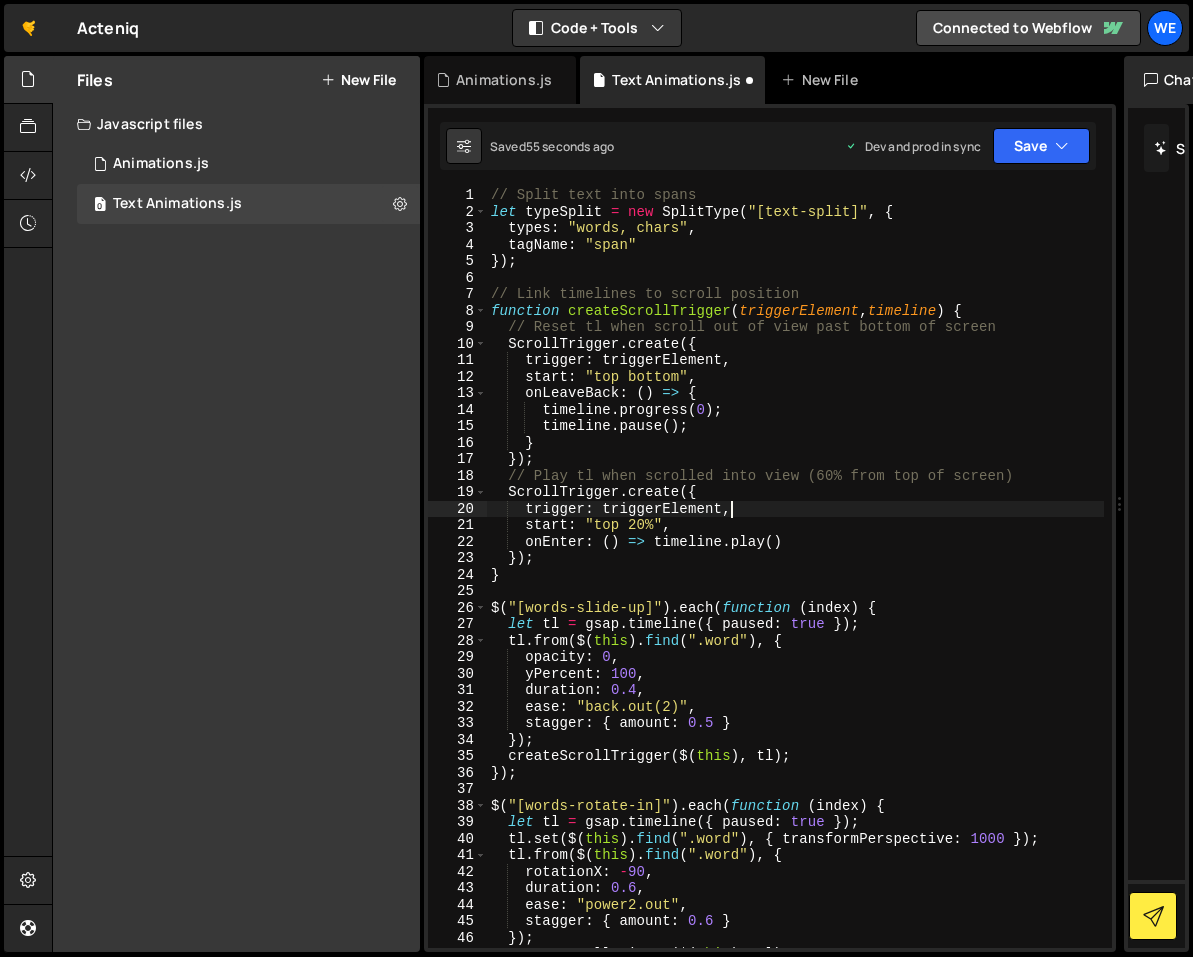 click on "// Split text into spans let   typeSplit   =   new   SplitType ( "[text-split]" ,   {    types :   "words, chars" ,    tagName :   "span" }) ; // Link timelines to scroll position function   createScrollTrigger ( triggerElement ,  timeline )   {    // Reset tl when scroll out of view past bottom of screen    ScrollTrigger . create ({       trigger :   triggerElement ,       start :   "top bottom" ,       onLeaveBack :   ( )   =>   {          timeline . progress ( 0 ) ;          timeline . pause ( ) ;       }    }) ;    // Play tl when scrolled into view (60% from top of screen)    ScrollTrigger . create ({       trigger :   triggerElement ,       start :   "top 20%" ,       onEnter :   ( )   =>   timeline . play ( )    }) ; } $ ( "[words-slide-up]" ) . each ( function   ( index )   {    let   tl   =   gsap . timeline ({   paused :   true   }) ;    tl . from ( $ ( this ) . find ( ".word" ) ,   {       opacity :   0 ,       yPercent :   100 ," at bounding box center (795, 583) 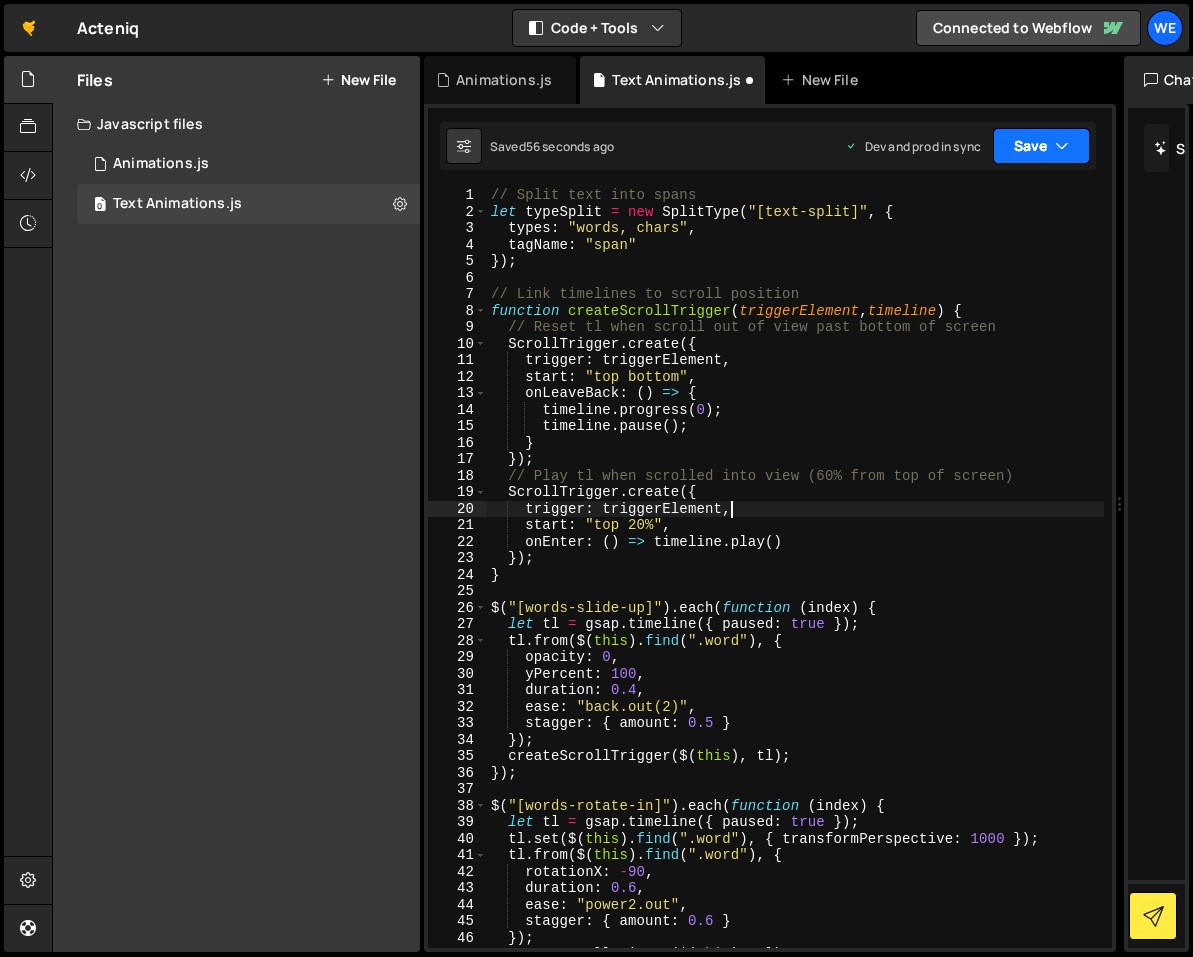 click on "Save" at bounding box center (1041, 146) 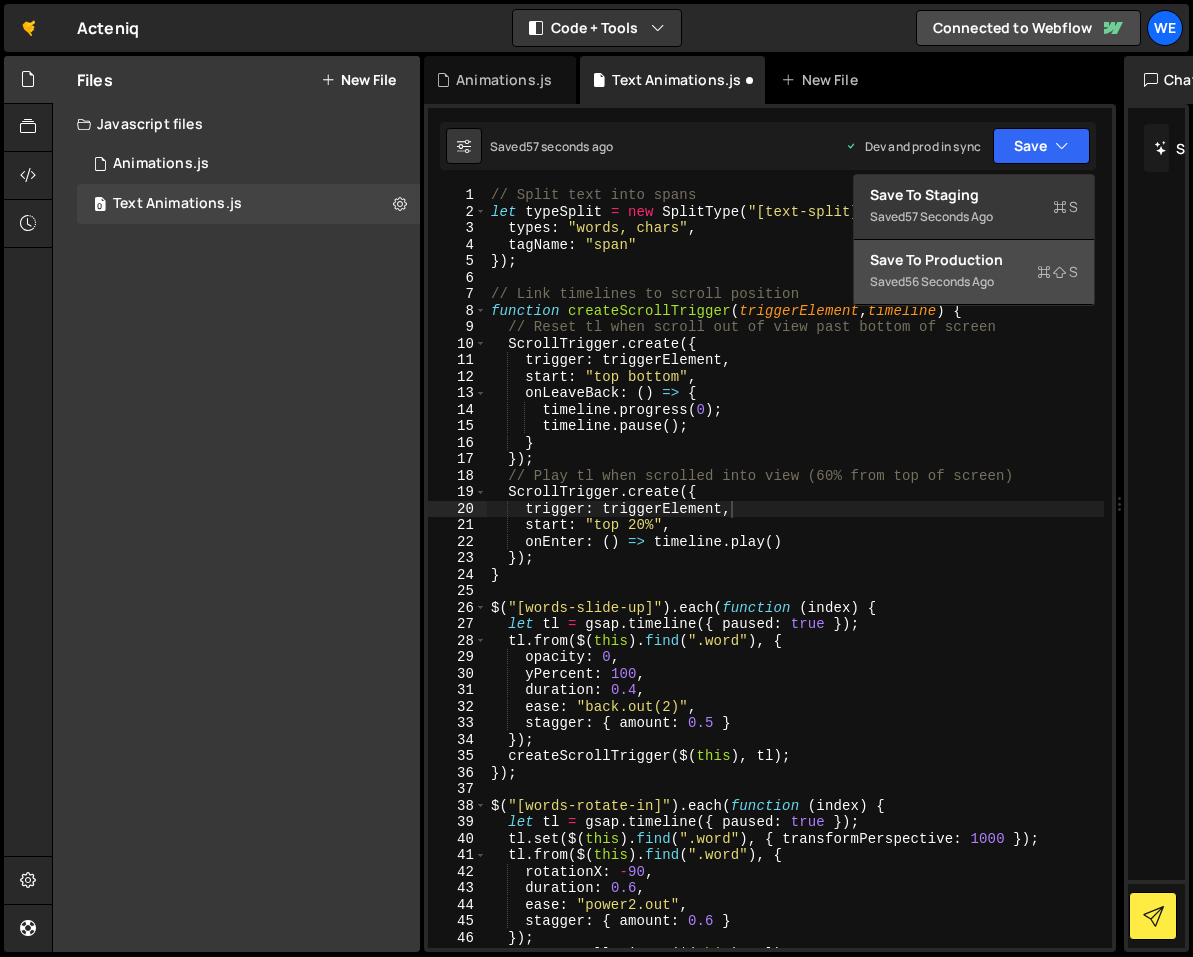 click on "Save to Production
S" at bounding box center (974, 260) 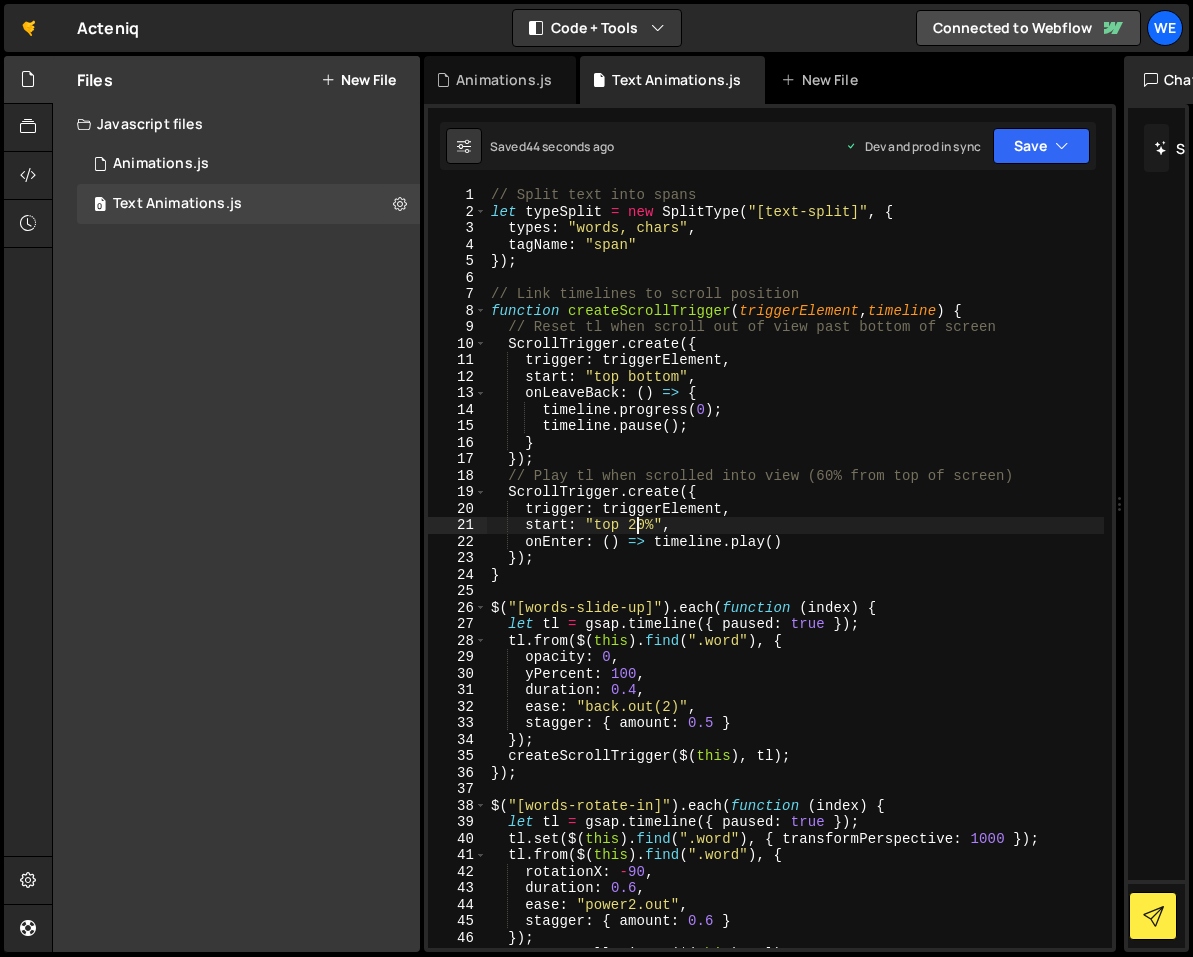 click on "// Split text into spans let   typeSplit   =   new   SplitType ( "[text-split]" ,   {    types :   "words, chars" ,    tagName :   "span" }) ; // Link timelines to scroll position function   createScrollTrigger ( triggerElement ,  timeline )   {    // Reset tl when scroll out of view past bottom of screen    ScrollTrigger . create ({       trigger :   triggerElement ,       start :   "top bottom" ,       onLeaveBack :   ( )   =>   {          timeline . progress ( 0 ) ;          timeline . pause ( ) ;       }    }) ;    // Play tl when scrolled into view (60% from top of screen)    ScrollTrigger . create ({       trigger :   triggerElement ,       start :   "top 20%" ,       onEnter :   ( )   =>   timeline . play ( )    }) ; } $ ( "[words-slide-up]" ) . each ( function   ( index )   {    let   tl   =   gsap . timeline ({   paused :   true   }) ;    tl . from ( $ ( this ) . find ( ".word" ) ,   {       opacity :   0 ,       yPercent :   100 ," at bounding box center [795, 583] 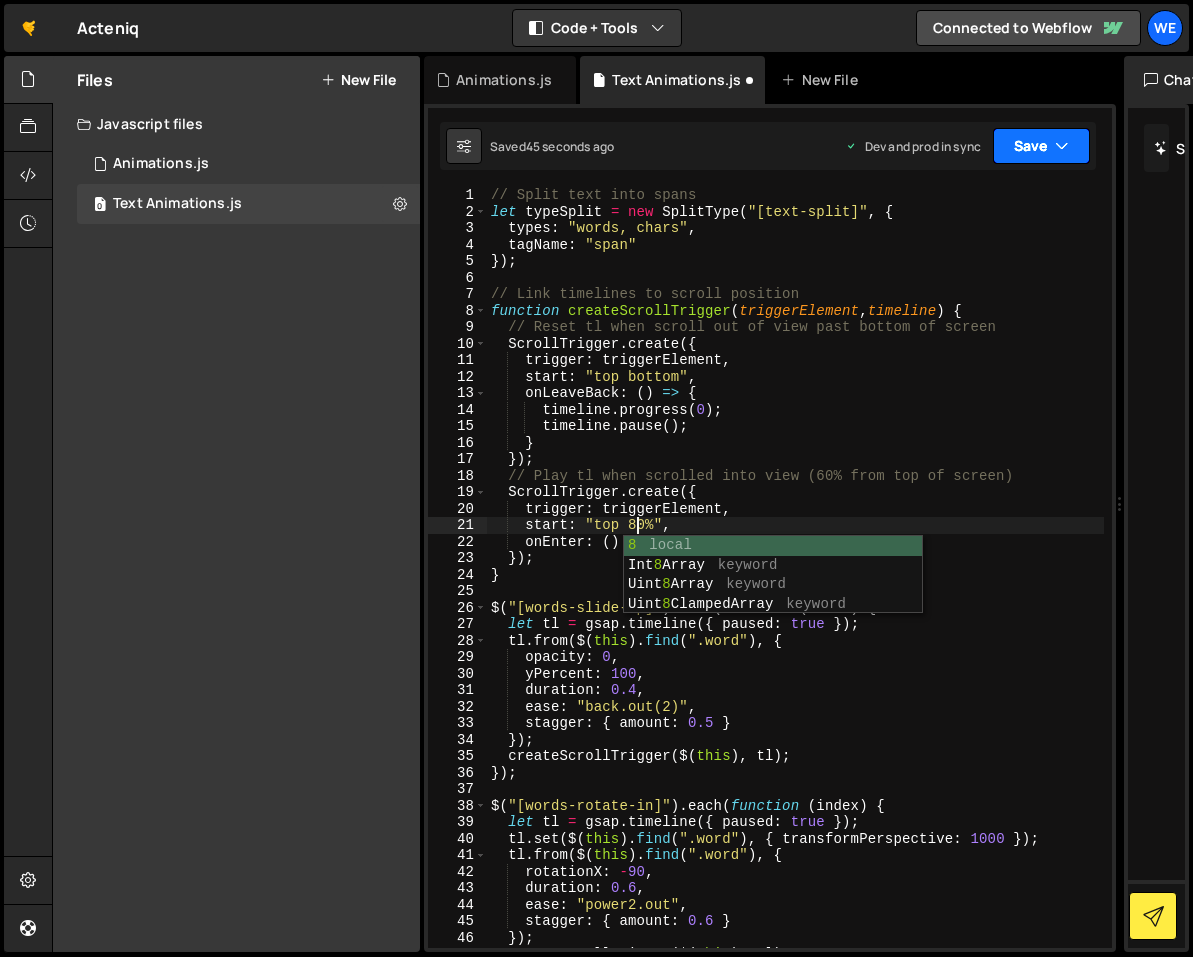 click on "Save" at bounding box center (1041, 146) 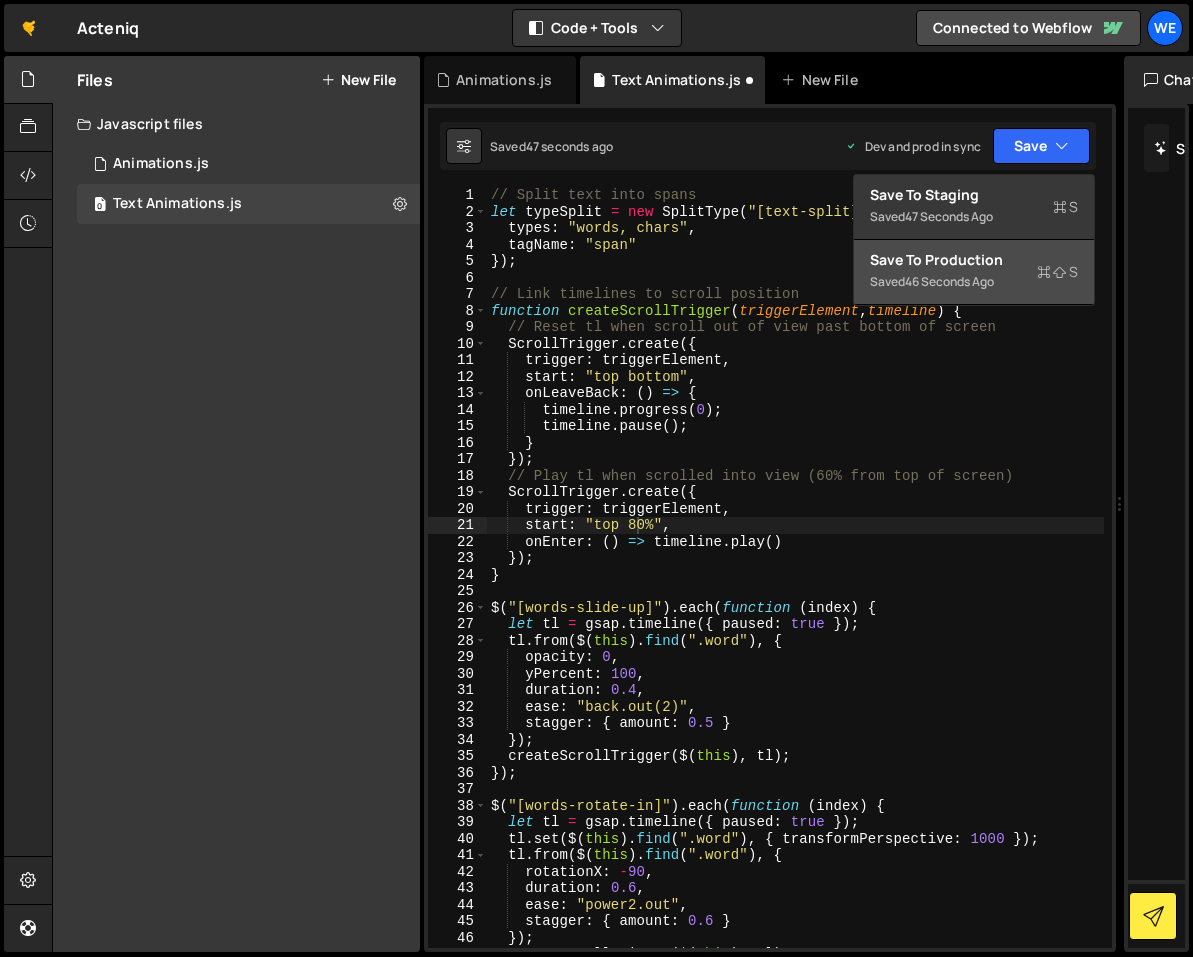 click on "Save to Production
S" at bounding box center [974, 260] 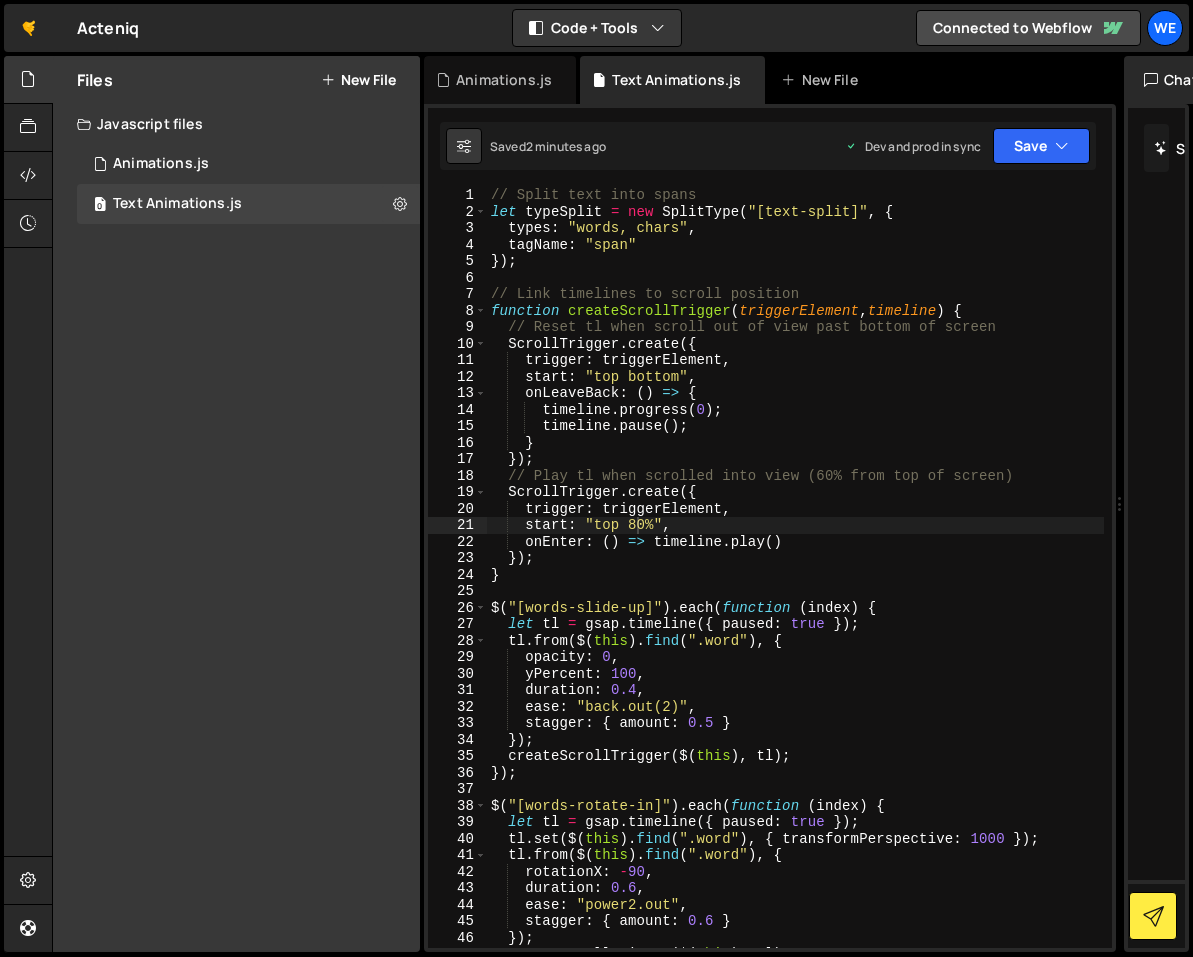 click on "// Split text into spans let   typeSplit   =   new   SplitType ( "[text-split]" ,   {    types :   "words, chars" ,    tagName :   "span" }) ; // Link timelines to scroll position function   createScrollTrigger ( triggerElement ,  timeline )   {    // Reset tl when scroll out of view past bottom of screen    ScrollTrigger . create ({       trigger :   triggerElement ,       start :   "top bottom" ,       onLeaveBack :   ( )   =>   {          timeline . progress ( 0 ) ;          timeline . pause ( ) ;       }    }) ;    // Play tl when scrolled into view (60% from top of screen)    ScrollTrigger . create ({       trigger :   triggerElement ,       start :   "top 80%" ,       onEnter :   ( )   =>   timeline . play ( )    }) ; } $ ( "[words-slide-up]" ) . each ( function   ( index )   {    let   tl   =   gsap . timeline ({   paused :   true   }) ;    tl . from ( $ ( this ) . find ( ".word" ) ,   {       opacity :   0 ,       yPercent :   100 ,       duration :   0.4 ,       ease :   "back.out(2)" ,       stagger" at bounding box center (795, 583) 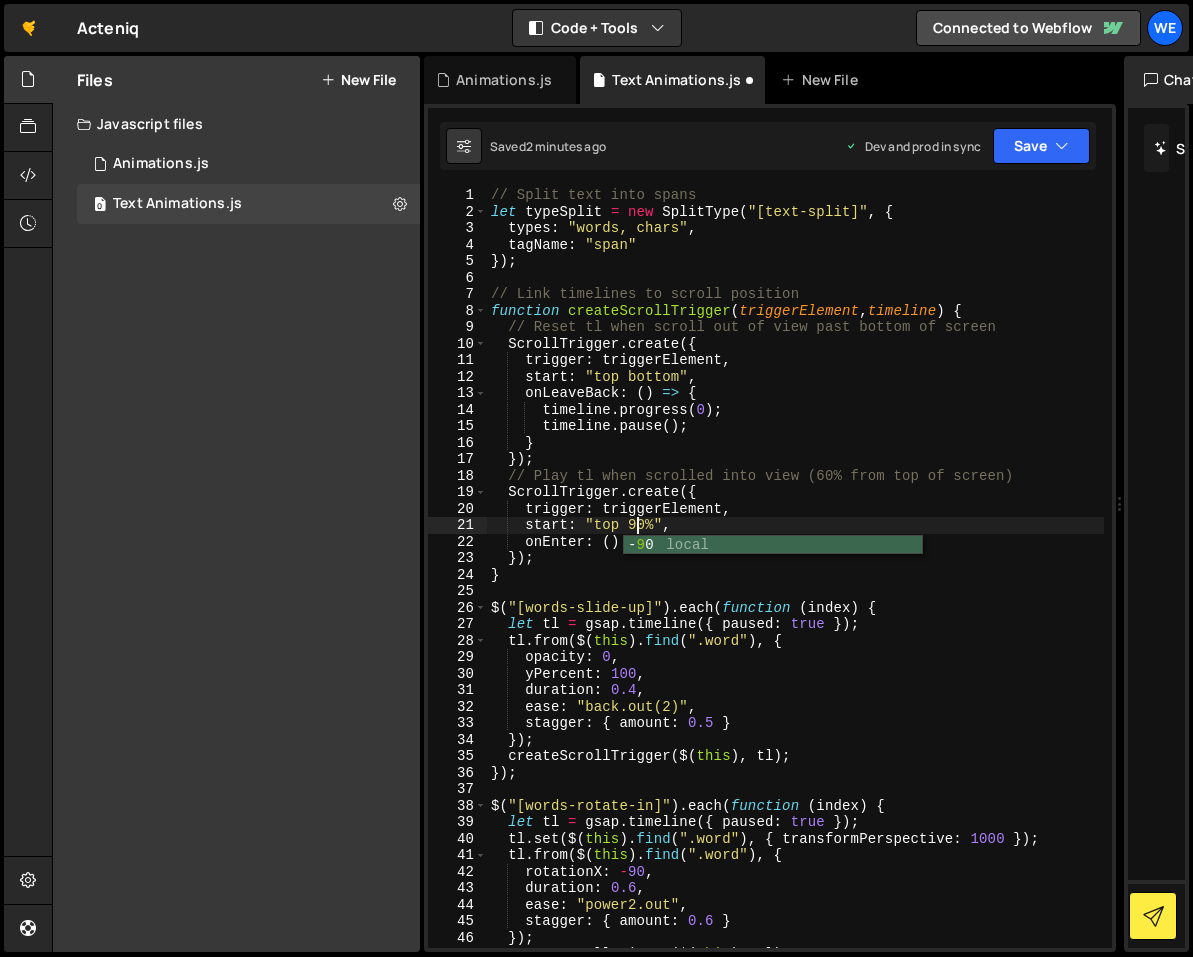 type on "start: "top 90%"," 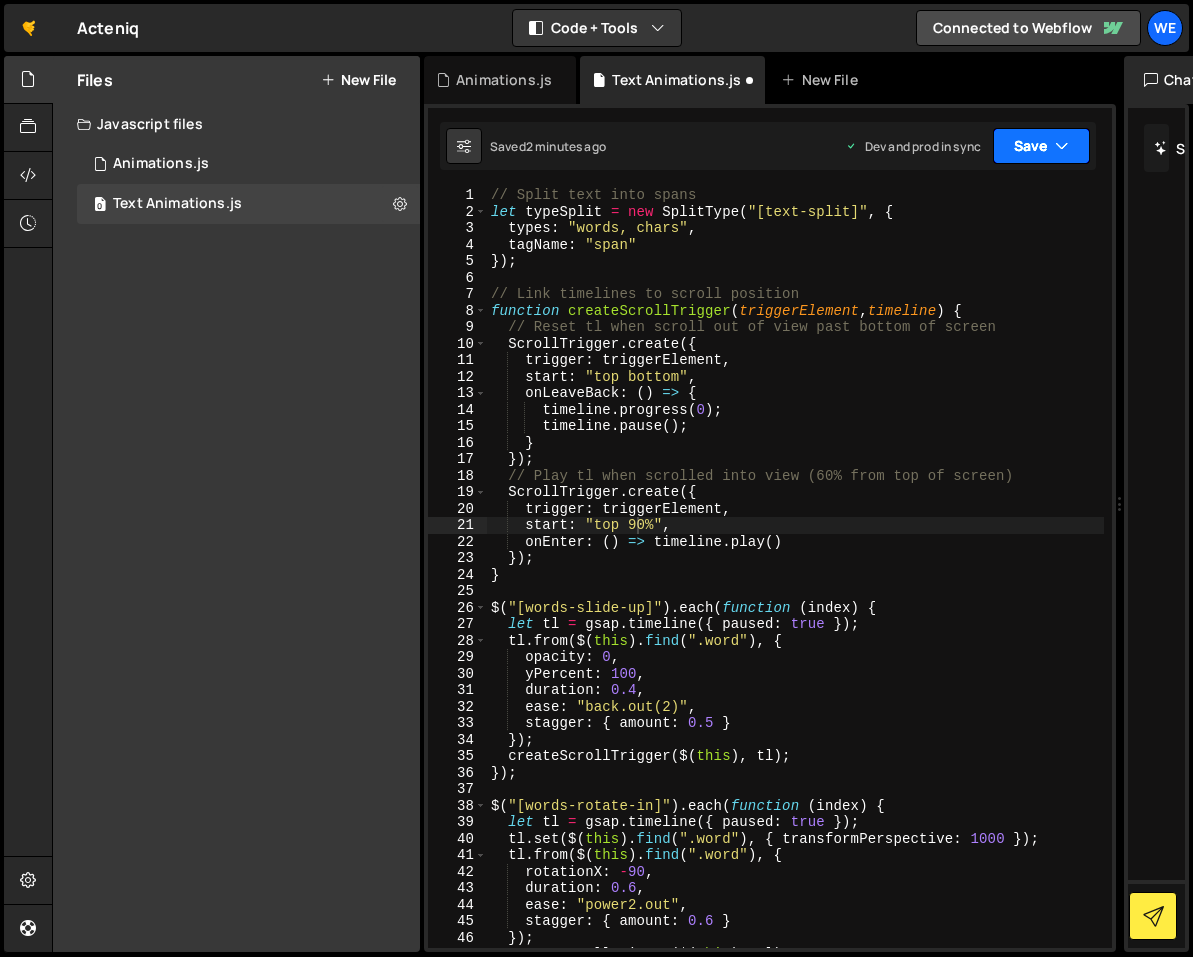 click on "Save" at bounding box center [1041, 146] 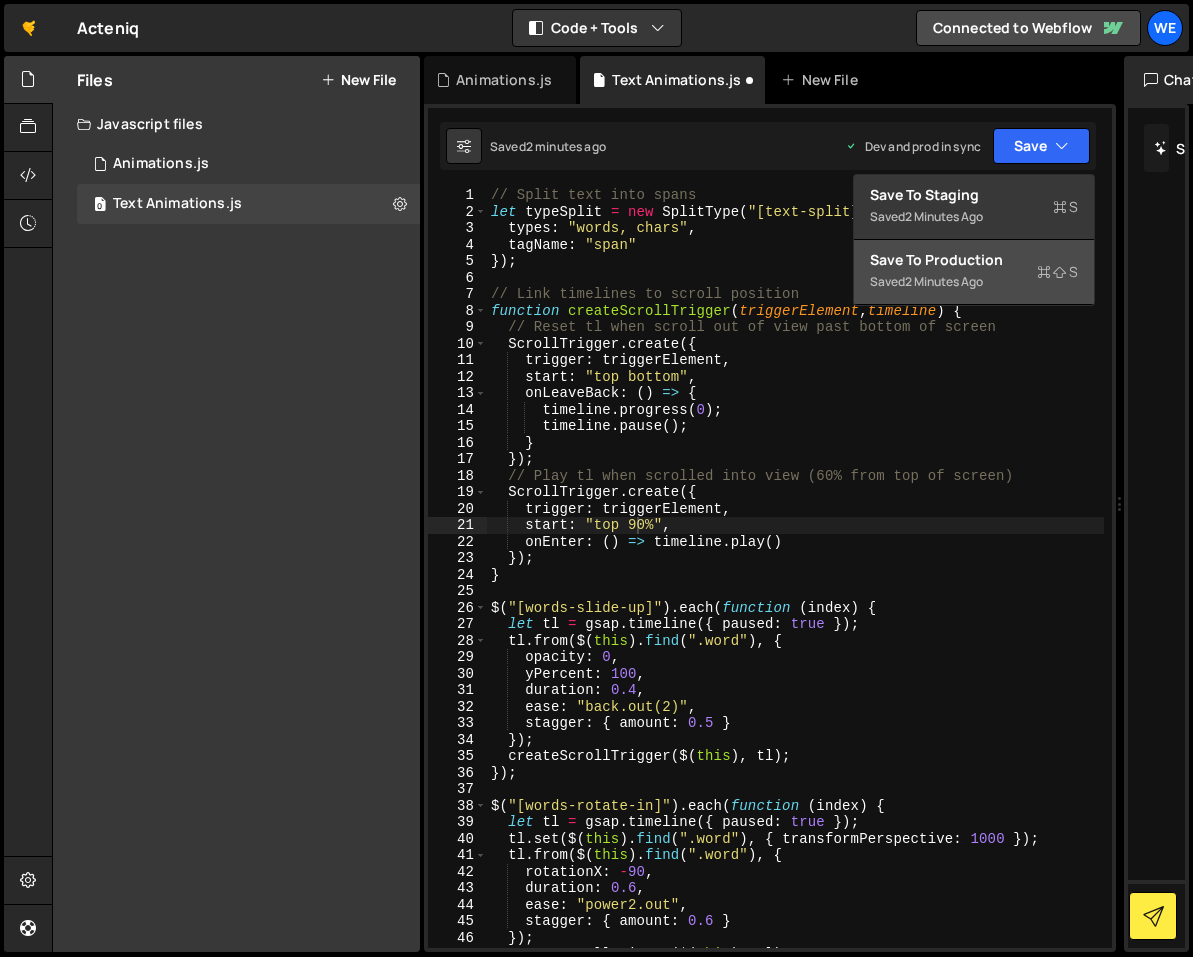 click on "2 minutes ago" at bounding box center [944, 281] 